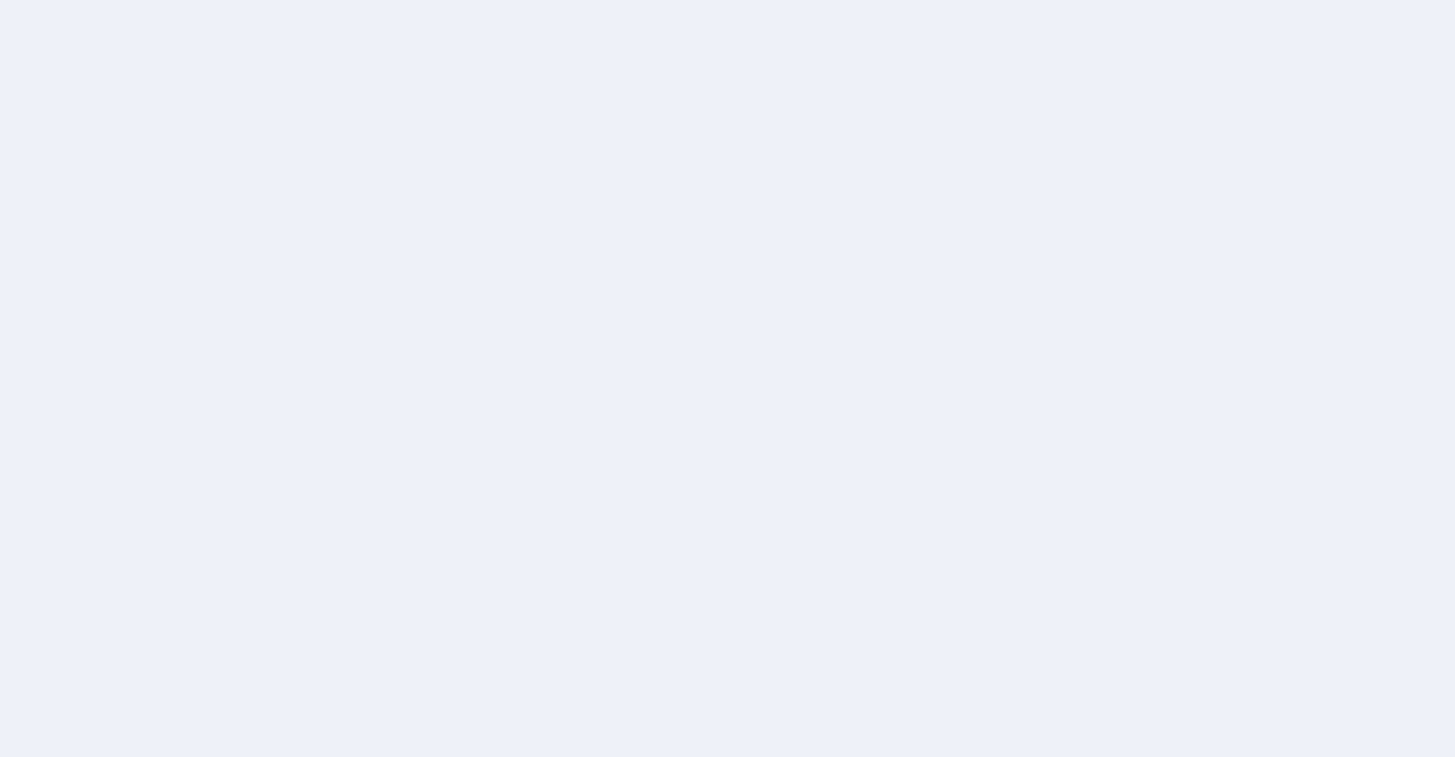 scroll, scrollTop: 0, scrollLeft: 0, axis: both 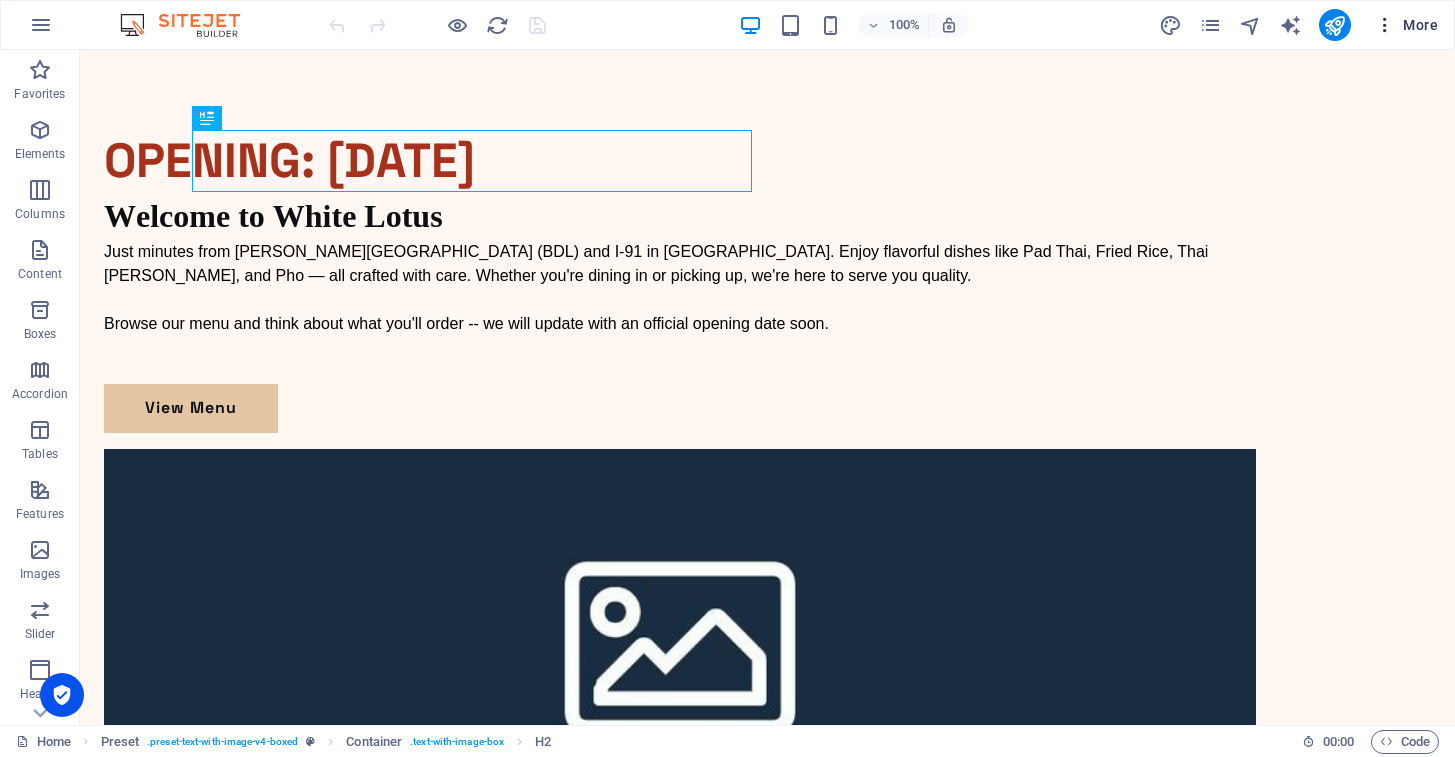 click on "More" at bounding box center [1406, 25] 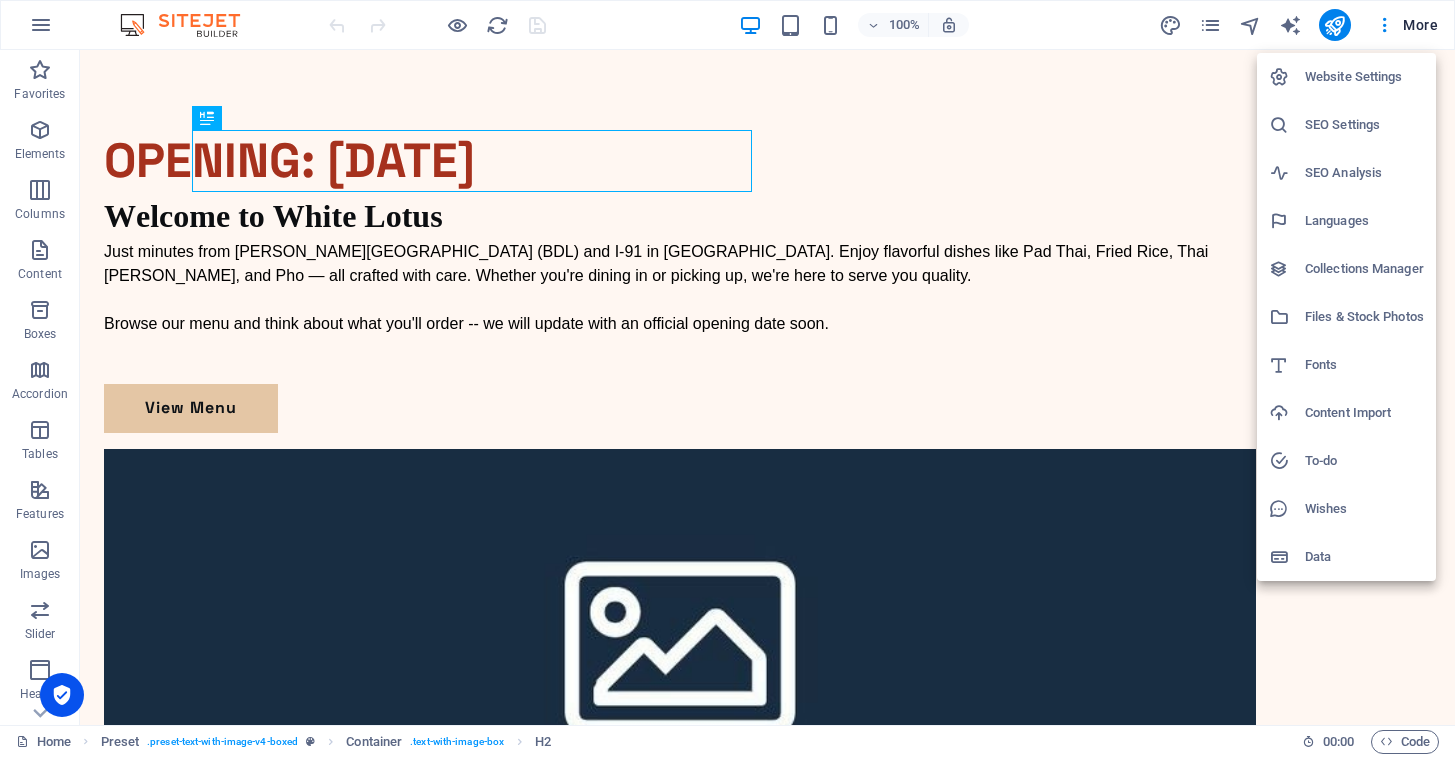 click on "SEO Settings" at bounding box center (1364, 125) 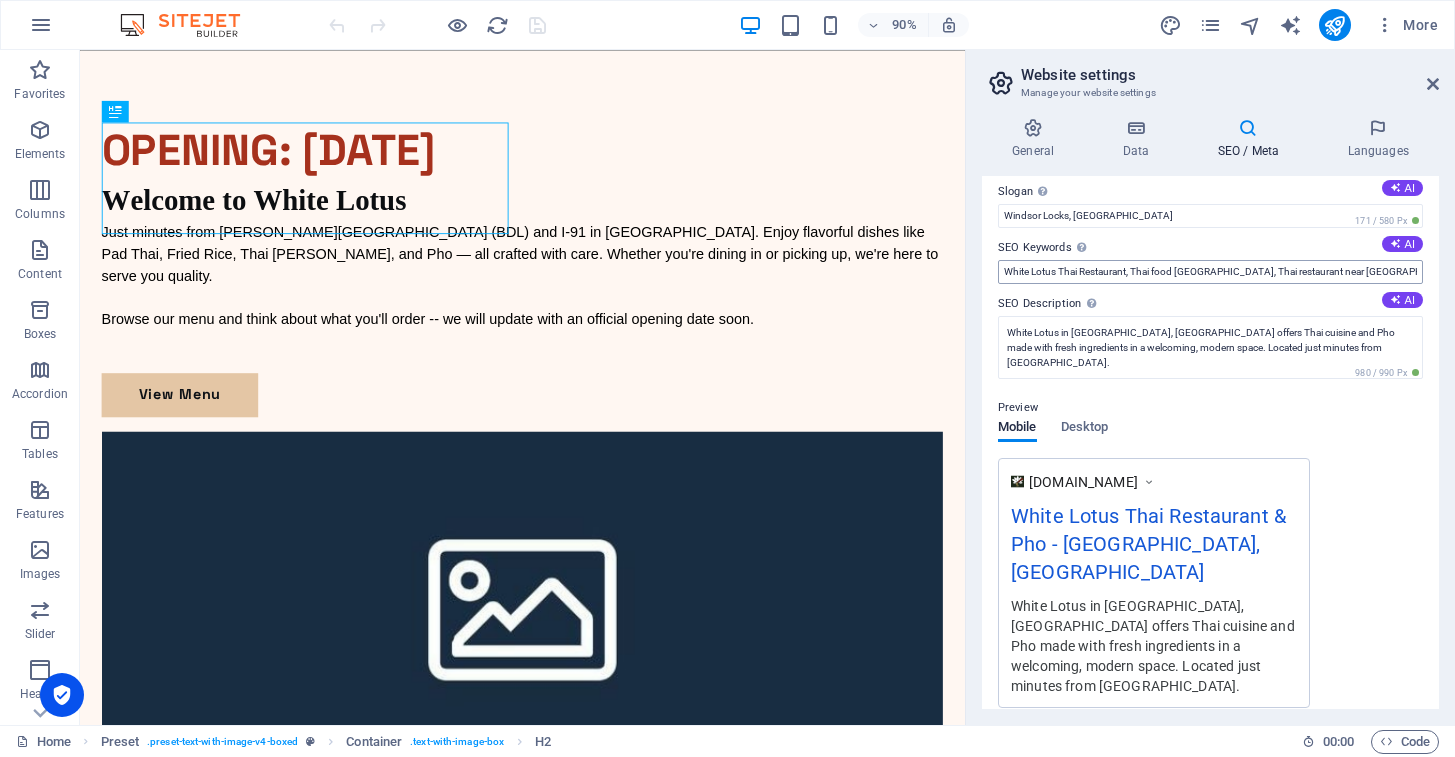 scroll, scrollTop: 70, scrollLeft: 0, axis: vertical 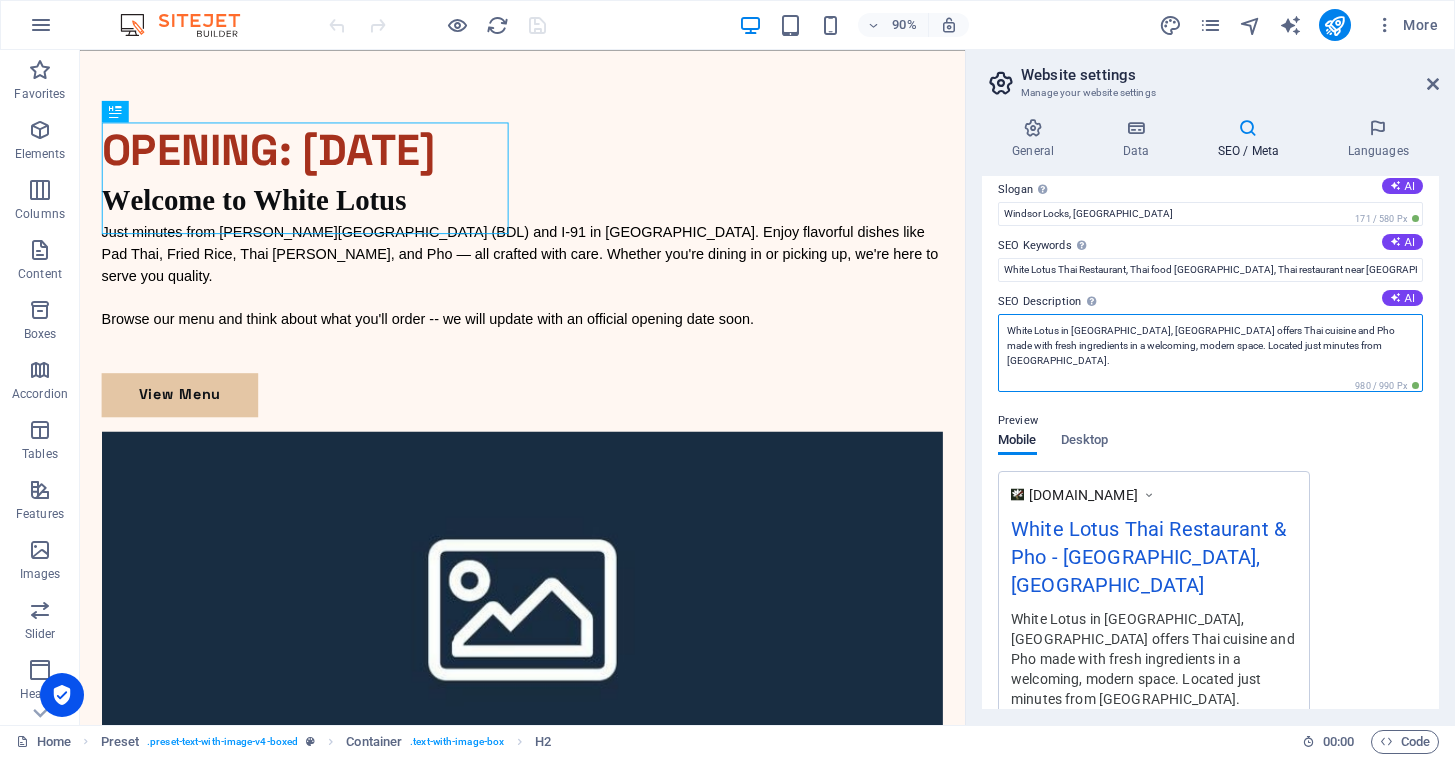 drag, startPoint x: 1149, startPoint y: 348, endPoint x: 1309, endPoint y: 353, distance: 160.07811 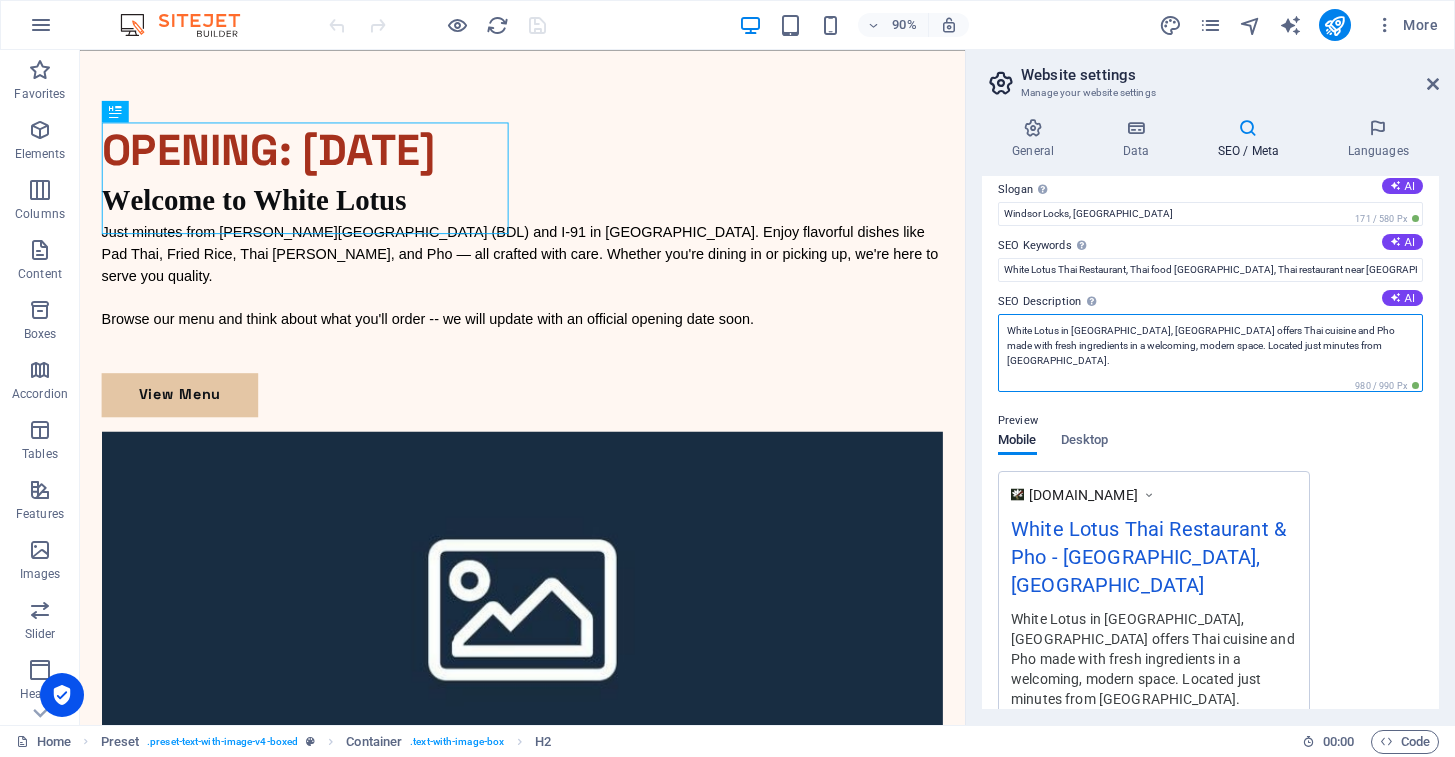 click on "White Lotus in [GEOGRAPHIC_DATA], [GEOGRAPHIC_DATA] offers Thai cuisine and Pho made with fresh ingredients in a welcoming, modern space. Located just minutes from [GEOGRAPHIC_DATA]." at bounding box center (1210, 353) 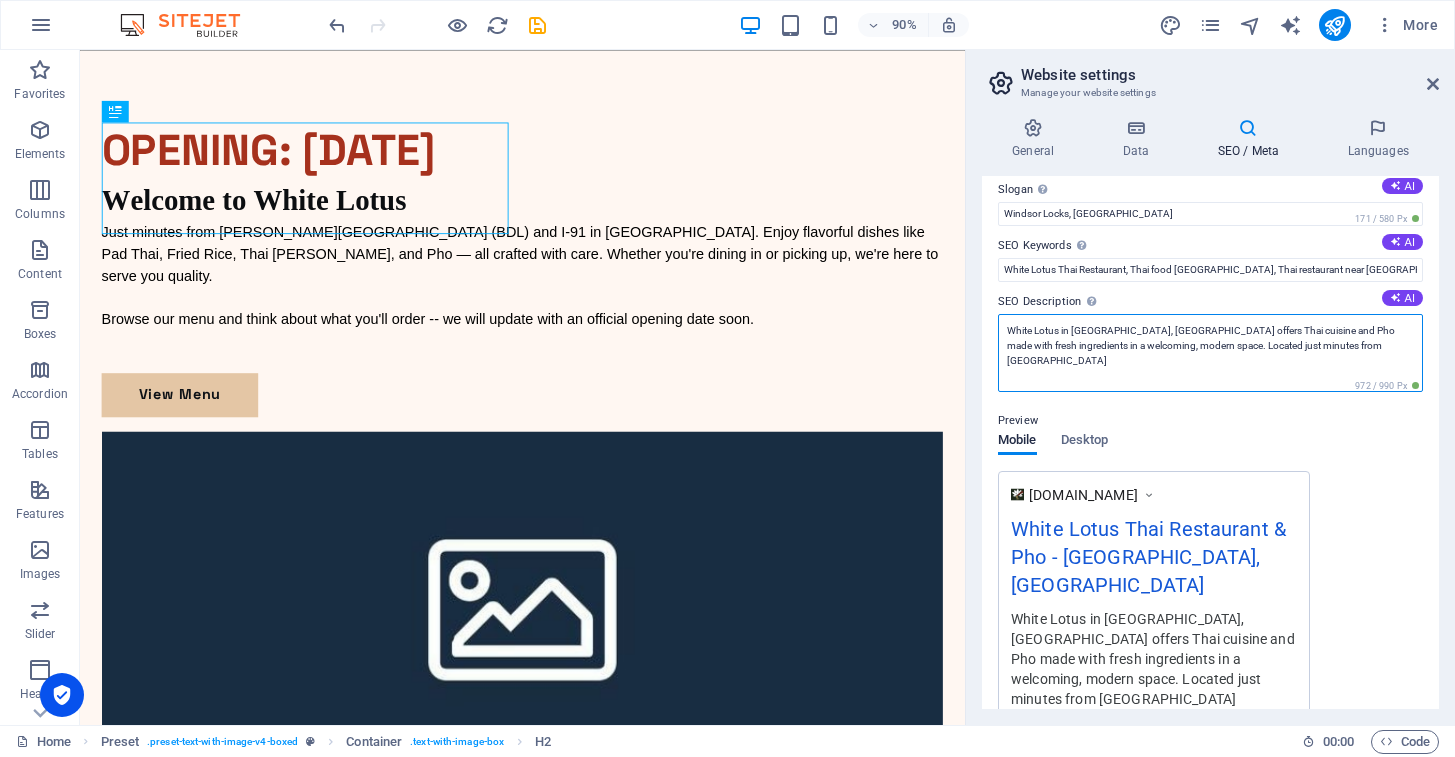 drag, startPoint x: 1184, startPoint y: 344, endPoint x: 1334, endPoint y: 345, distance: 150.00333 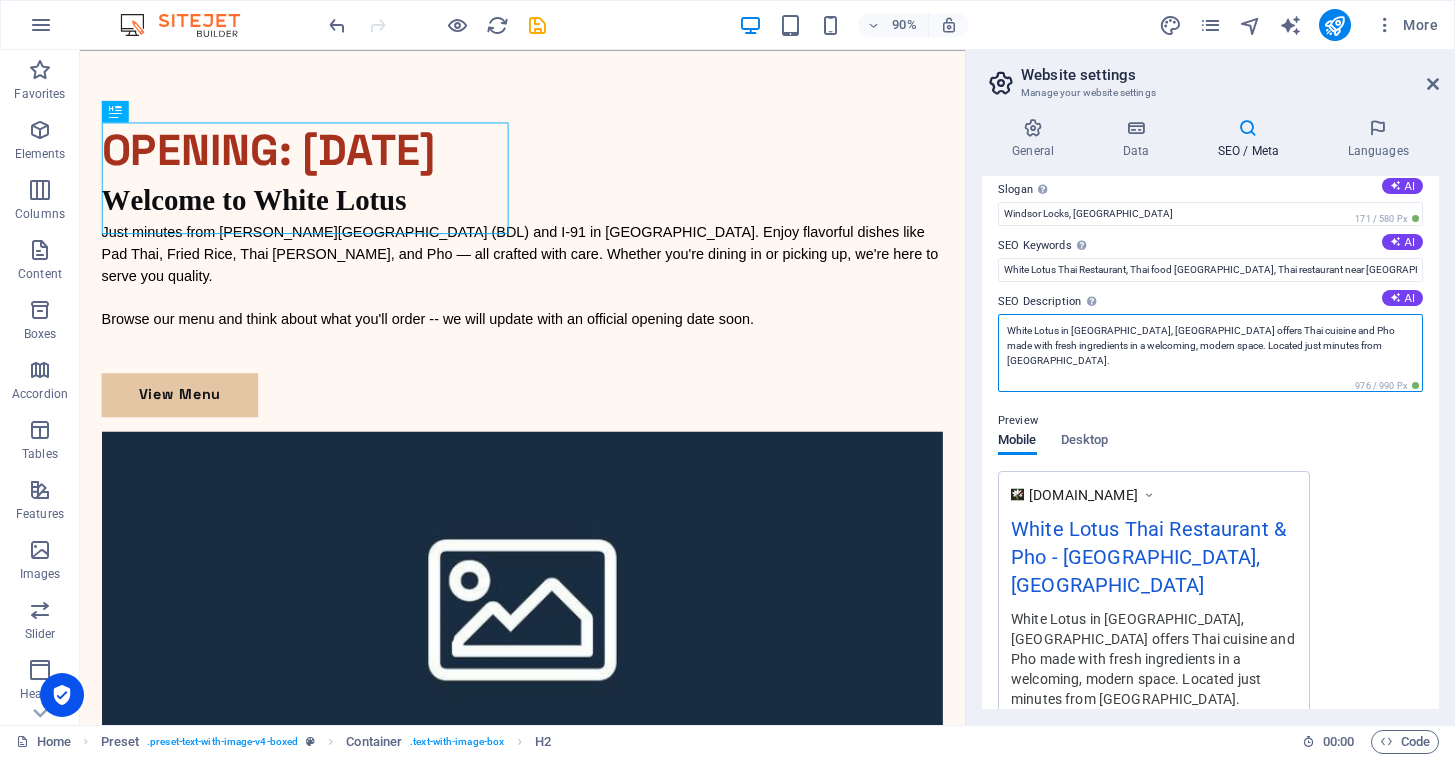 type on "White Lotus in [GEOGRAPHIC_DATA], [GEOGRAPHIC_DATA] offers Thai cuisine and Pho made with fresh ingredients in a welcoming, modern space. Located just minutes from [GEOGRAPHIC_DATA]." 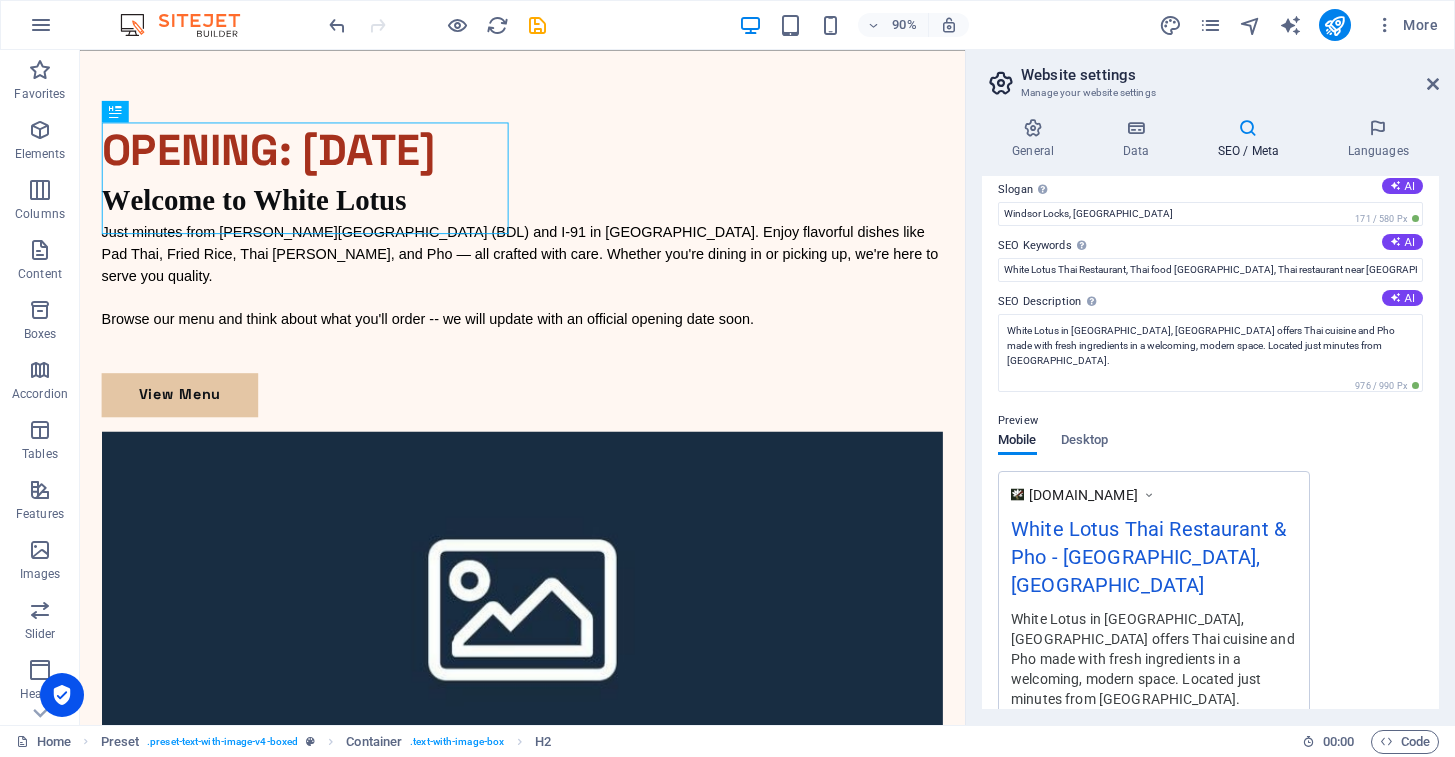 click on "Preview Mobile Desktop www.example.com White Lotus Thai Restaurant & Pho - Windsor Locks, CT White Lotus in Windsor Locks, CT offers Thai cuisine and Pho made with fresh ingredients in a welcoming, modern space. Located just minutes from BDL." at bounding box center [1210, 557] 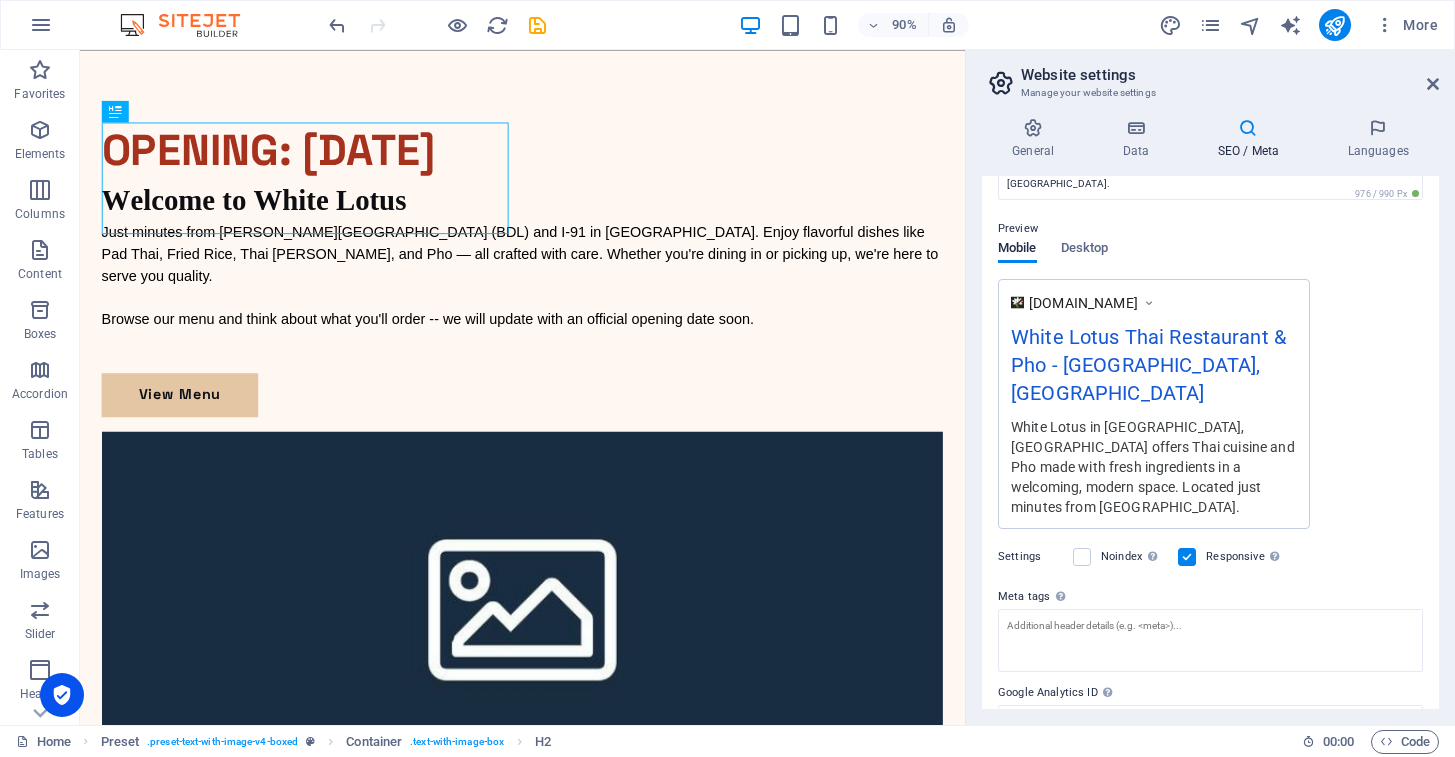scroll, scrollTop: 253, scrollLeft: 0, axis: vertical 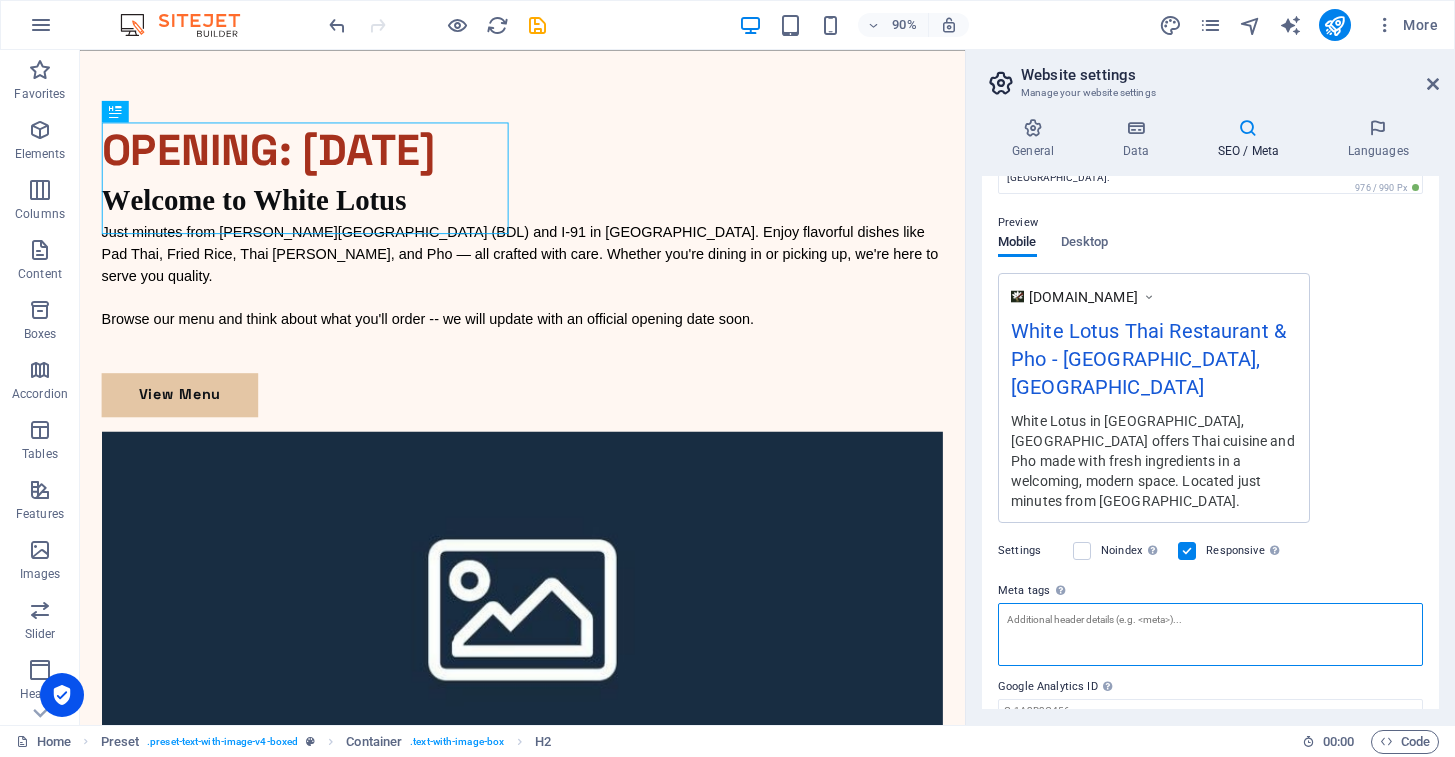 click on "Meta tags Enter HTML code here that will be placed inside the  tags of your website. Please note that your website may not function if you include code with errors." at bounding box center (1210, 634) 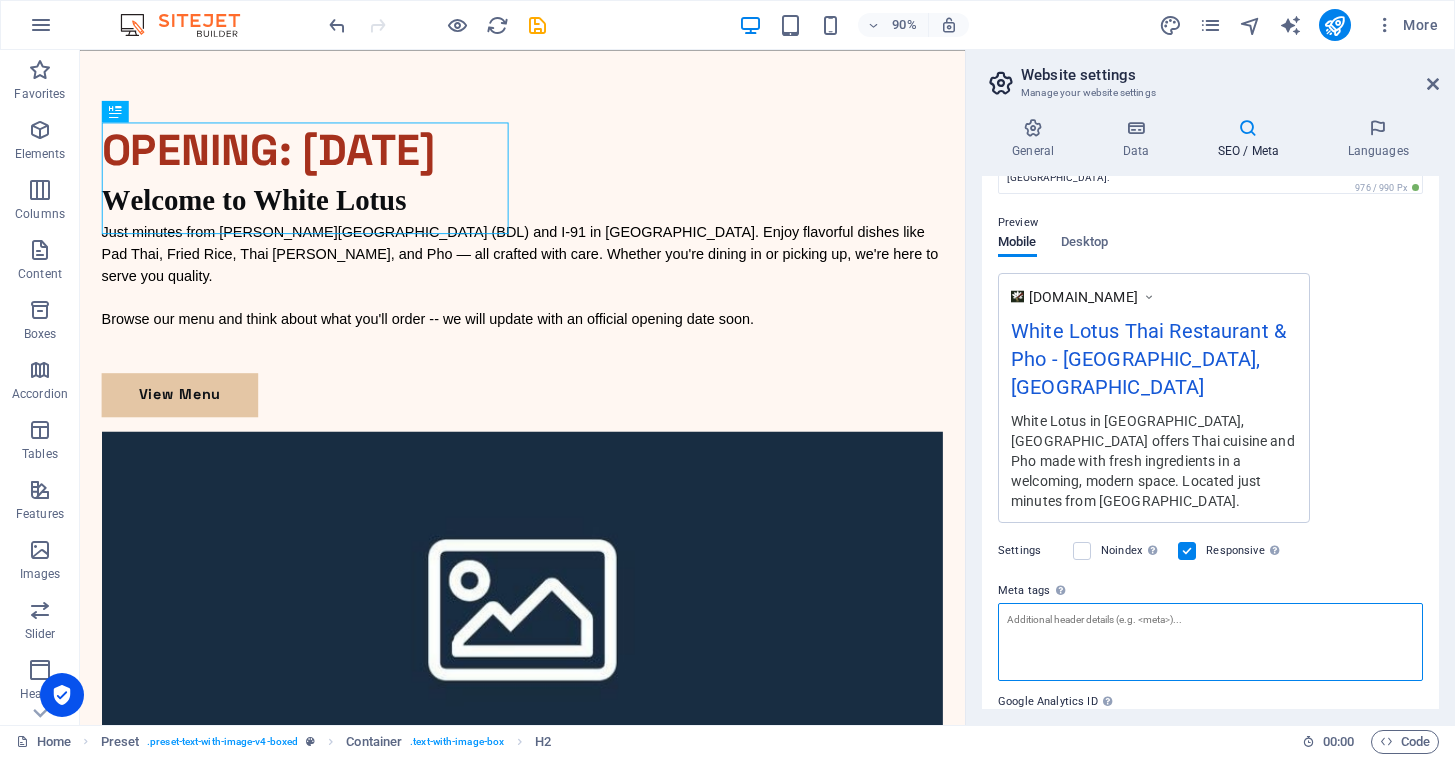scroll, scrollTop: 282, scrollLeft: 0, axis: vertical 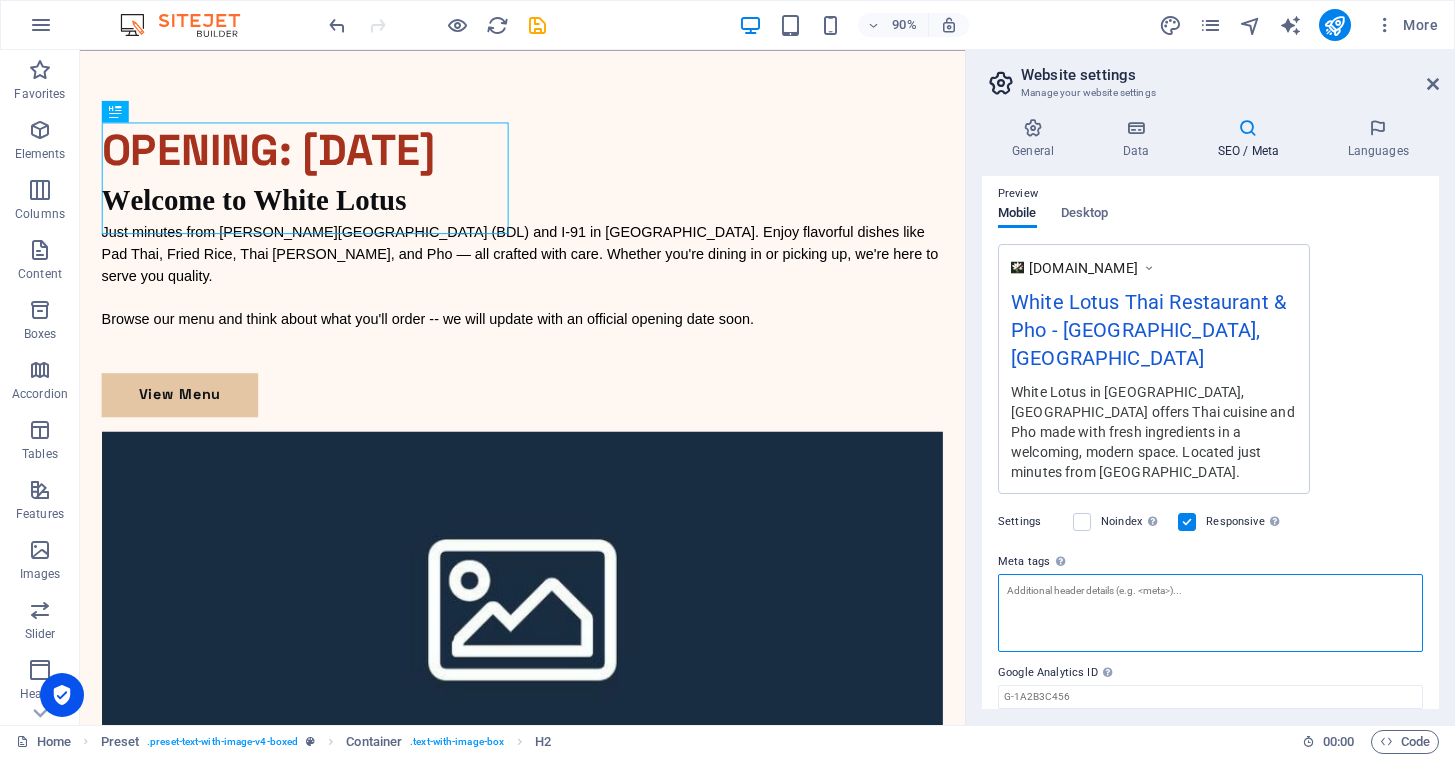 drag, startPoint x: 1138, startPoint y: 567, endPoint x: 1138, endPoint y: 601, distance: 34 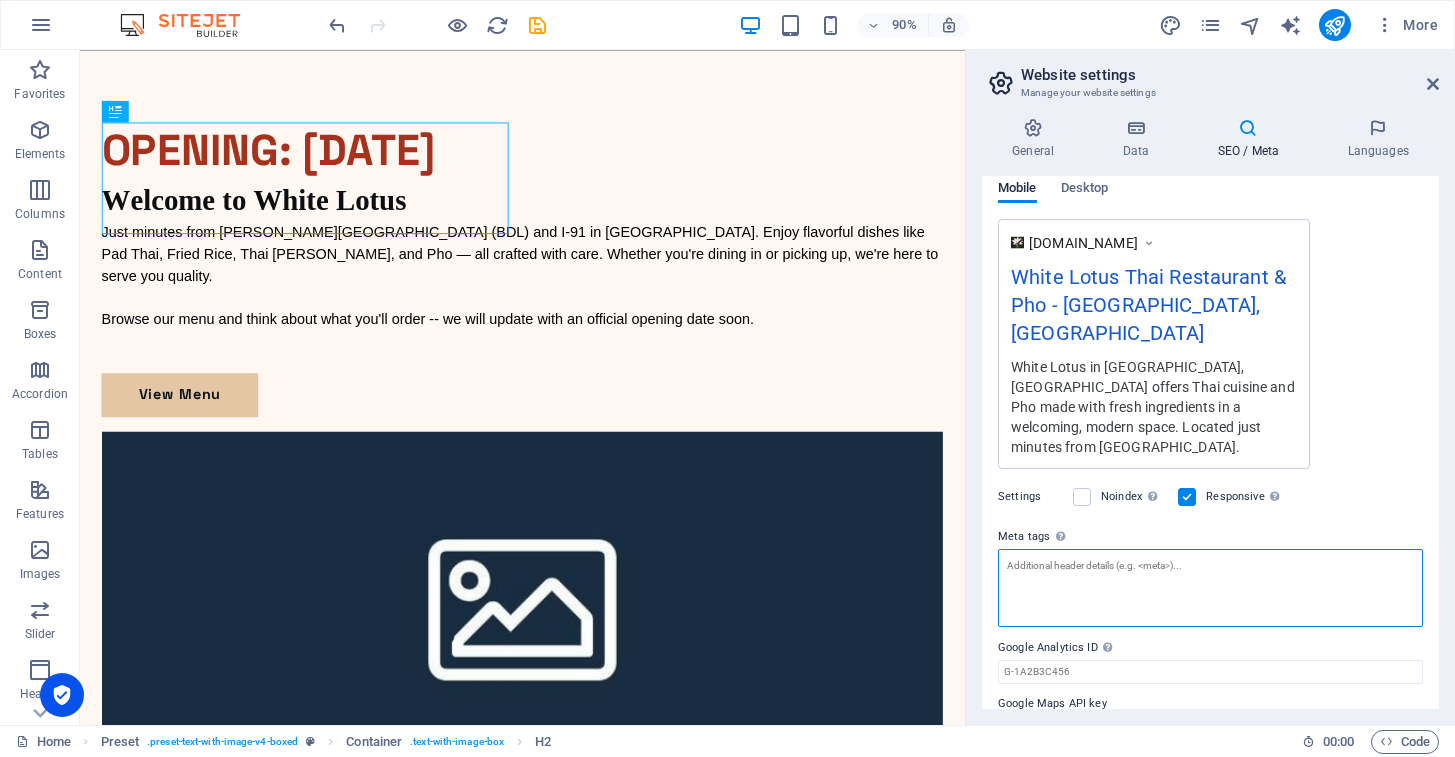 scroll, scrollTop: 305, scrollLeft: 0, axis: vertical 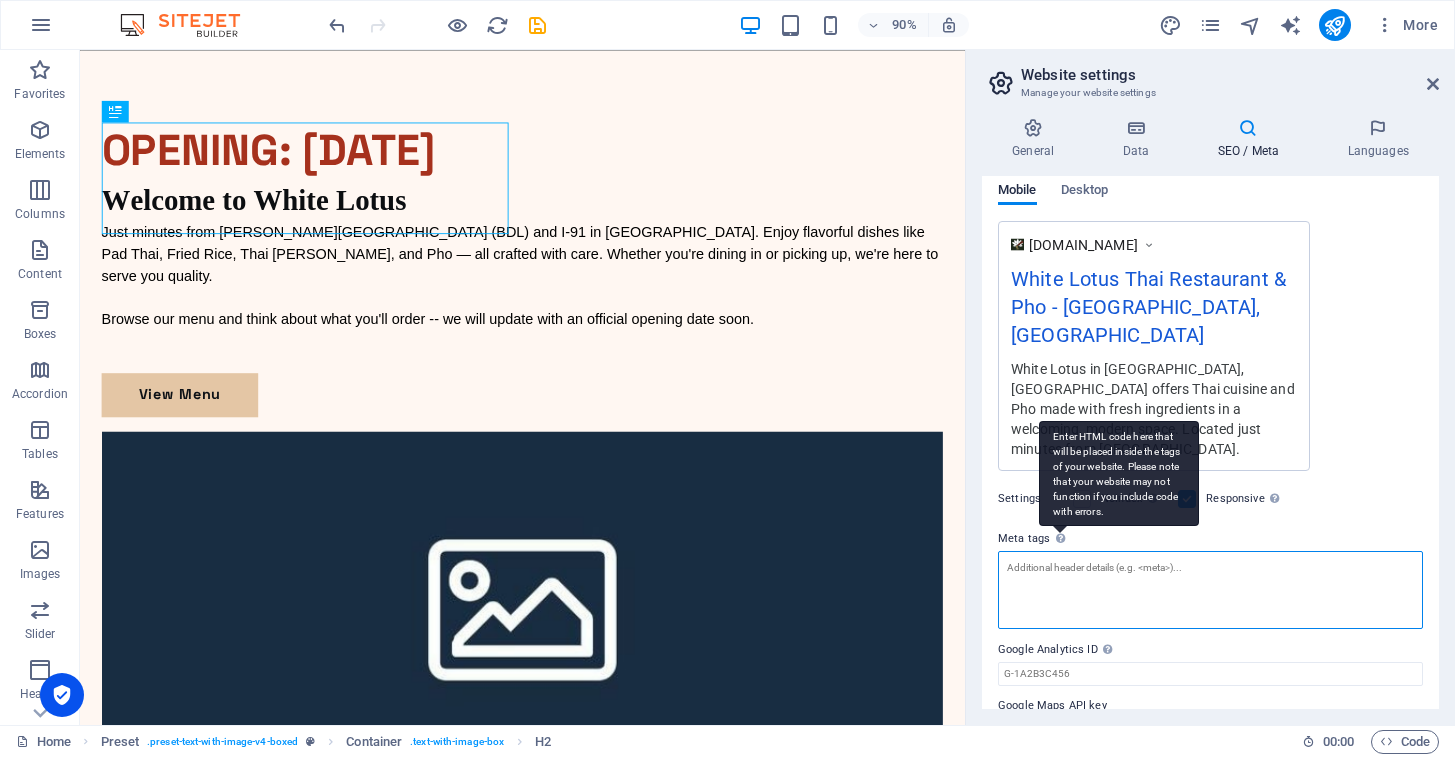 paste on "<link rel="canonical" href="https://www.whitelotusthaict.com/" />" 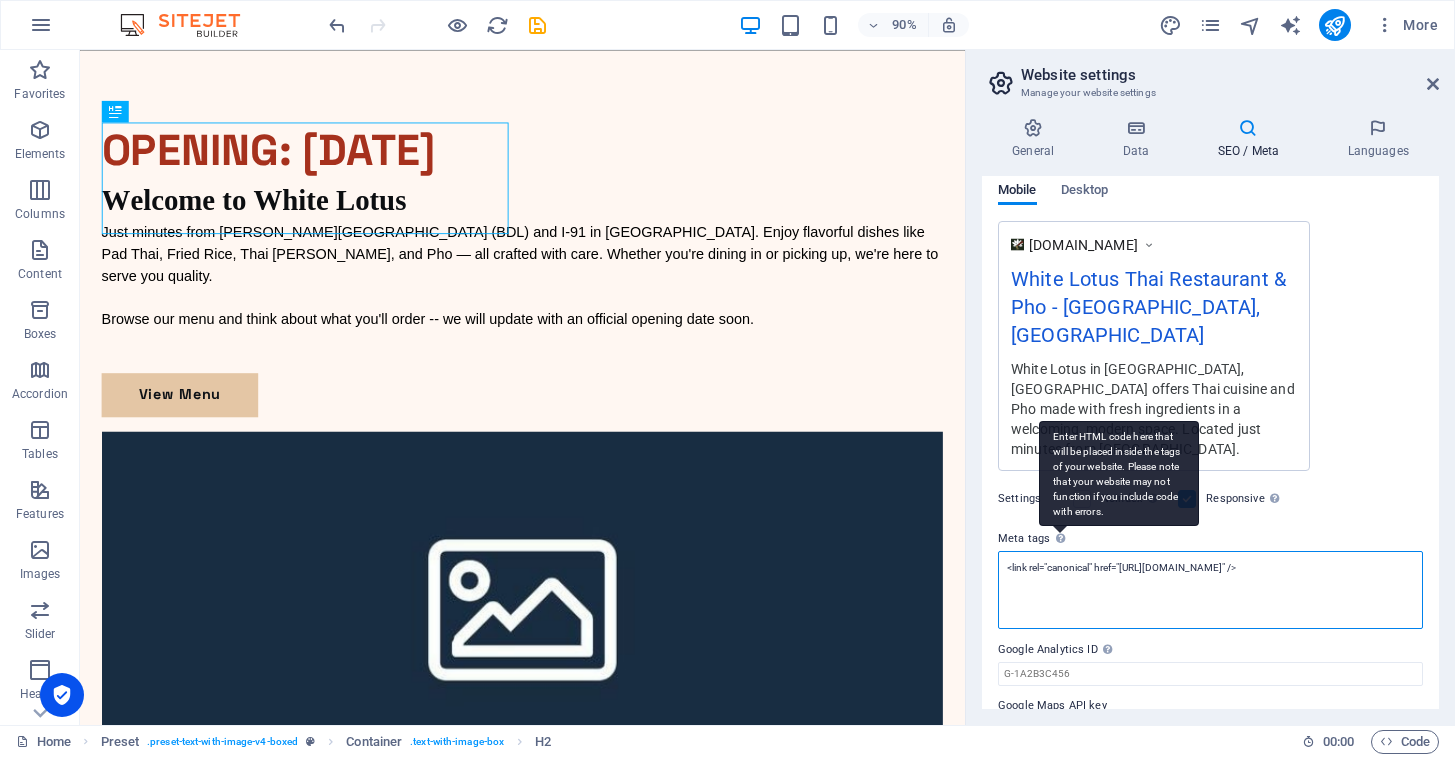 scroll, scrollTop: 275, scrollLeft: 0, axis: vertical 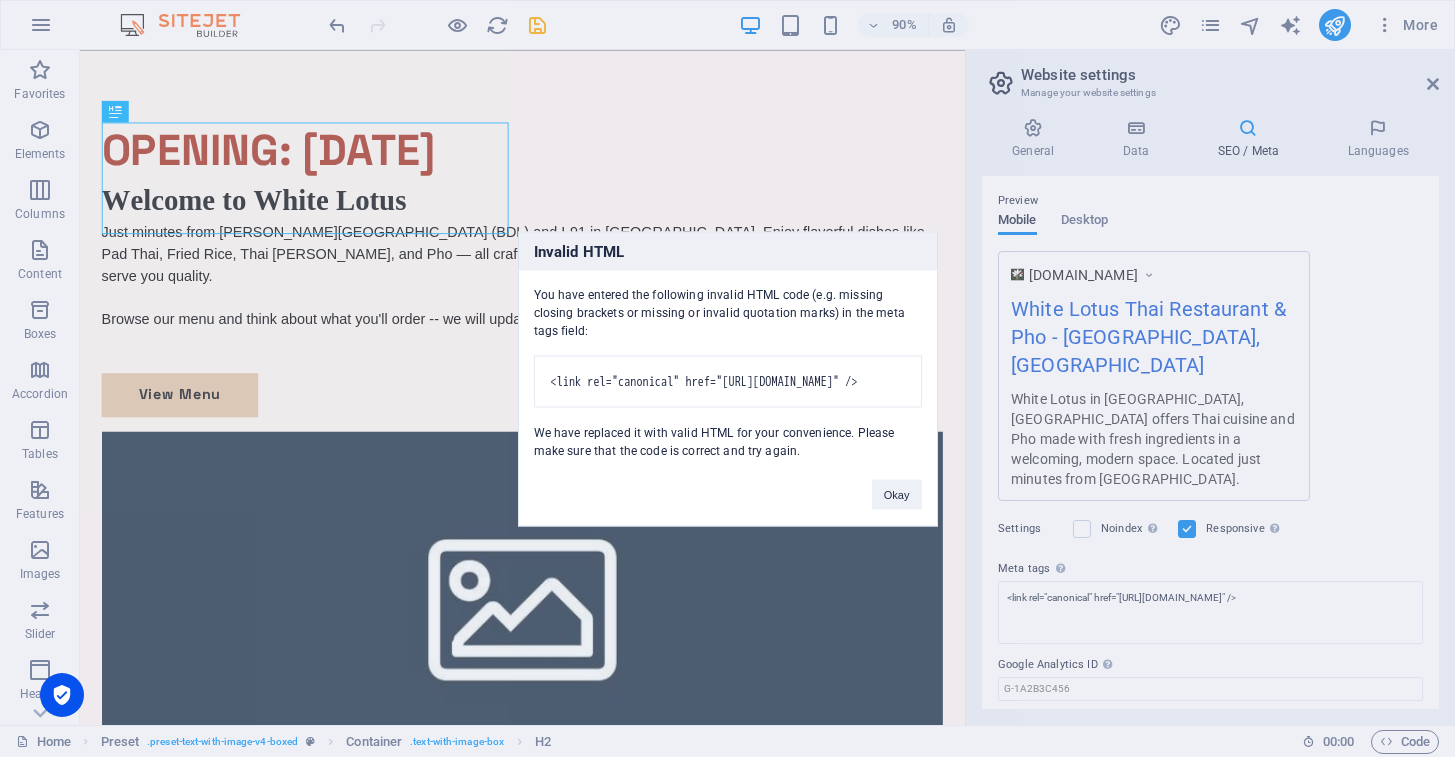 type on "<link rel="canonical" href="[URL][DOMAIN_NAME]">" 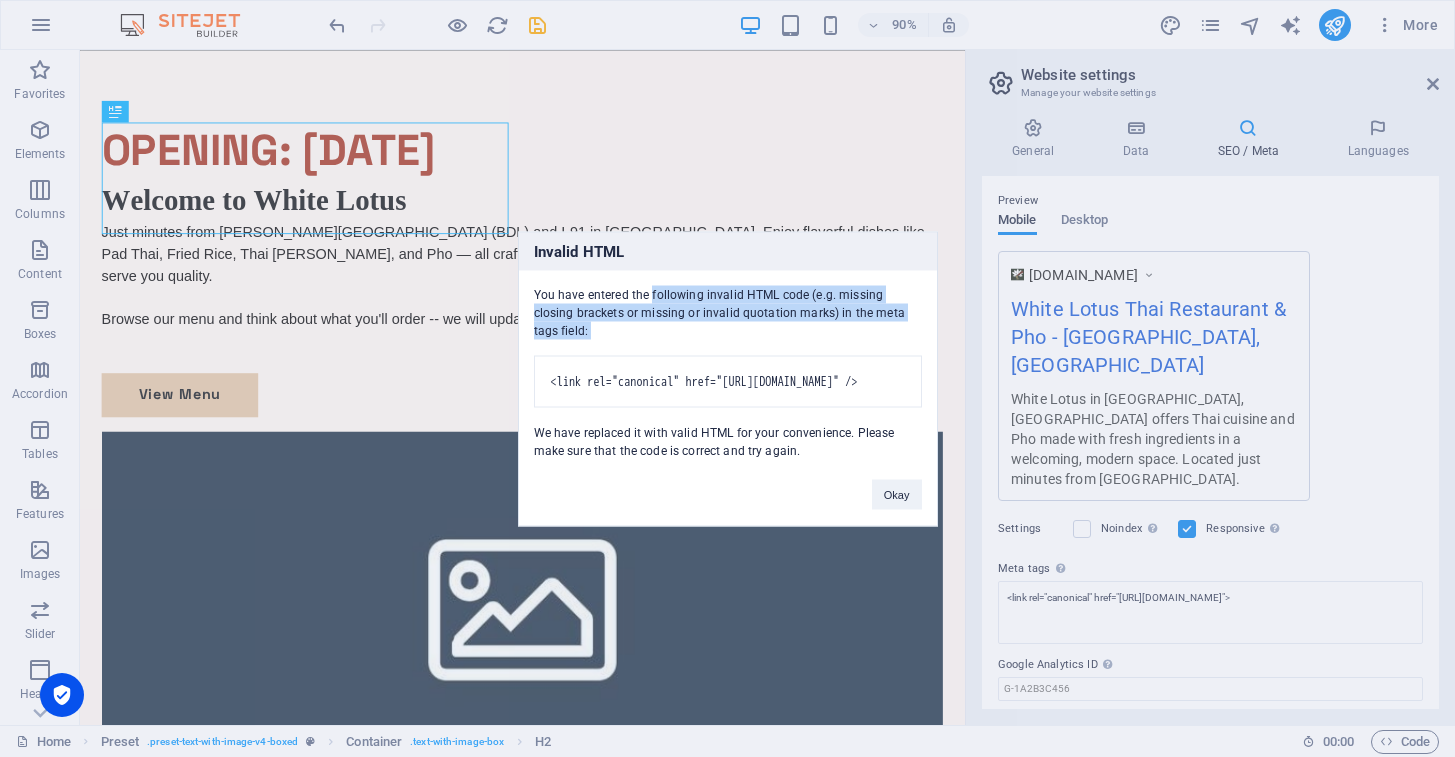 drag, startPoint x: 734, startPoint y: 332, endPoint x: 530, endPoint y: 286, distance: 209.12198 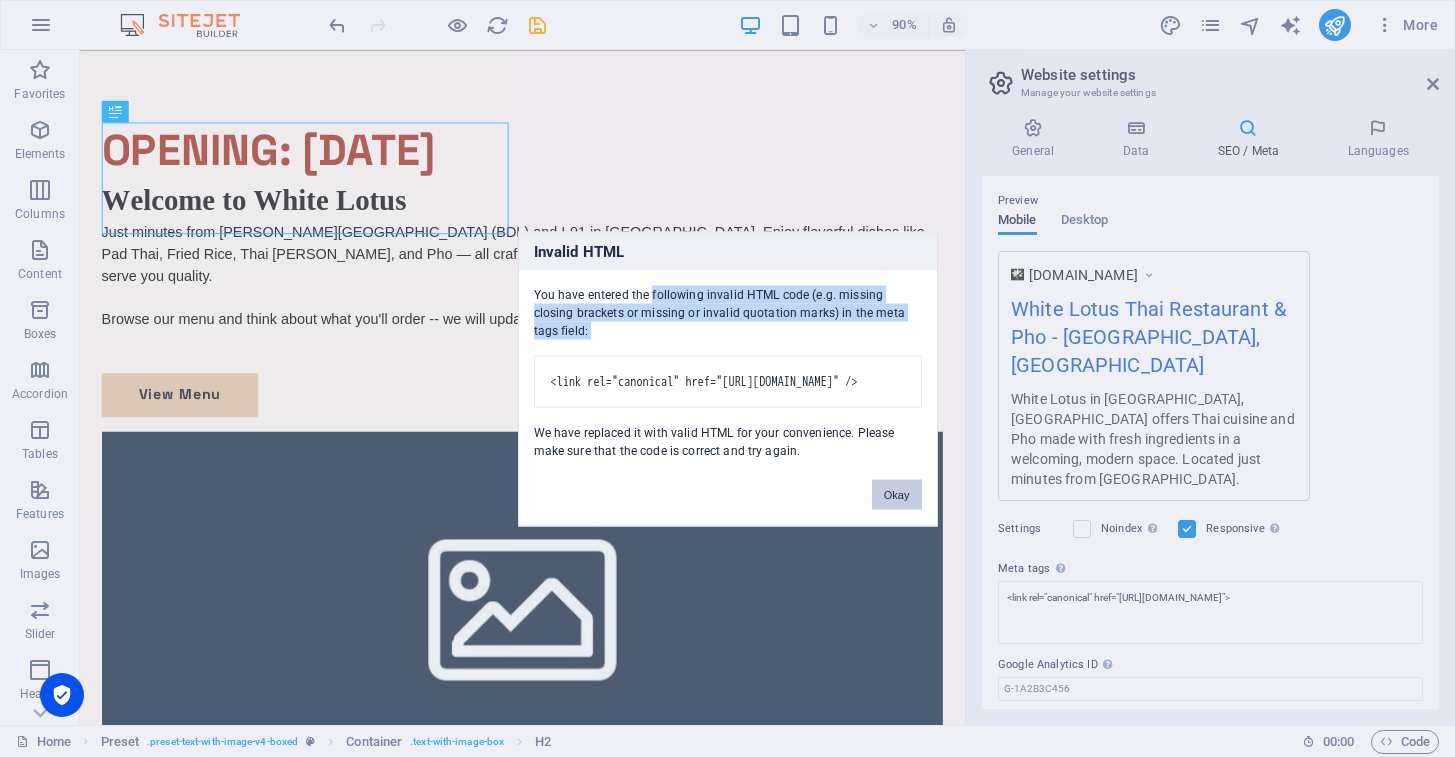 scroll, scrollTop: 0, scrollLeft: 287, axis: horizontal 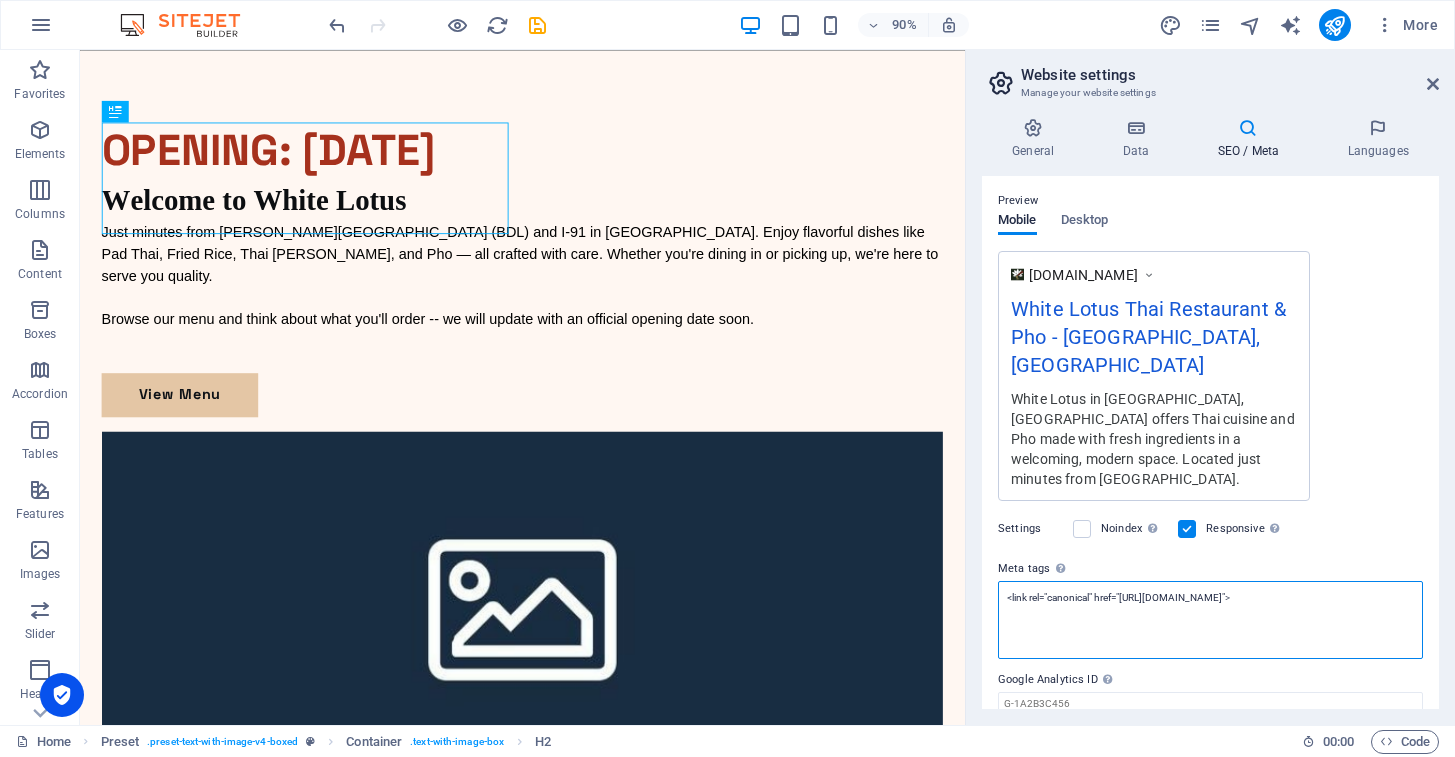 click on "<link rel="canonical" href="[URL][DOMAIN_NAME]">" at bounding box center (1210, 620) 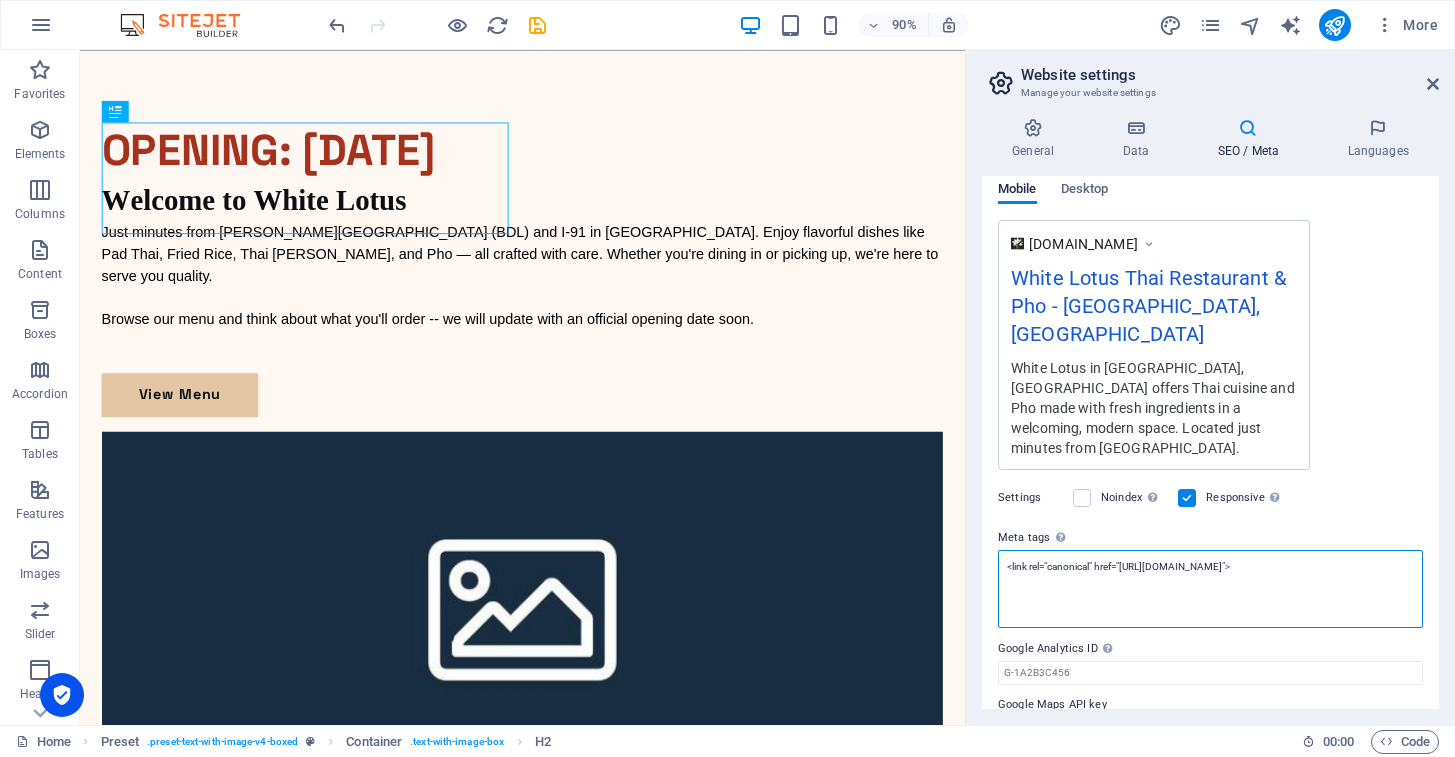 scroll, scrollTop: 305, scrollLeft: 0, axis: vertical 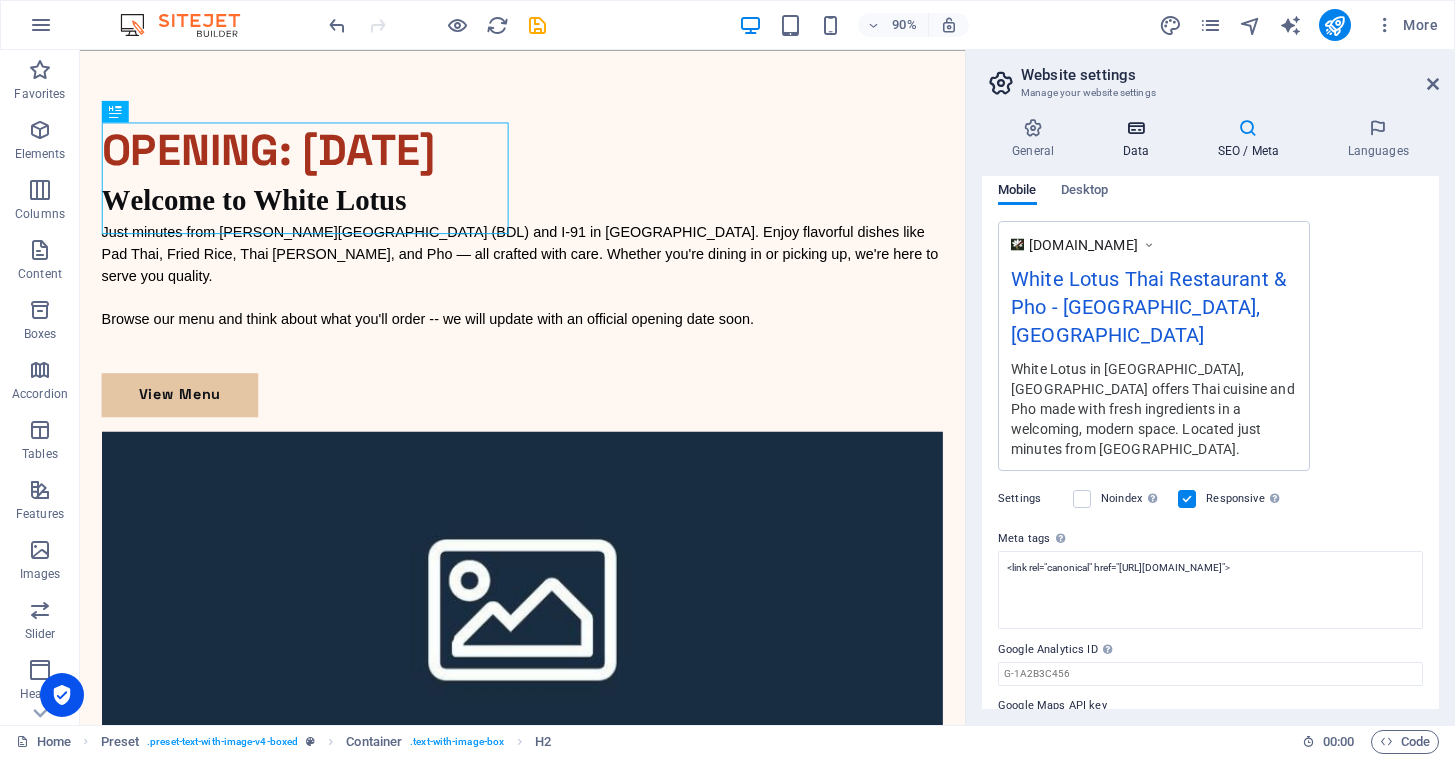 click on "Data" at bounding box center [1139, 139] 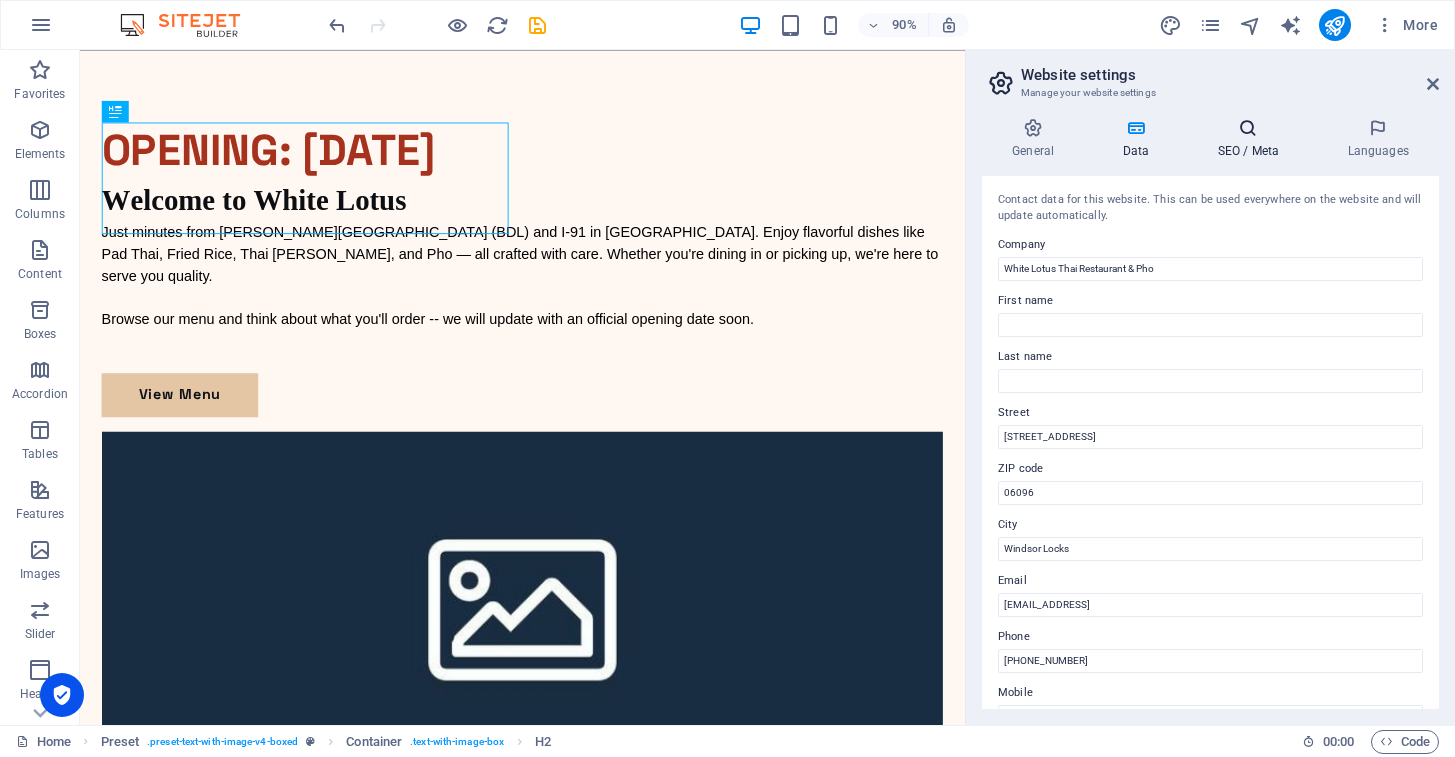 click on "SEO / Meta" at bounding box center [1252, 139] 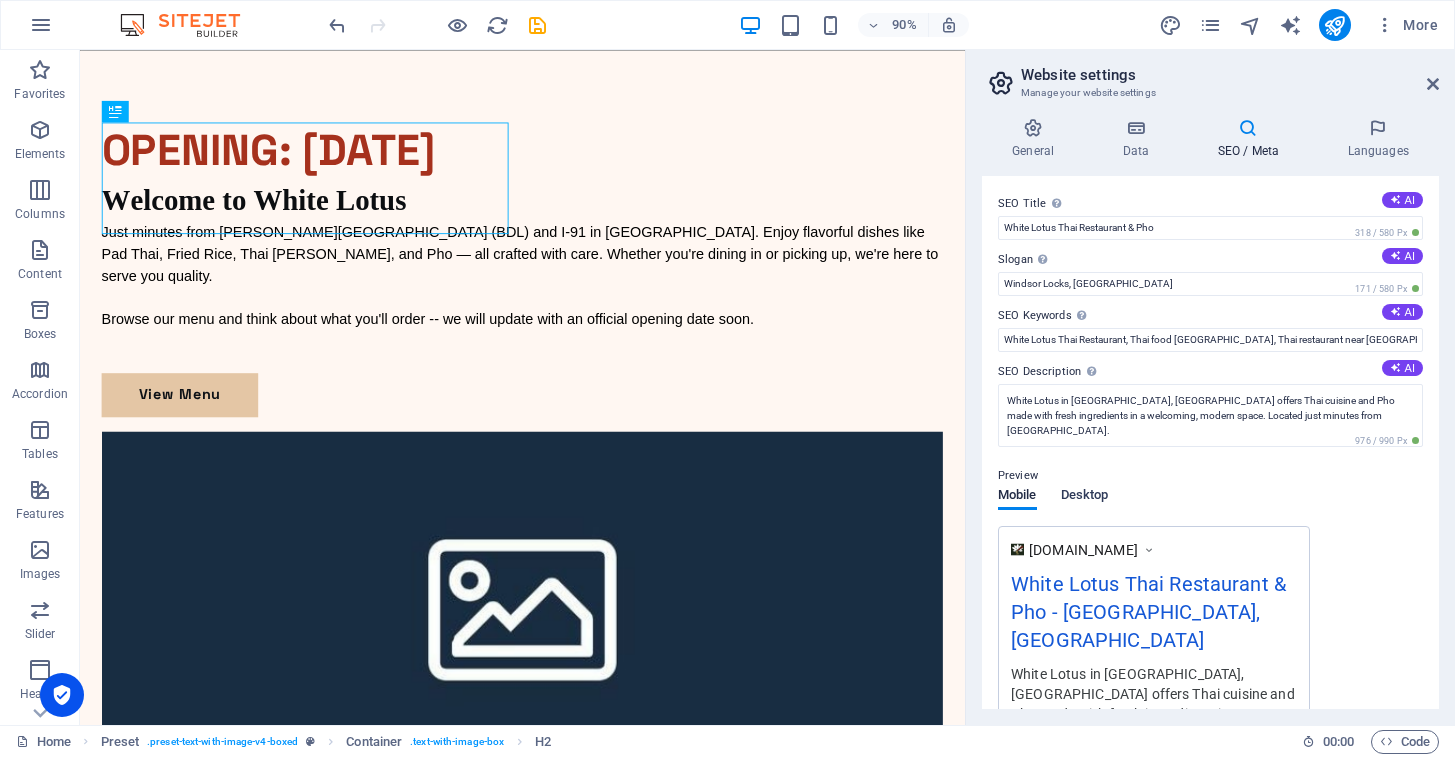 click on "Desktop" at bounding box center [1085, 497] 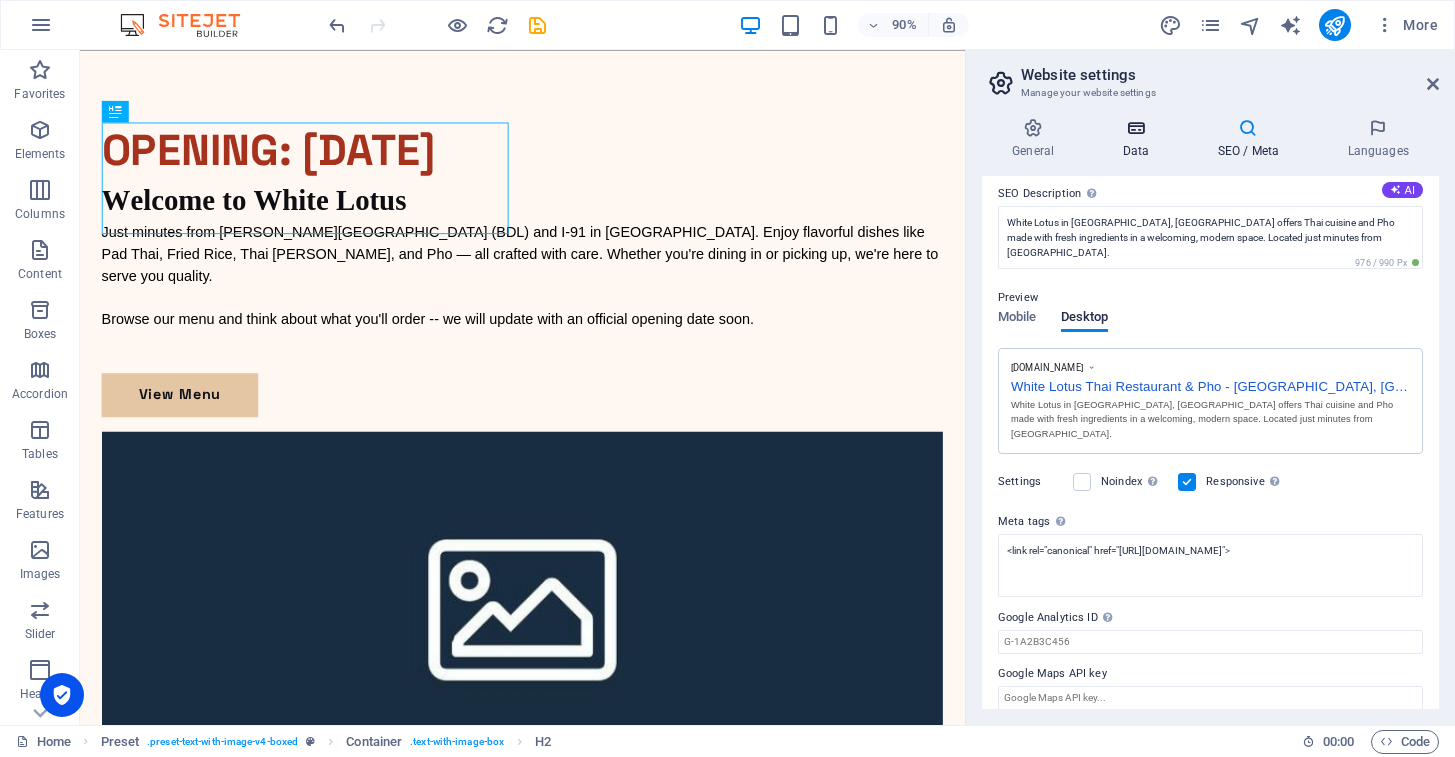 click on "Data" at bounding box center (1139, 139) 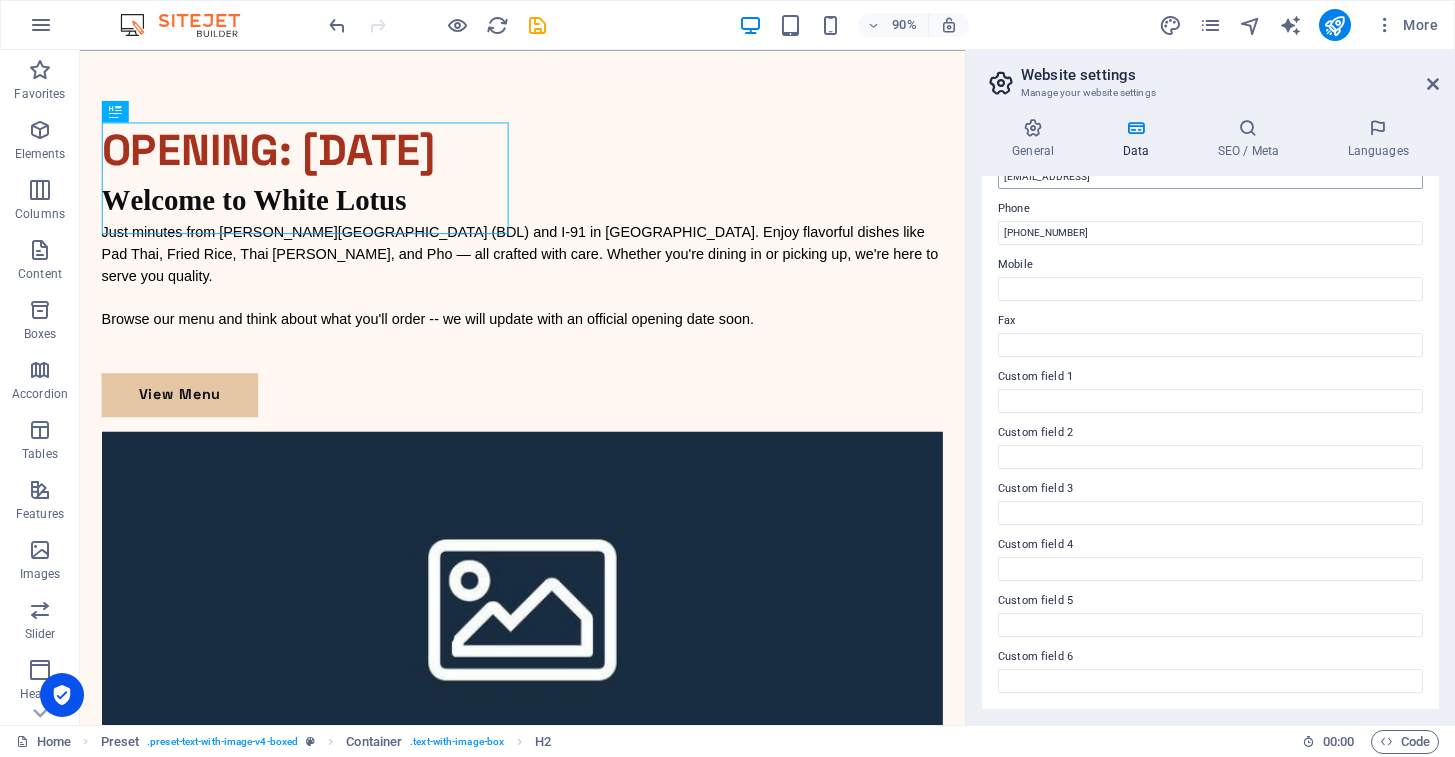 scroll, scrollTop: 426, scrollLeft: 0, axis: vertical 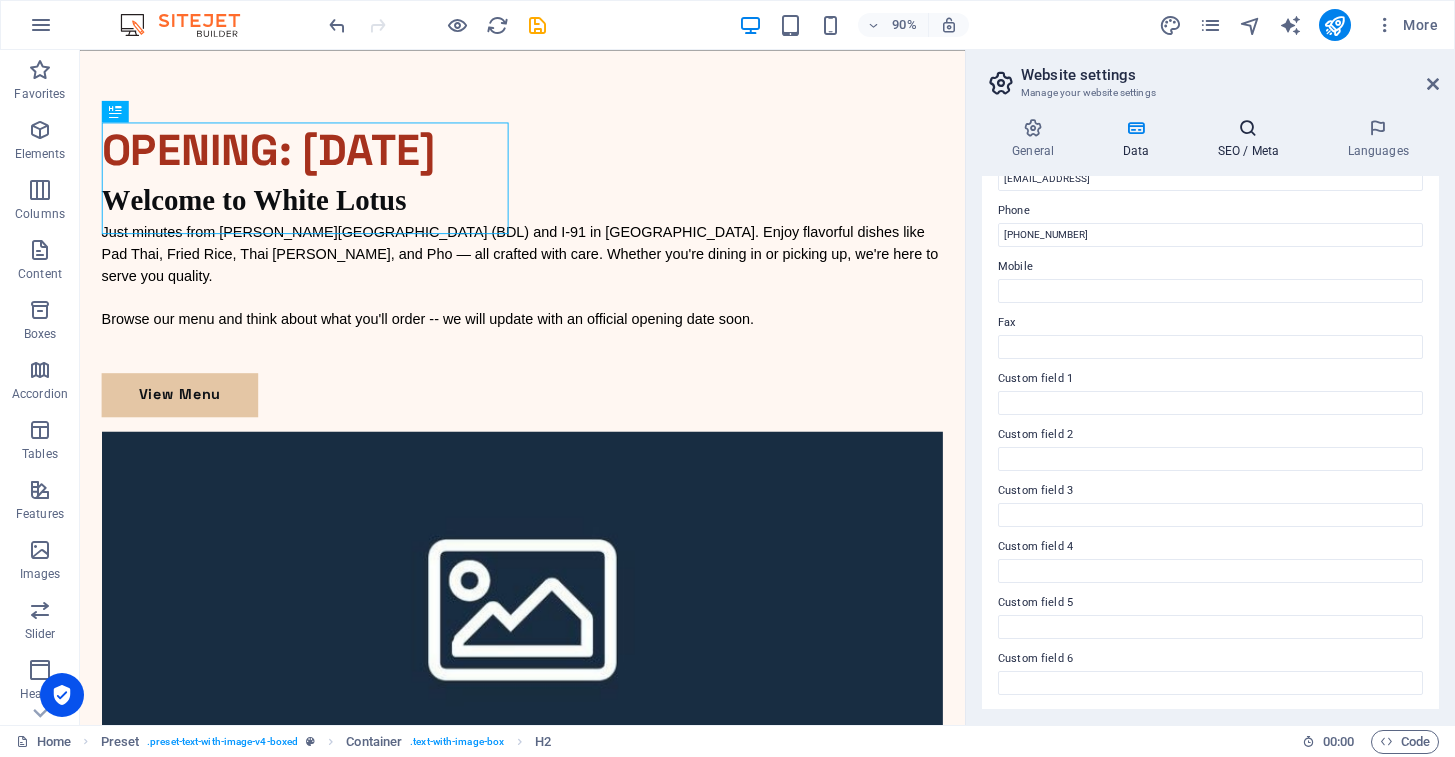 click on "SEO / Meta" at bounding box center (1252, 139) 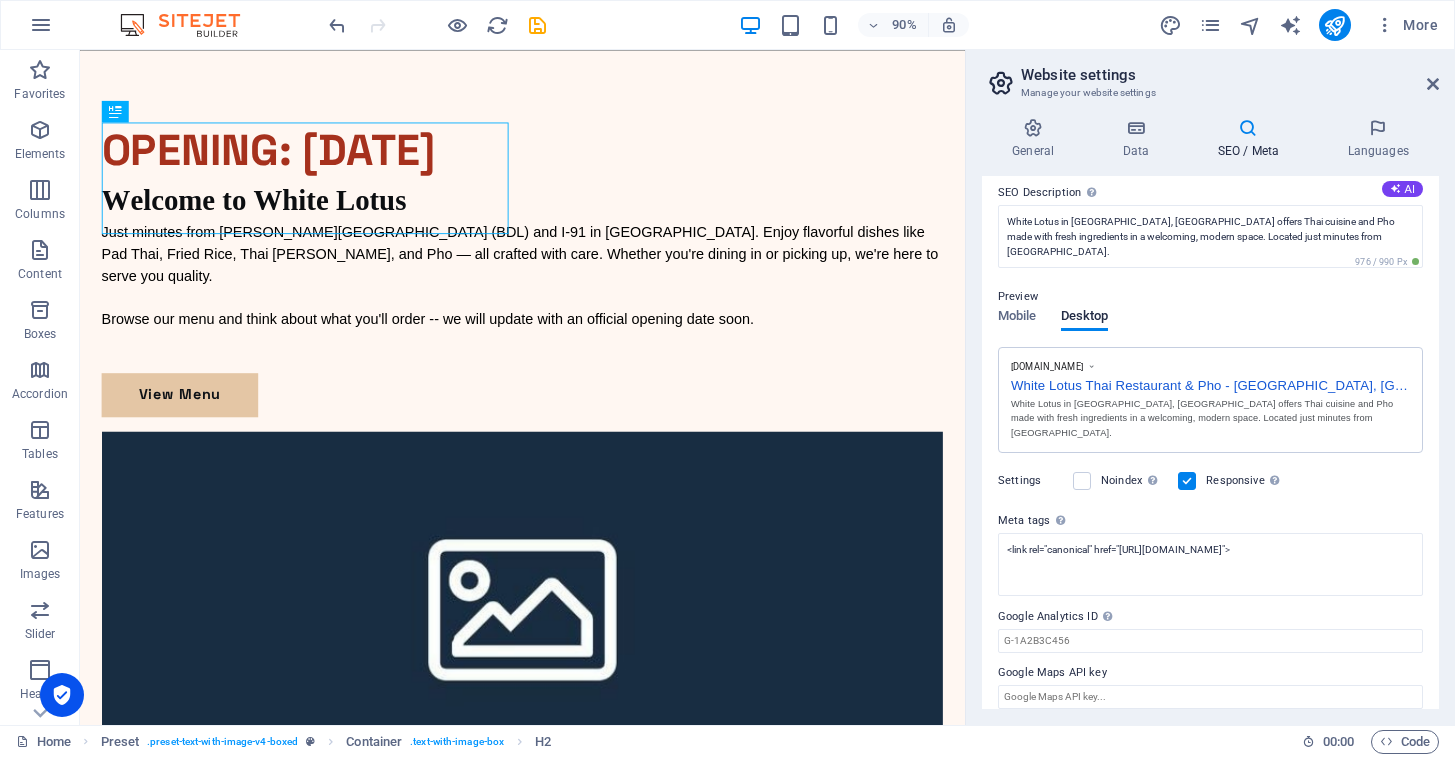 scroll, scrollTop: 178, scrollLeft: 0, axis: vertical 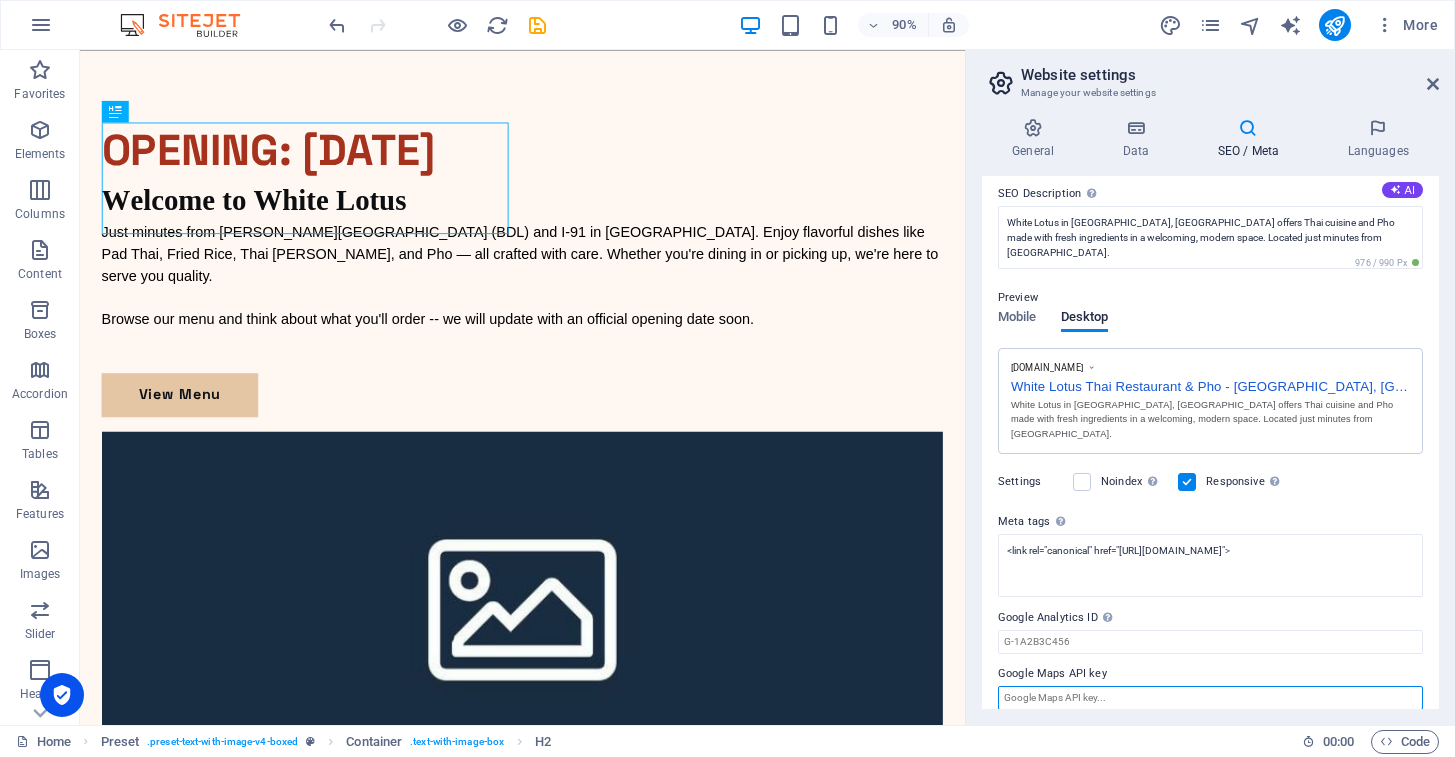 click on "Google Maps API key" at bounding box center (1210, 698) 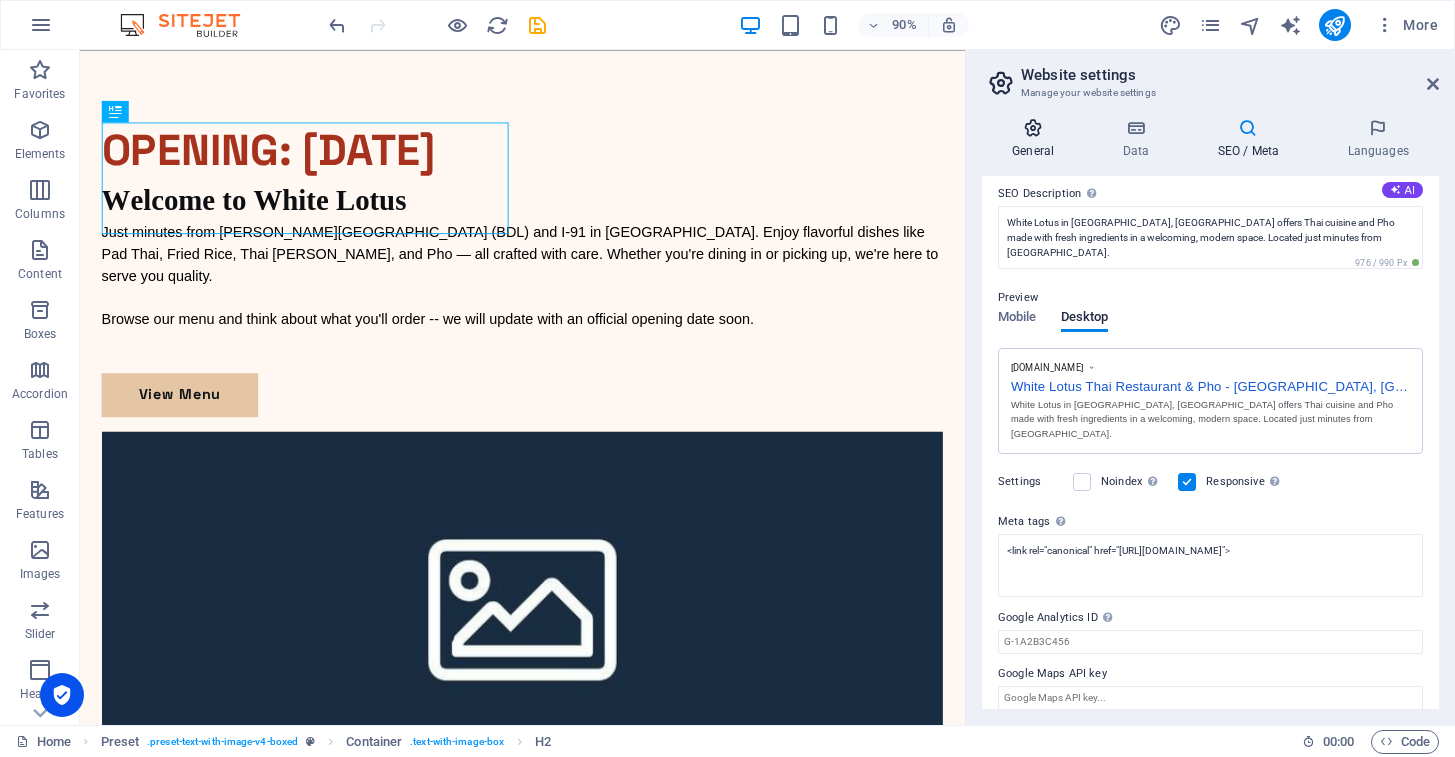 click on "General" at bounding box center (1037, 139) 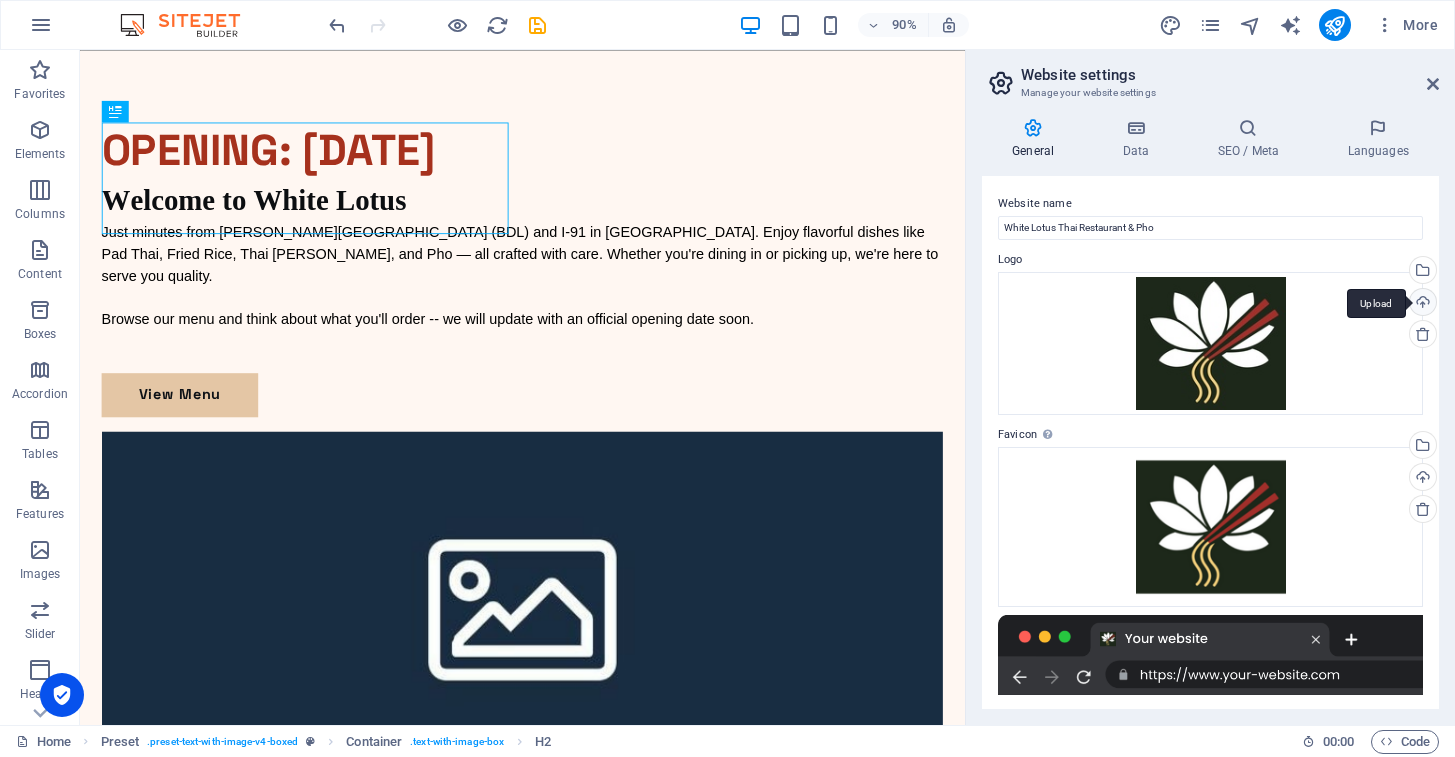scroll, scrollTop: 0, scrollLeft: 0, axis: both 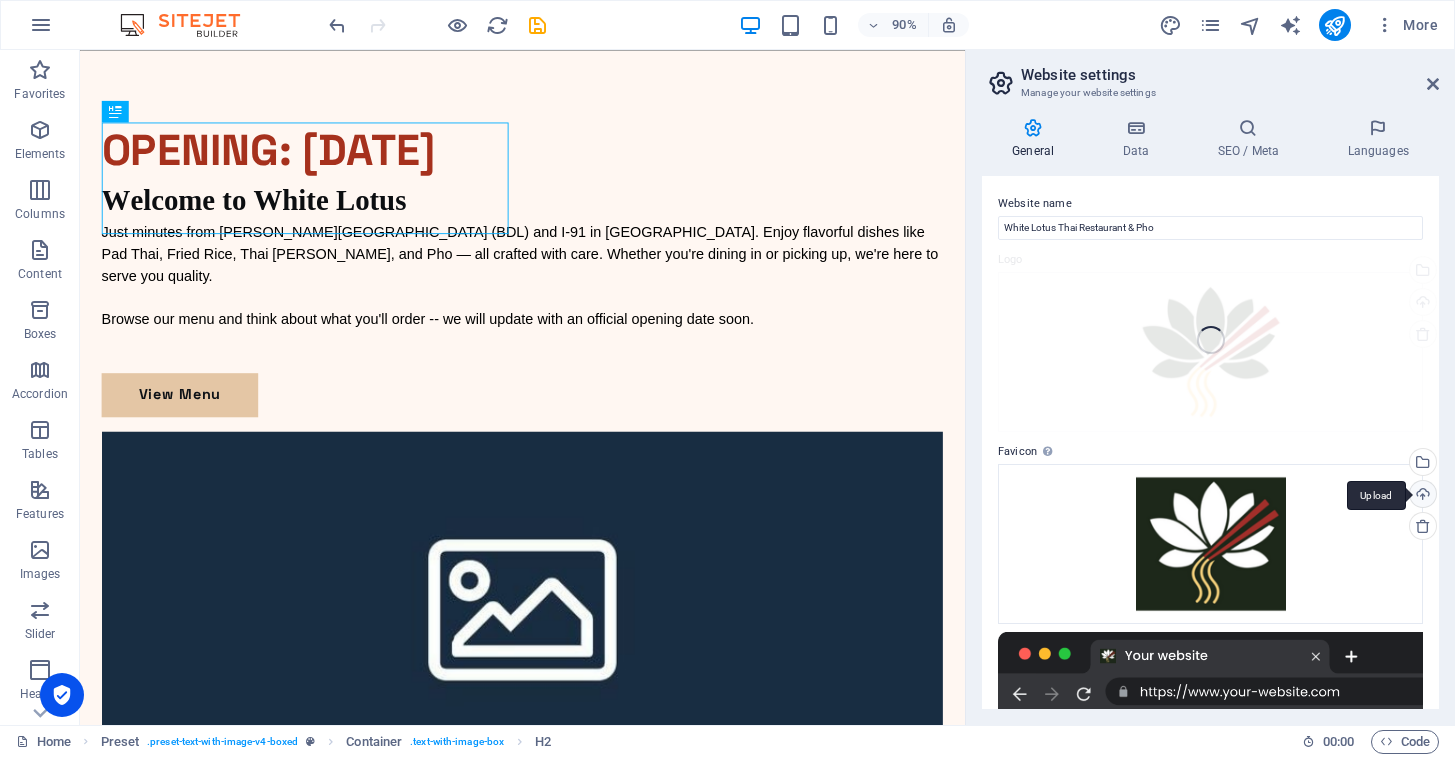 click on "Upload" at bounding box center [1421, 496] 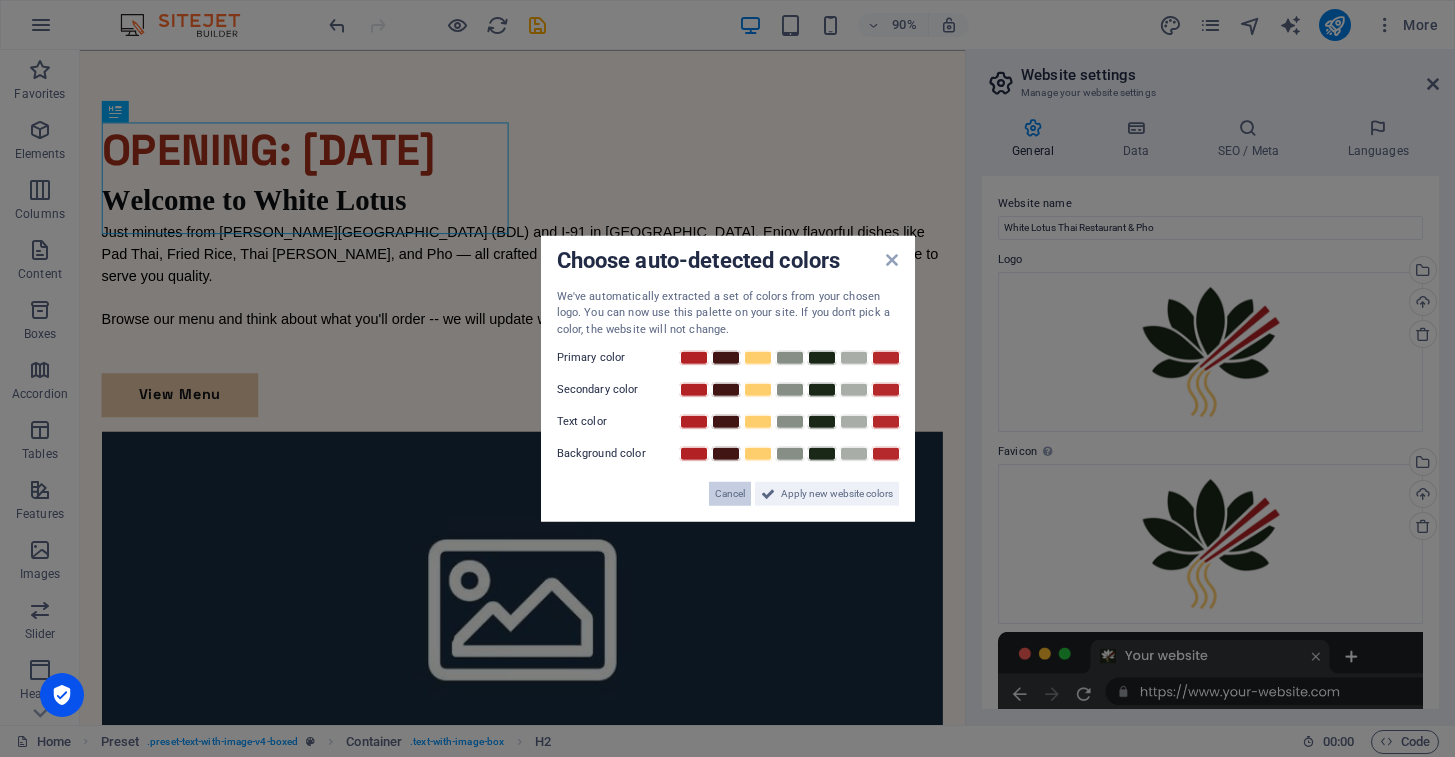 click on "Cancel" at bounding box center (730, 494) 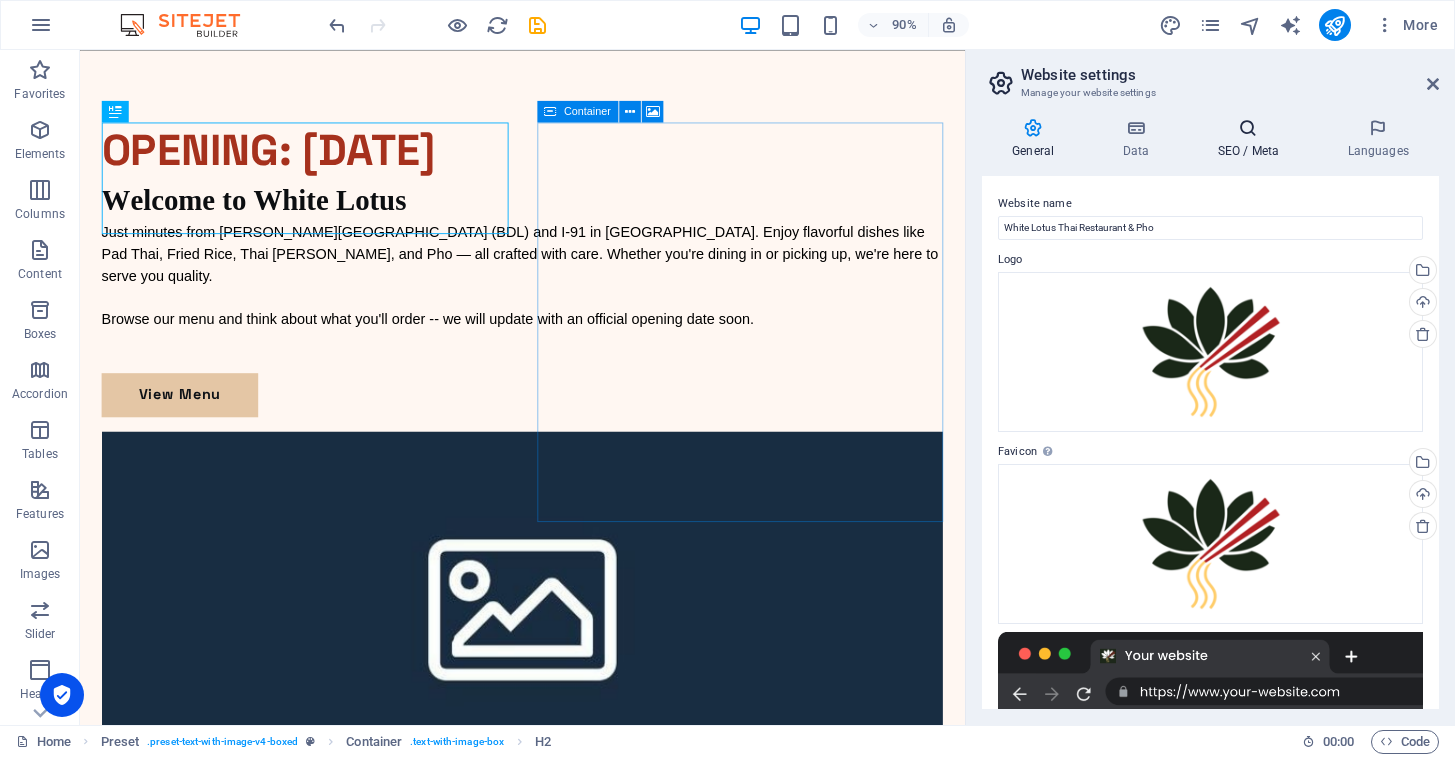 scroll, scrollTop: 0, scrollLeft: 0, axis: both 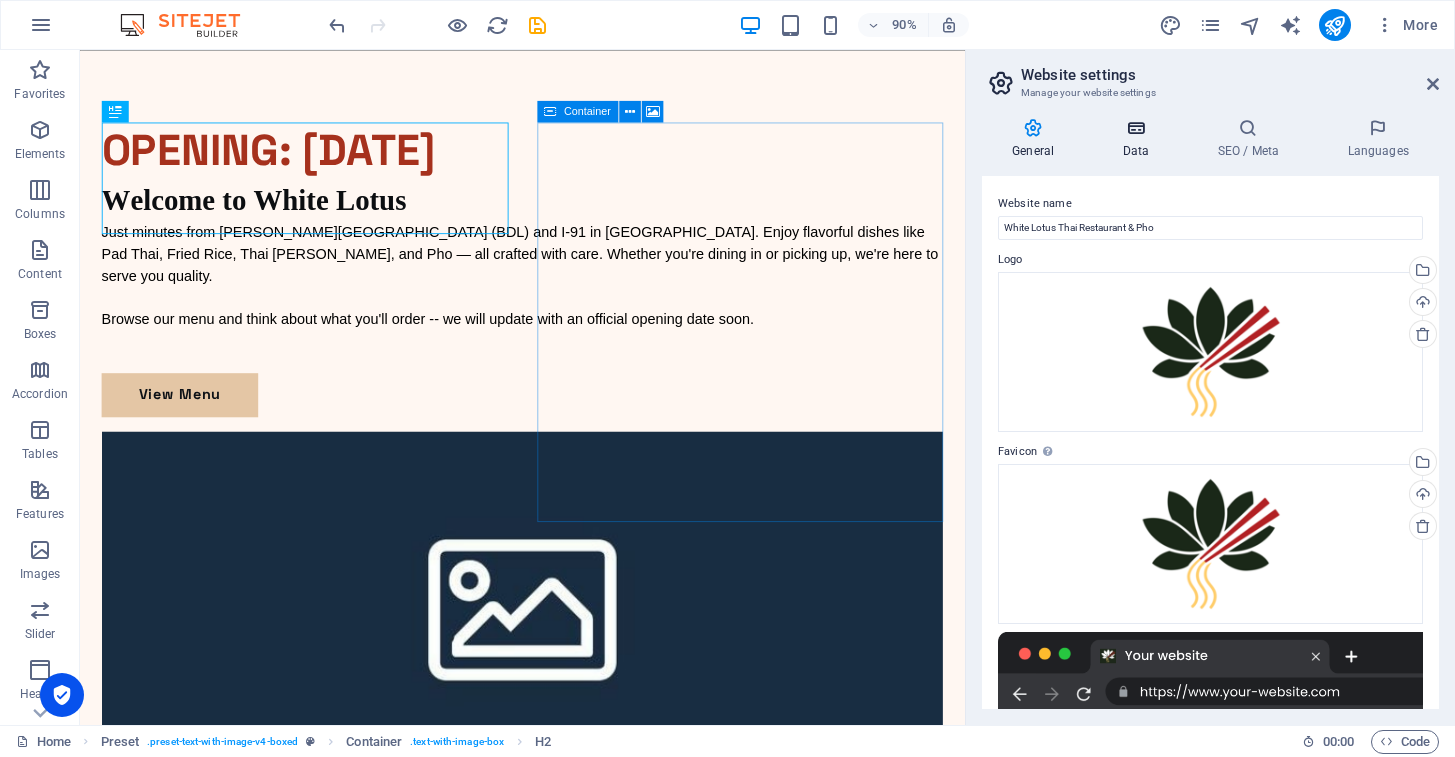 click at bounding box center [1135, 128] 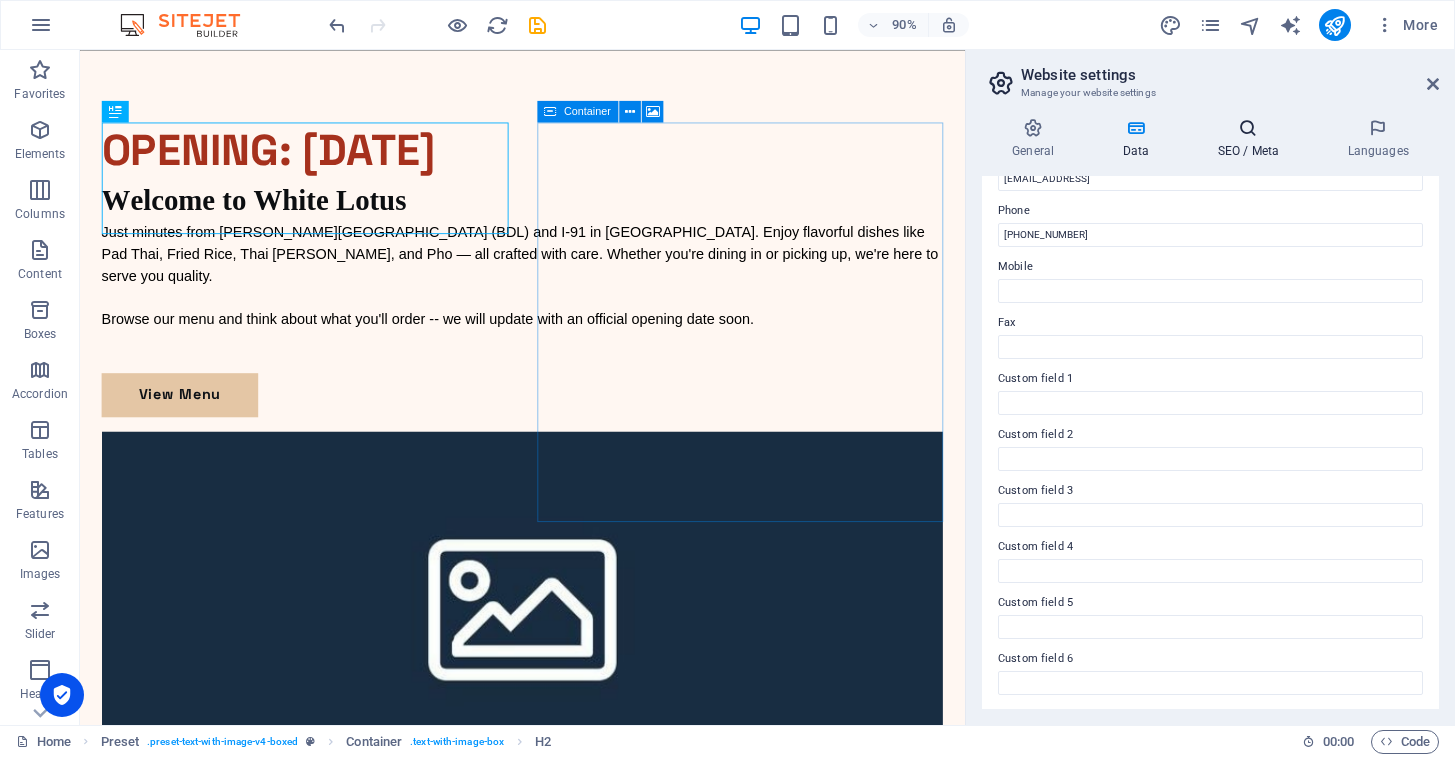 click on "SEO / Meta" at bounding box center (1252, 139) 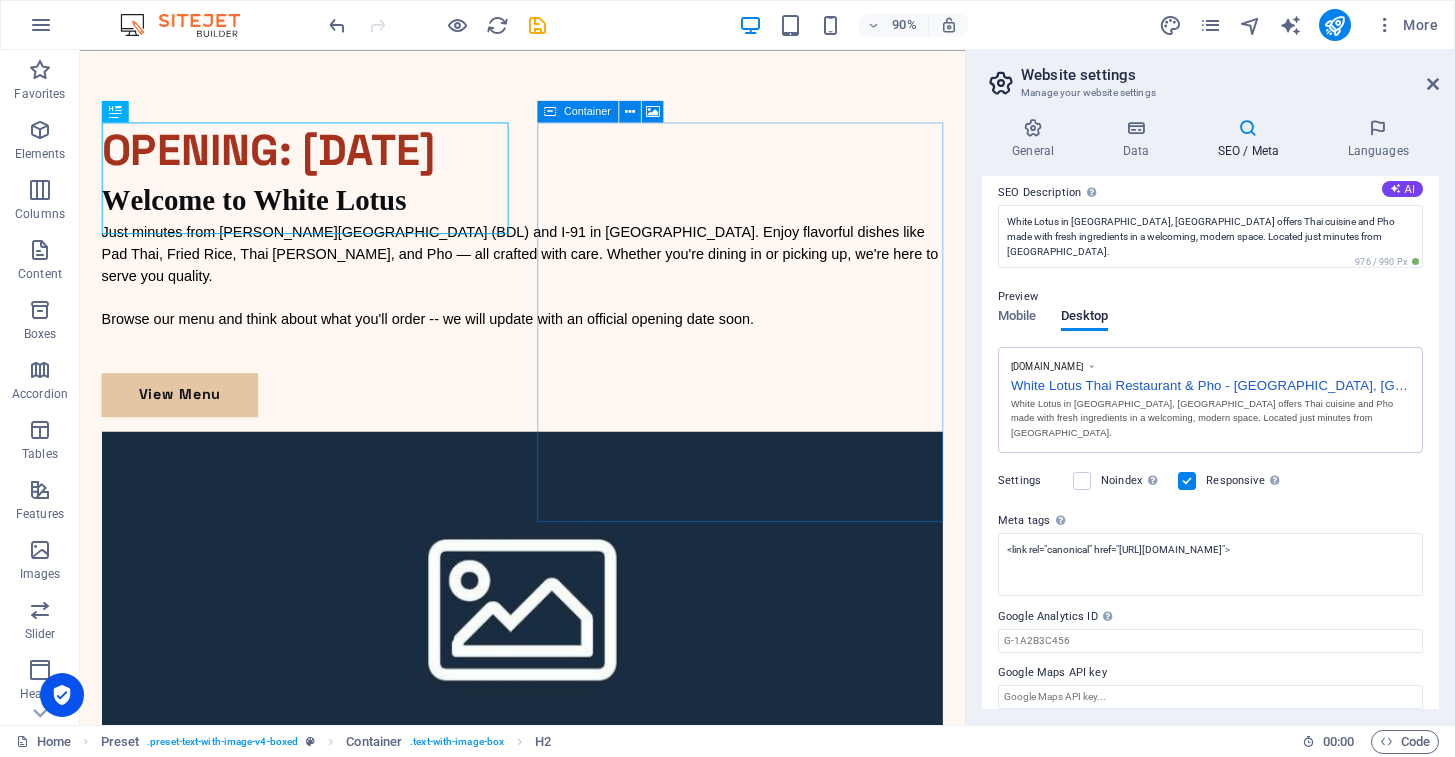 scroll, scrollTop: 178, scrollLeft: 0, axis: vertical 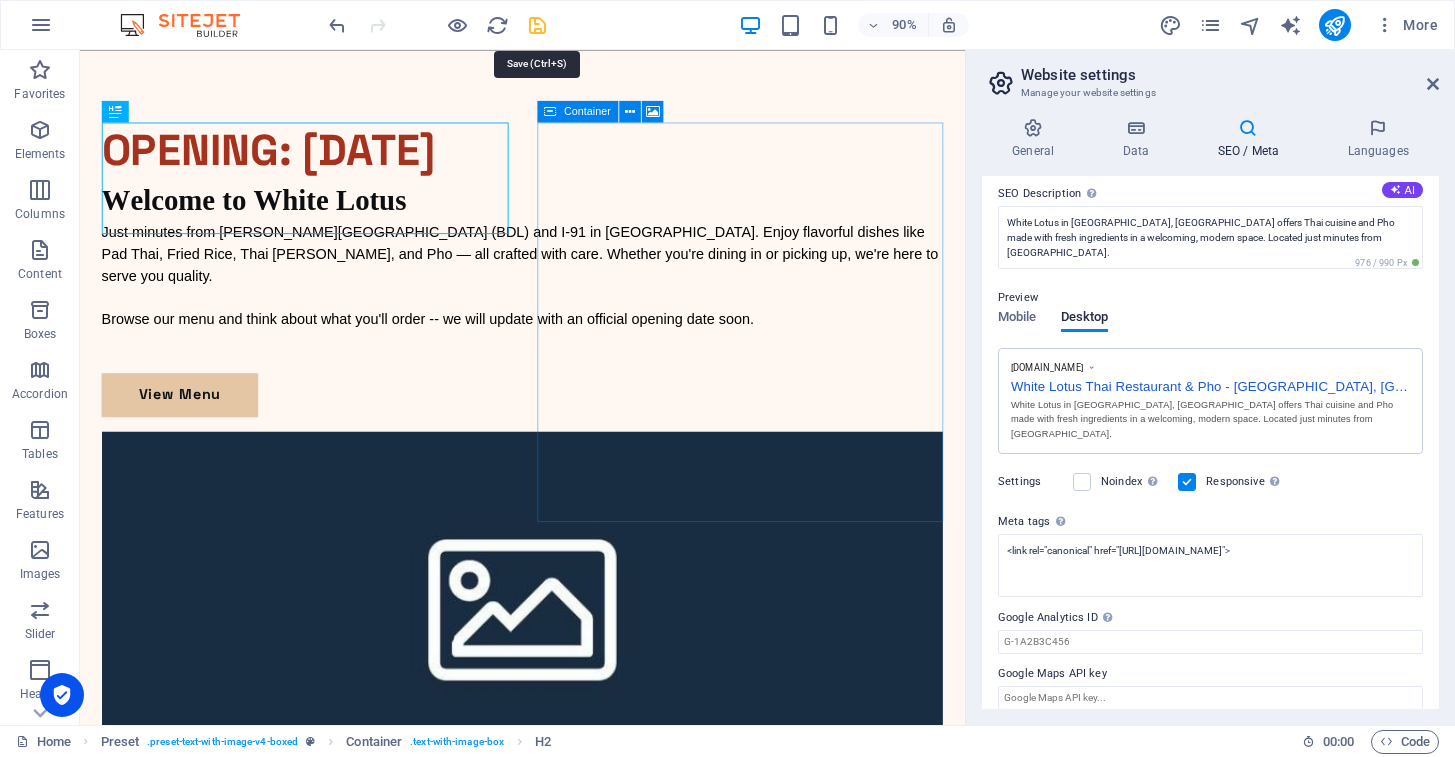 click at bounding box center [537, 25] 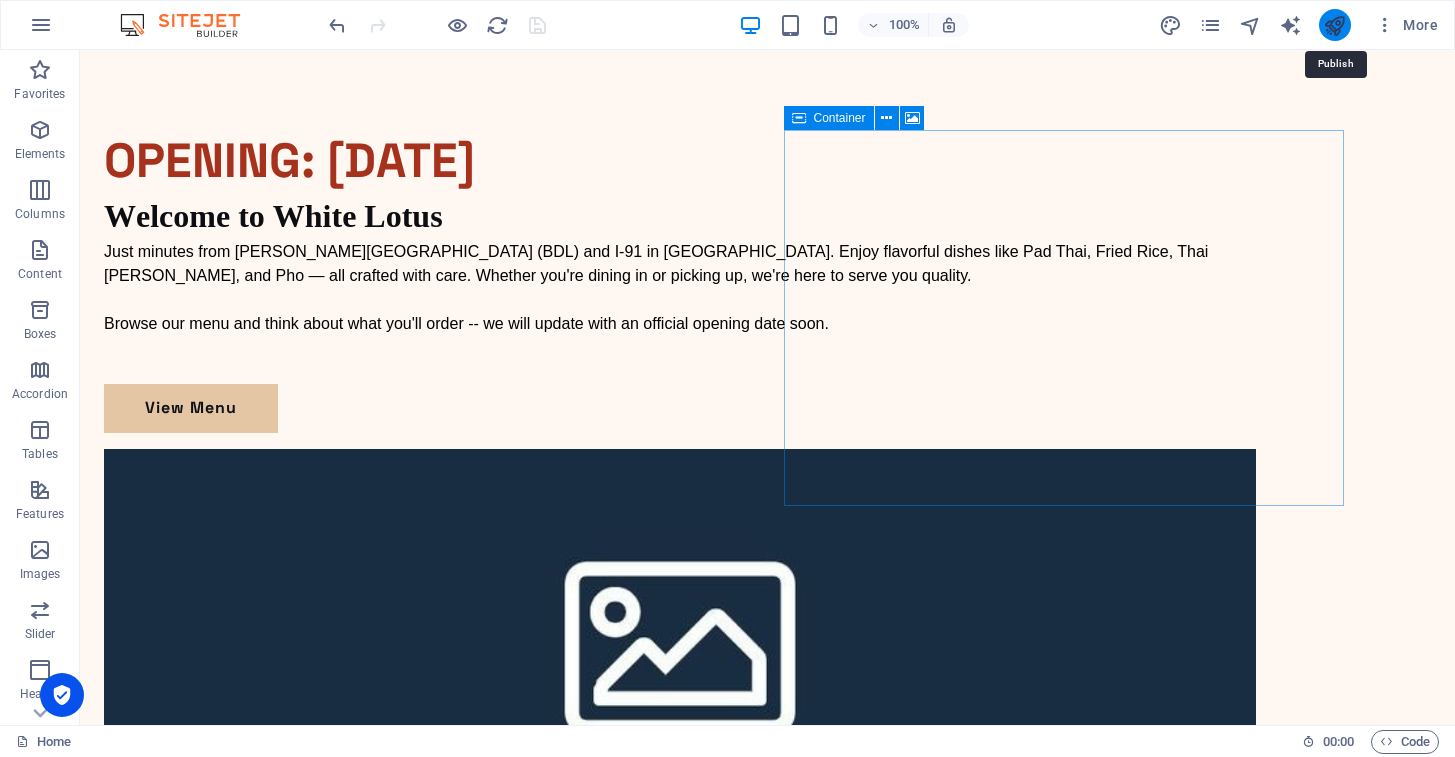 click at bounding box center [1334, 25] 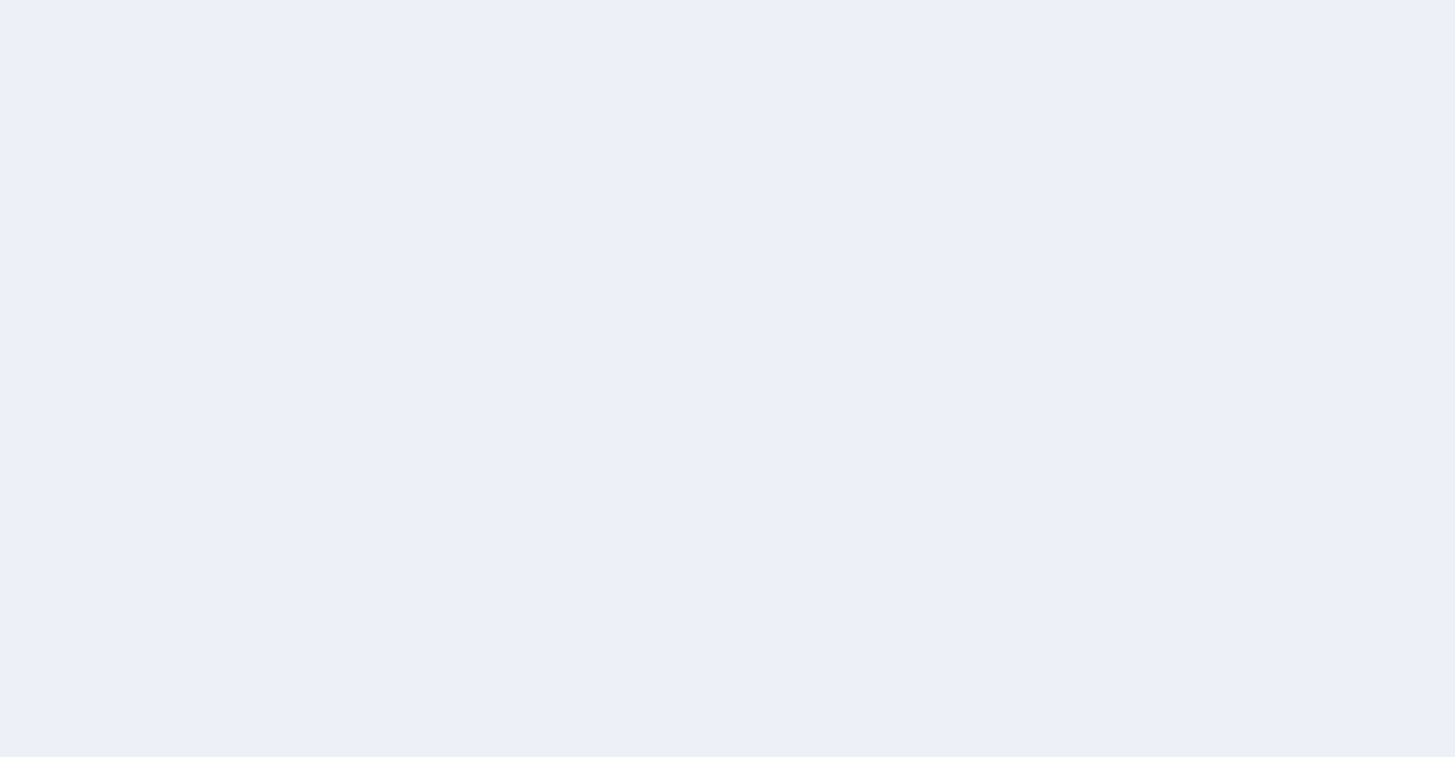 scroll, scrollTop: 0, scrollLeft: 0, axis: both 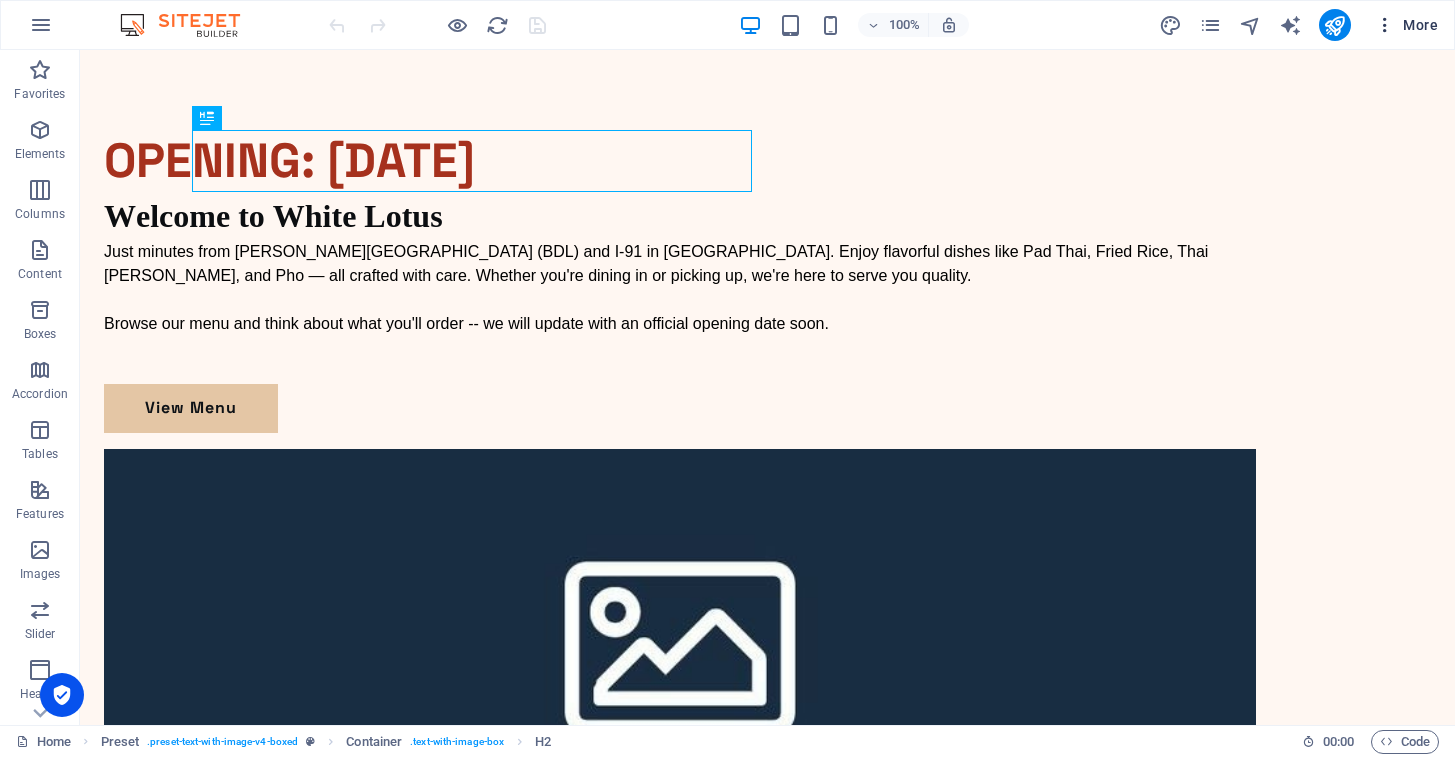 click on "More" at bounding box center (1406, 25) 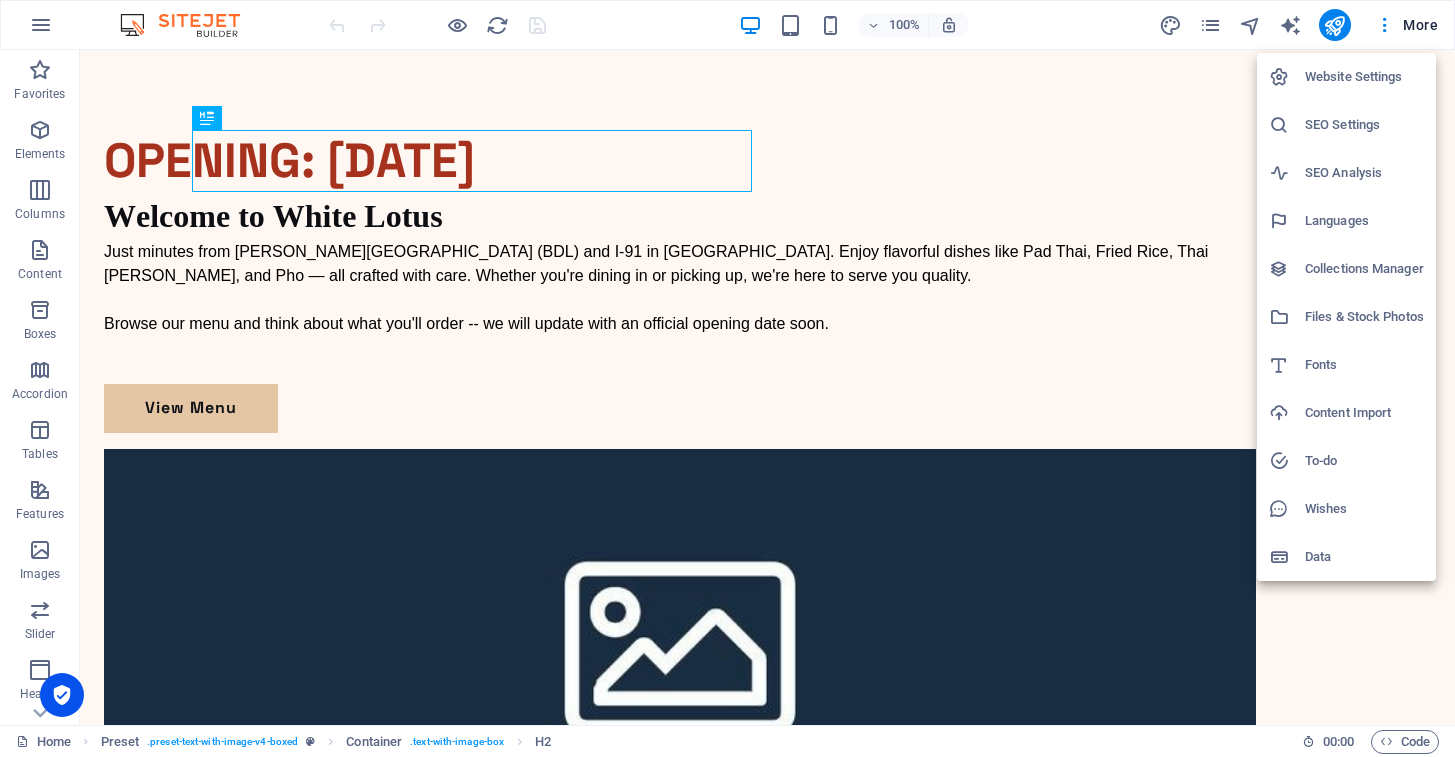 click on "SEO Settings" at bounding box center [1364, 125] 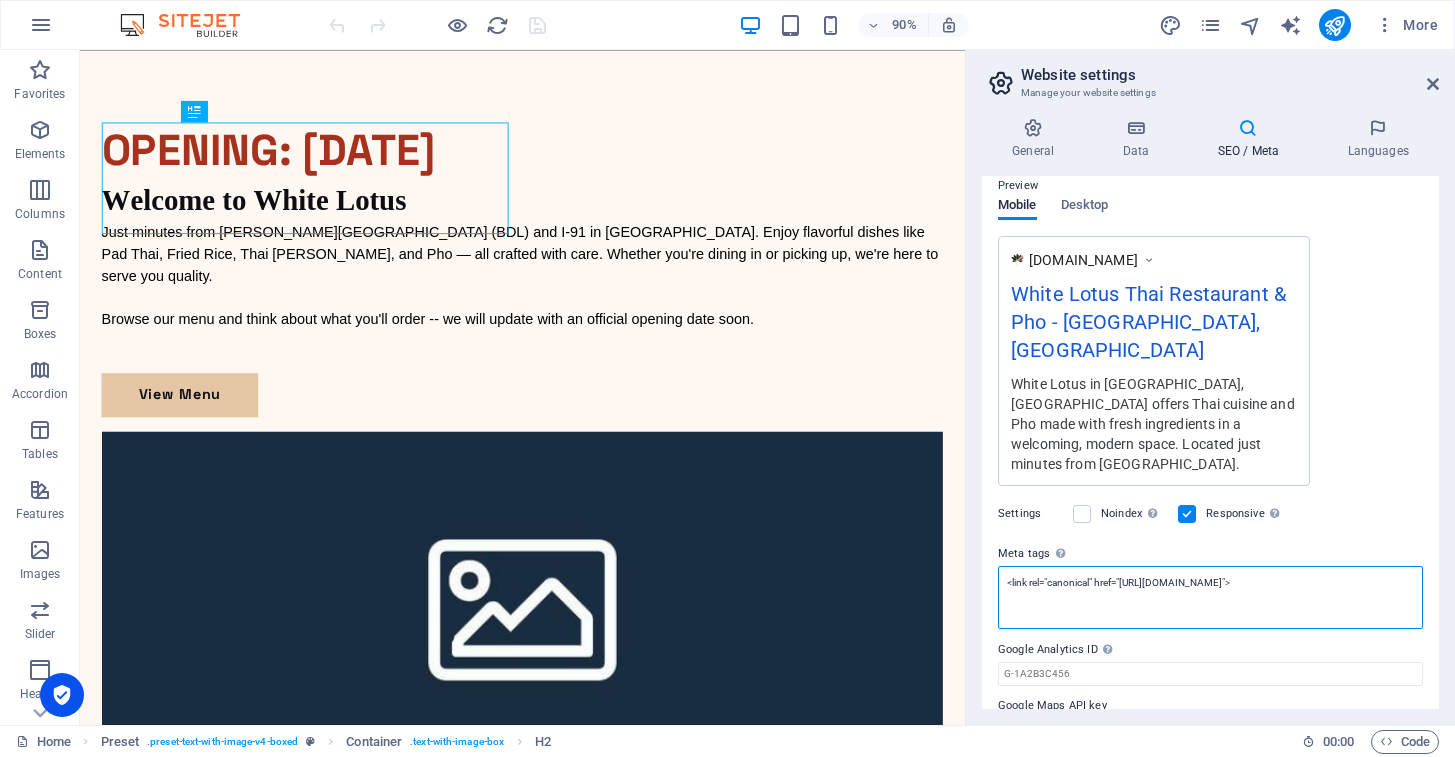 click on "<link rel="canonical" href="[URL][DOMAIN_NAME]">" at bounding box center [1210, 597] 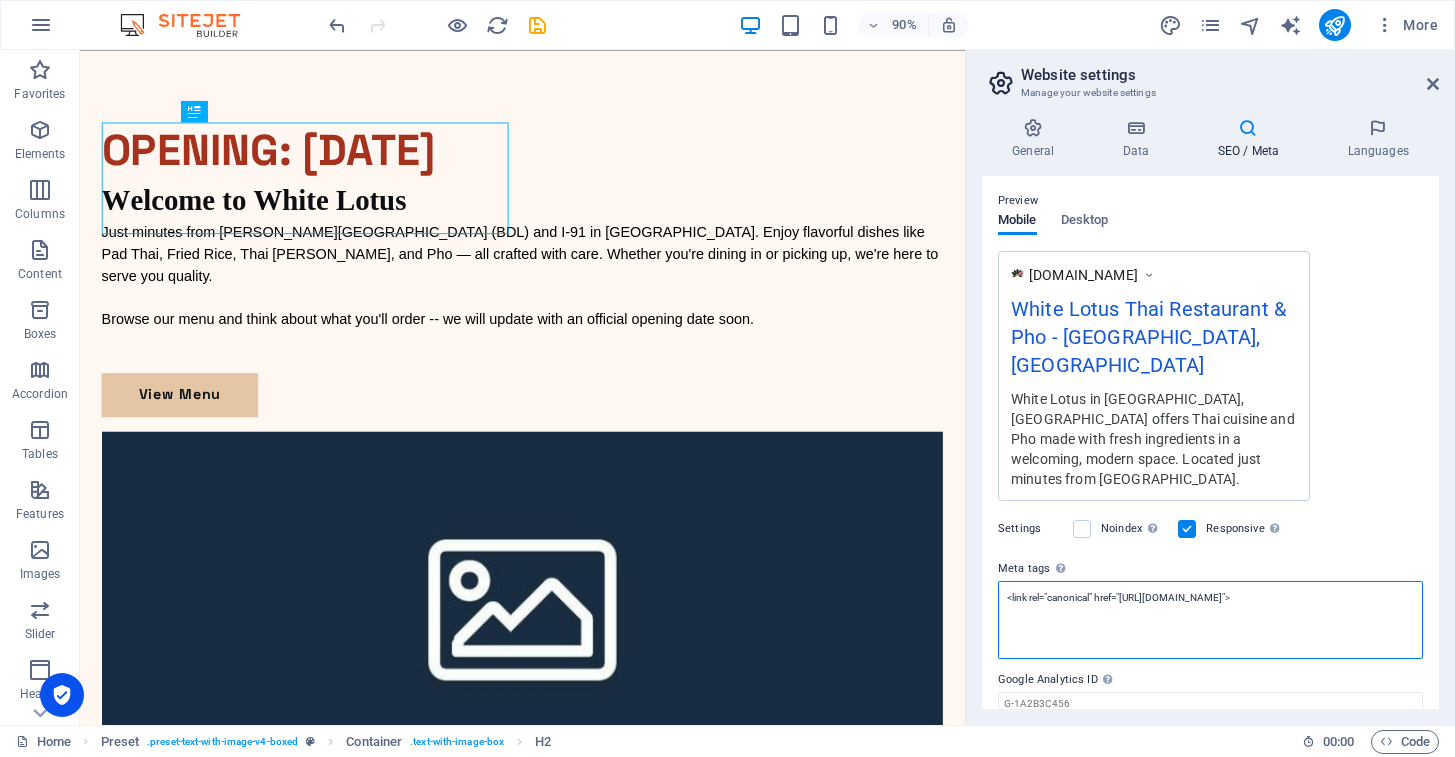 click on "<link rel="canonical" href="[URL][DOMAIN_NAME]">" at bounding box center [1210, 620] 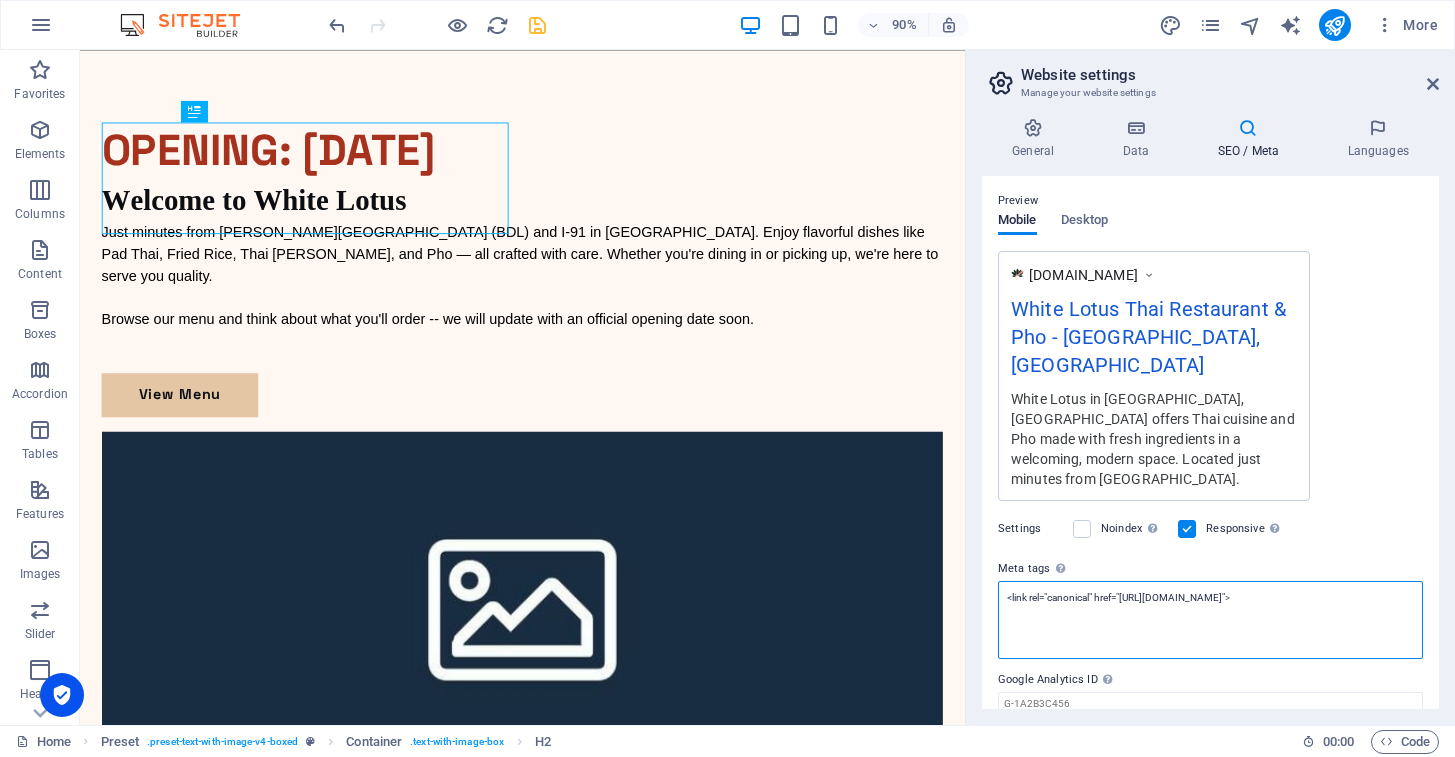 type on "<link rel="canonical" href="[URL][DOMAIN_NAME]">" 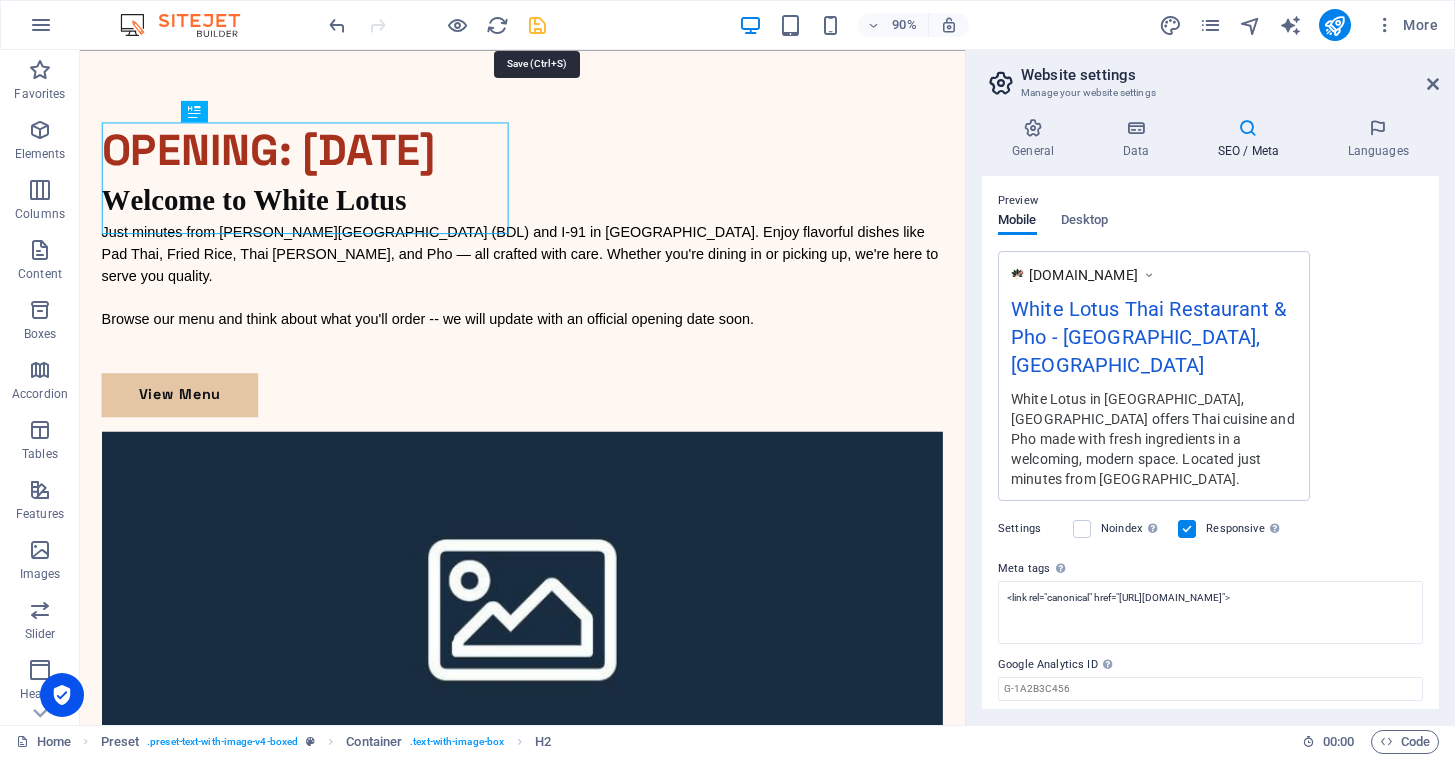 click at bounding box center [537, 25] 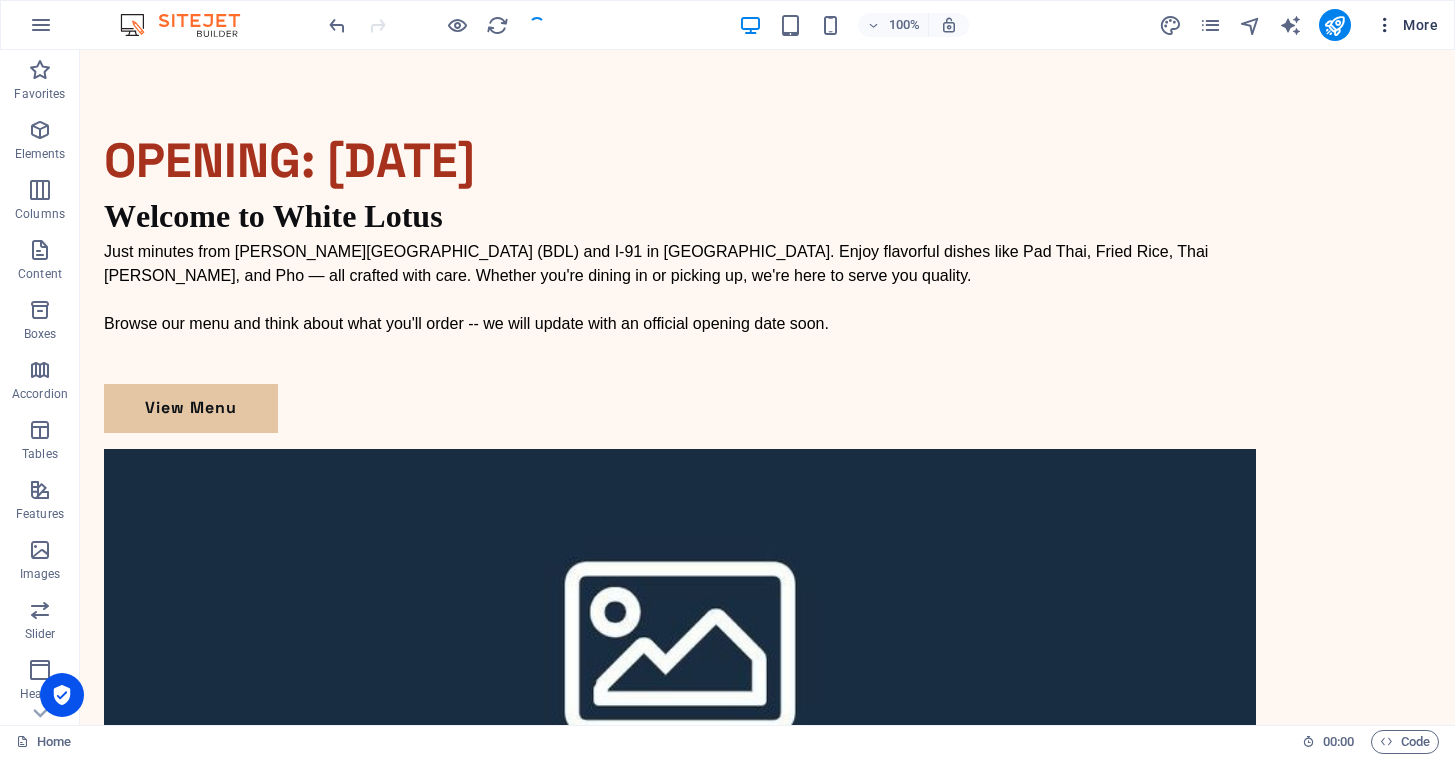 click on "More" at bounding box center (1406, 25) 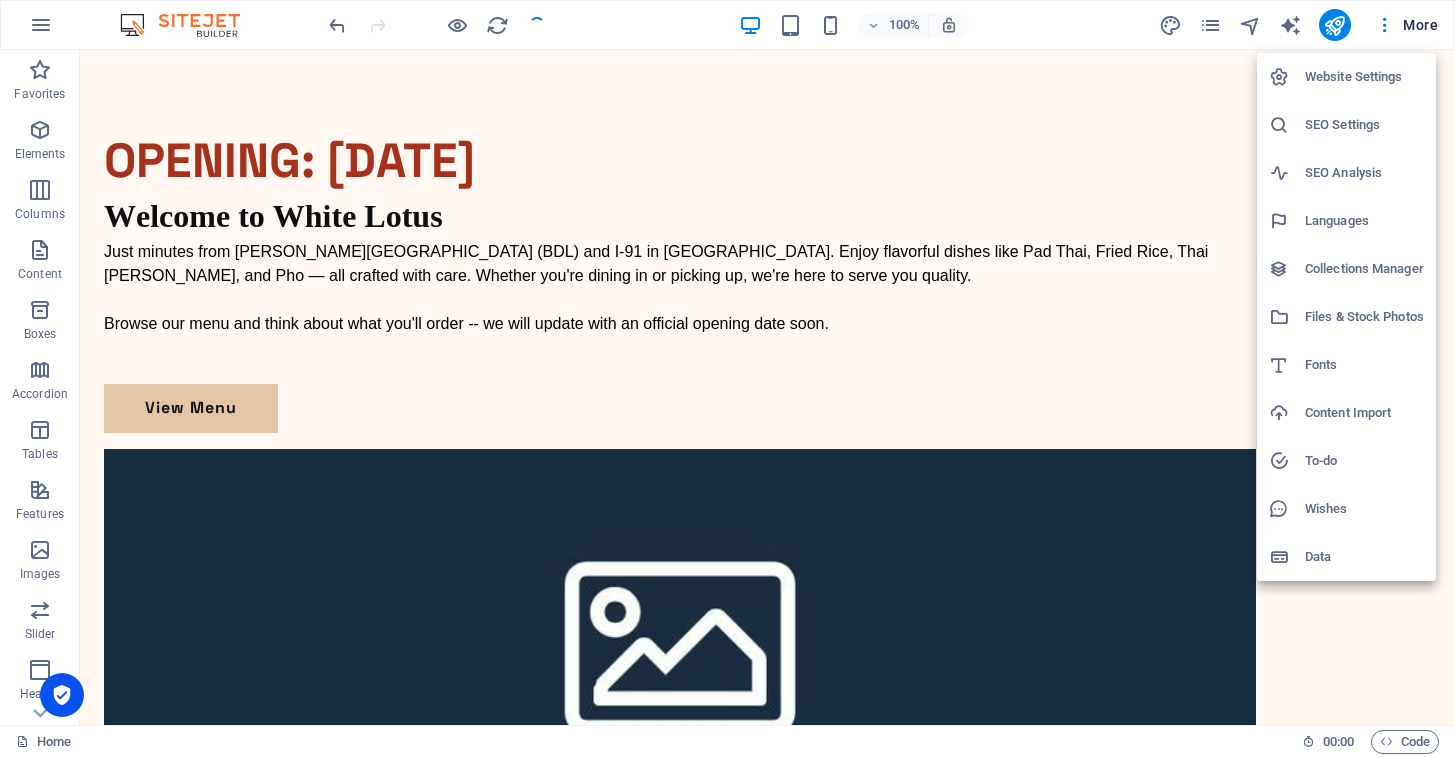 click on "SEO Settings" at bounding box center [1364, 125] 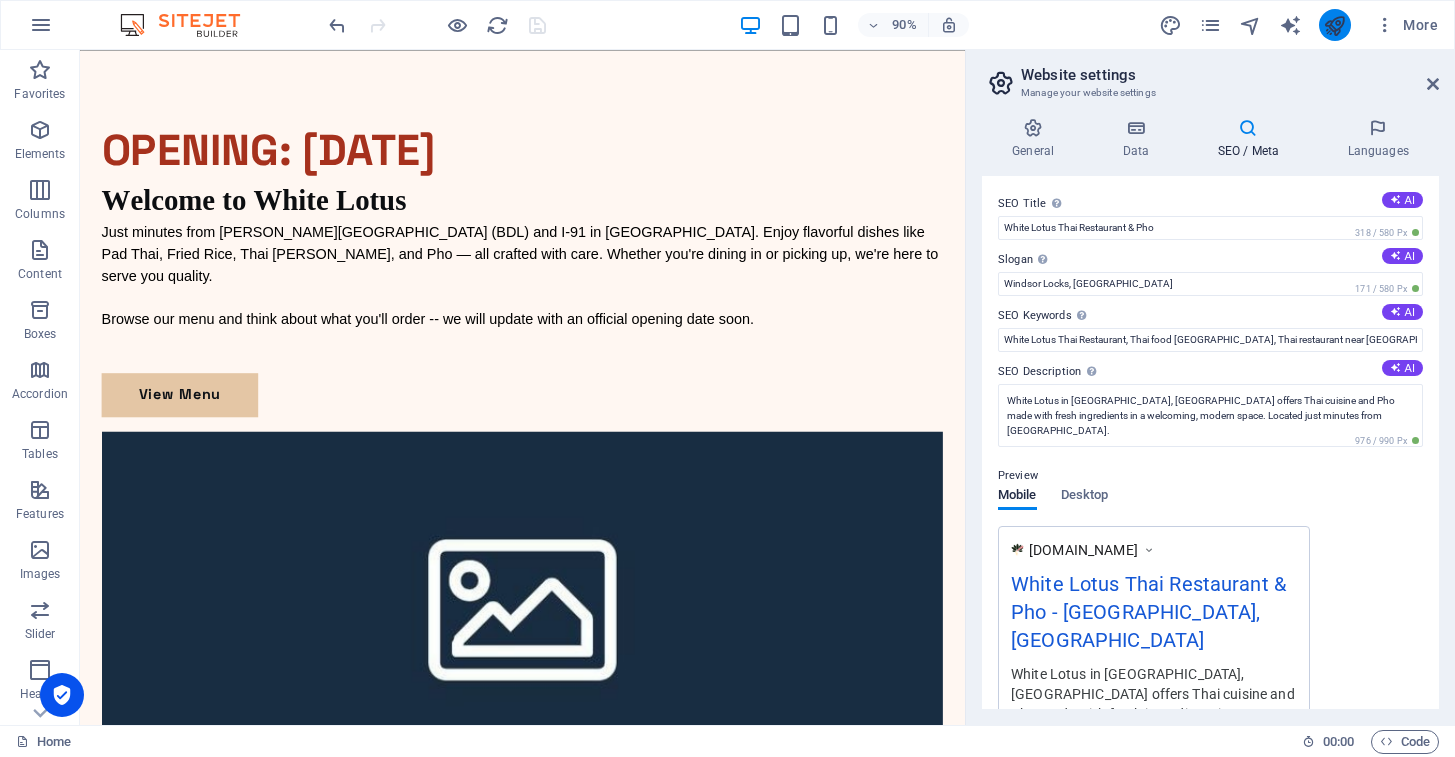 scroll, scrollTop: 0, scrollLeft: 0, axis: both 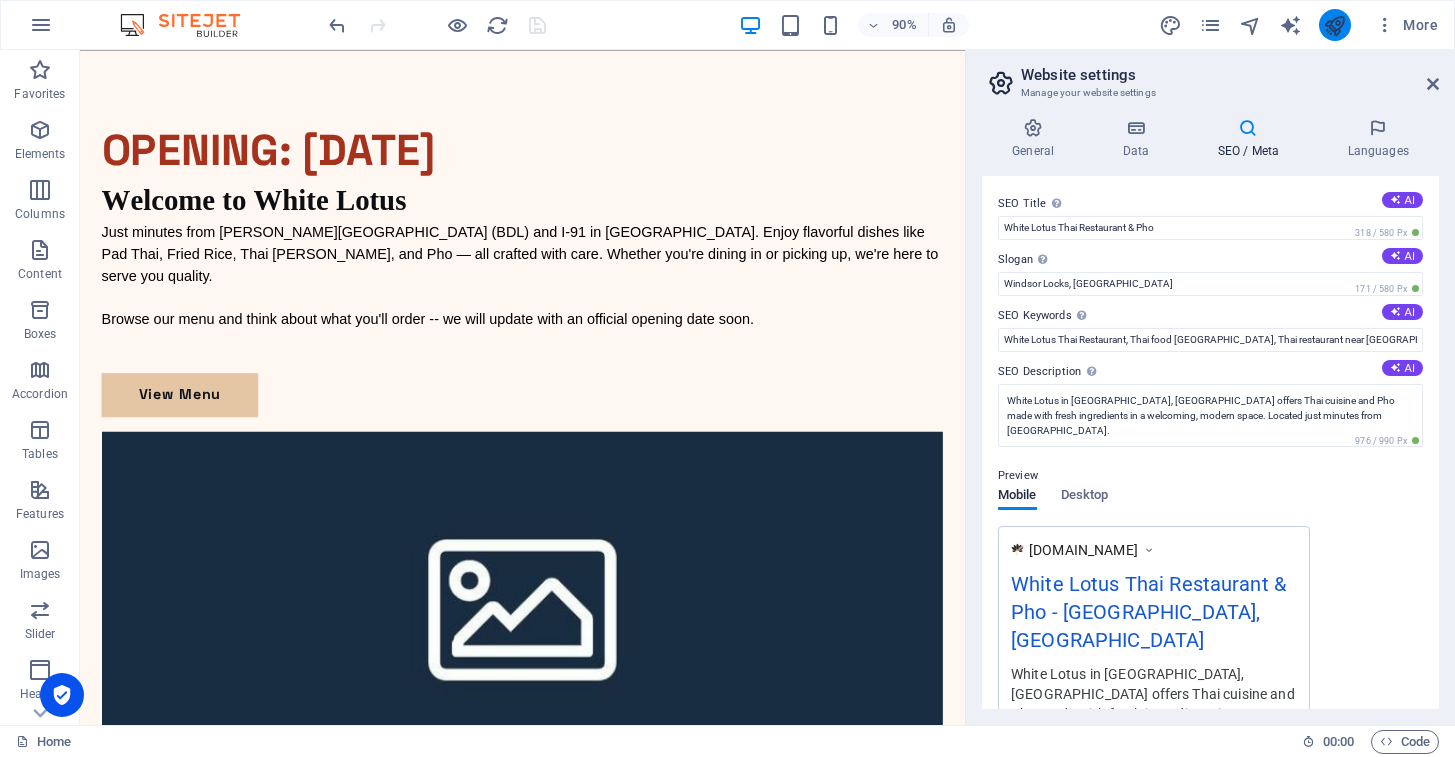 click at bounding box center [1334, 25] 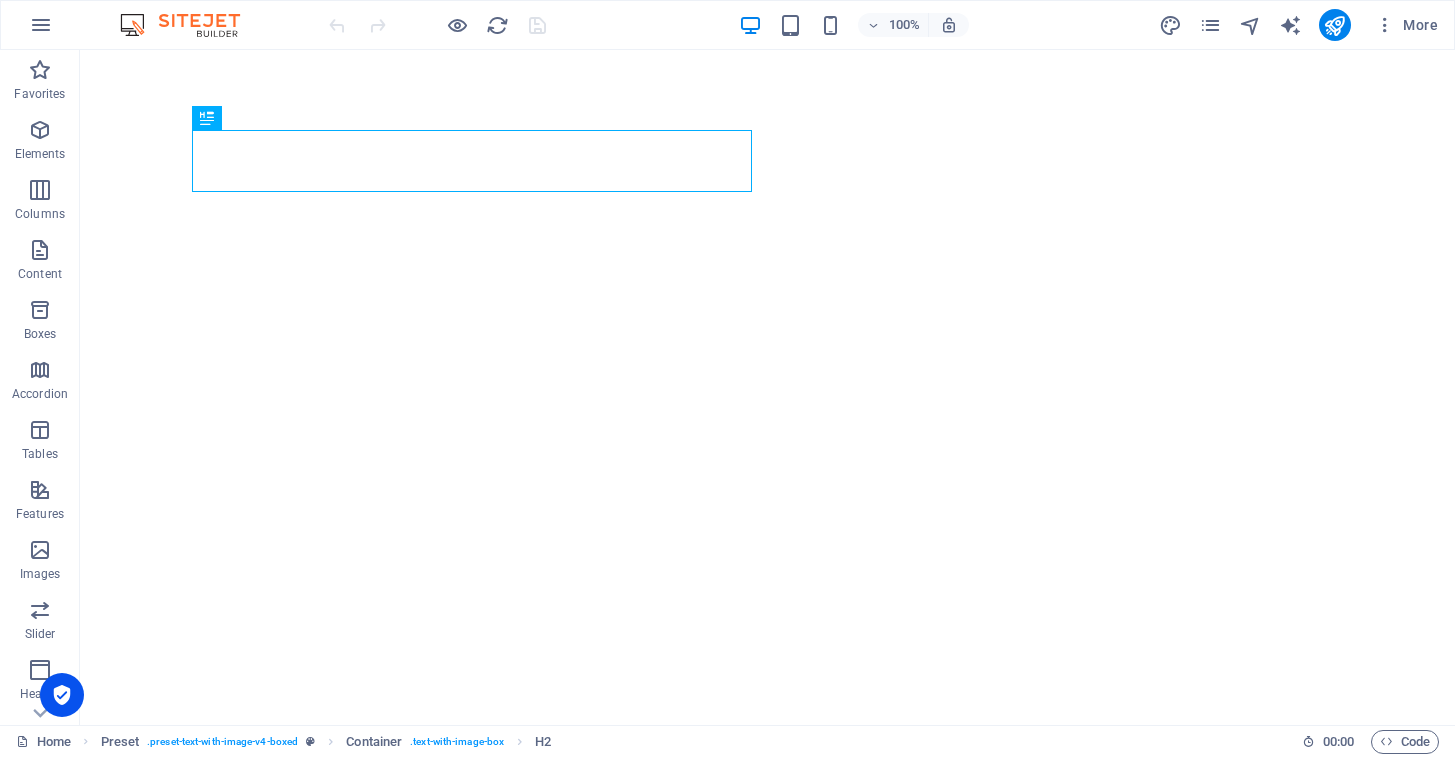 scroll, scrollTop: 0, scrollLeft: 0, axis: both 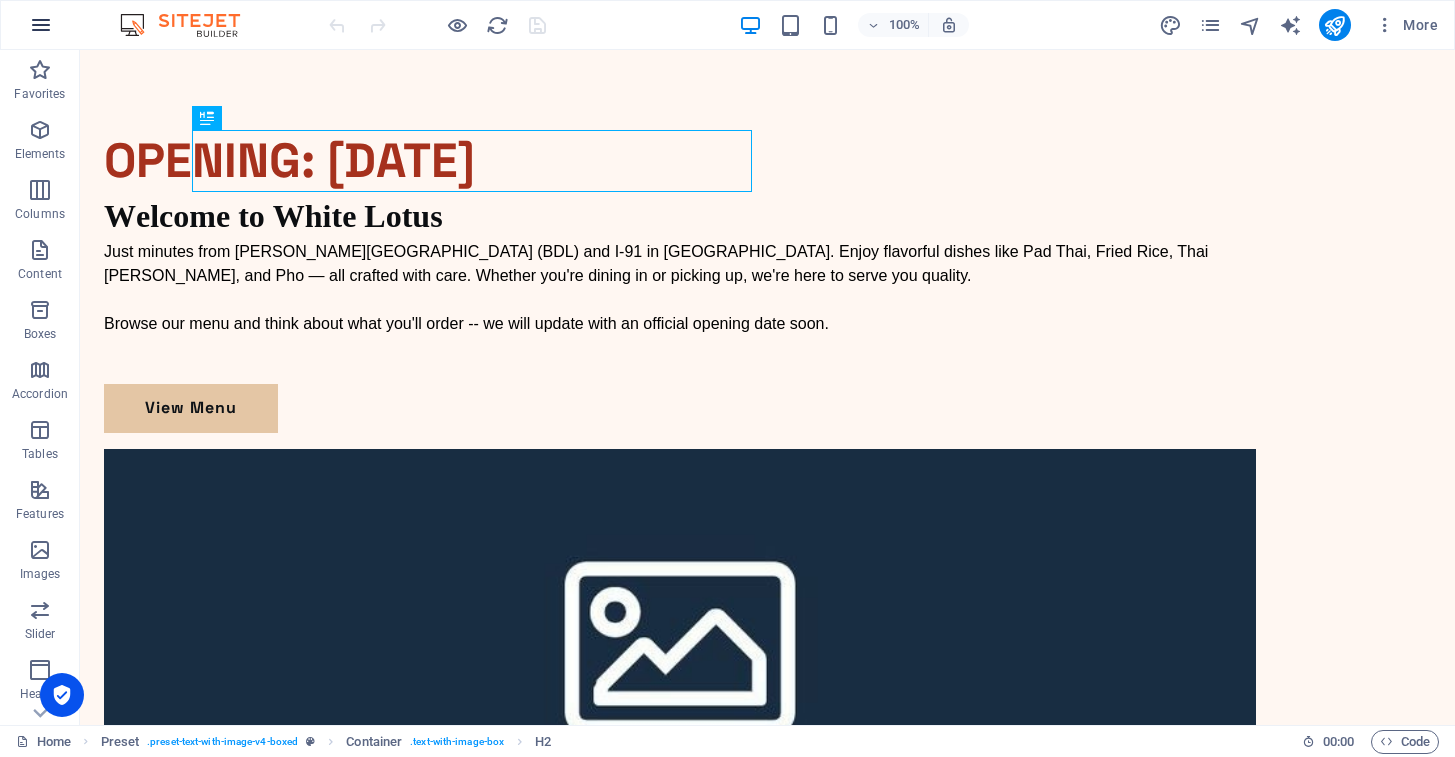 click at bounding box center (41, 25) 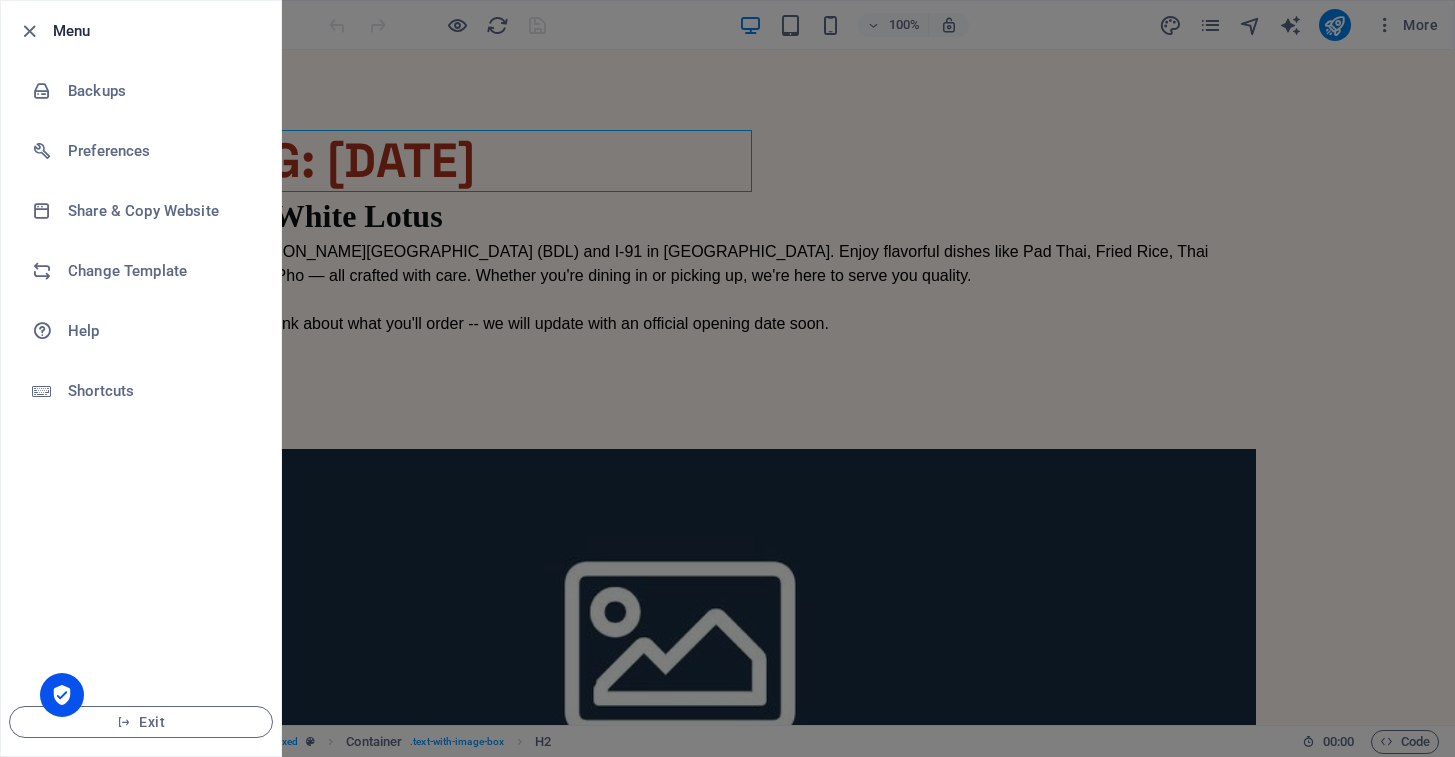 click at bounding box center (727, 378) 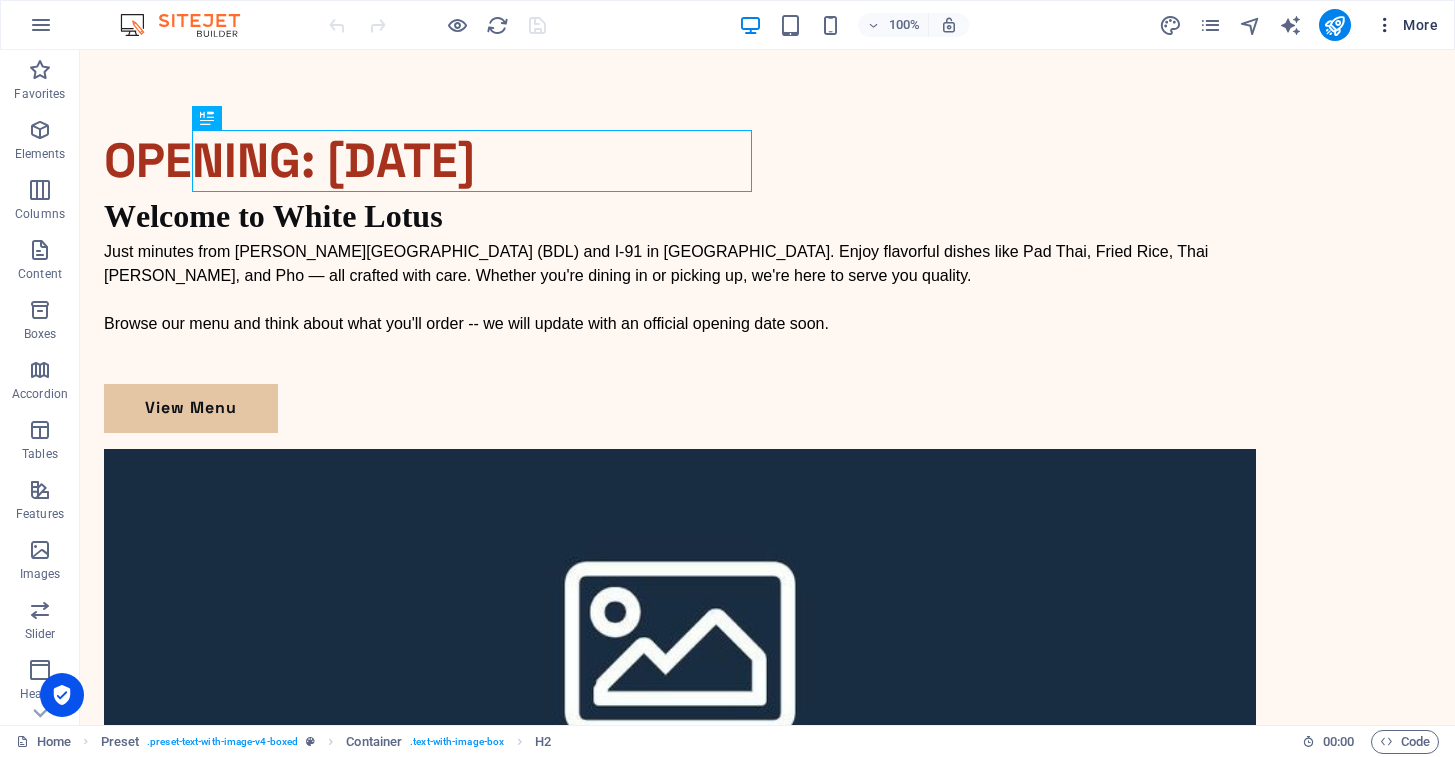 click on "More" at bounding box center (1406, 25) 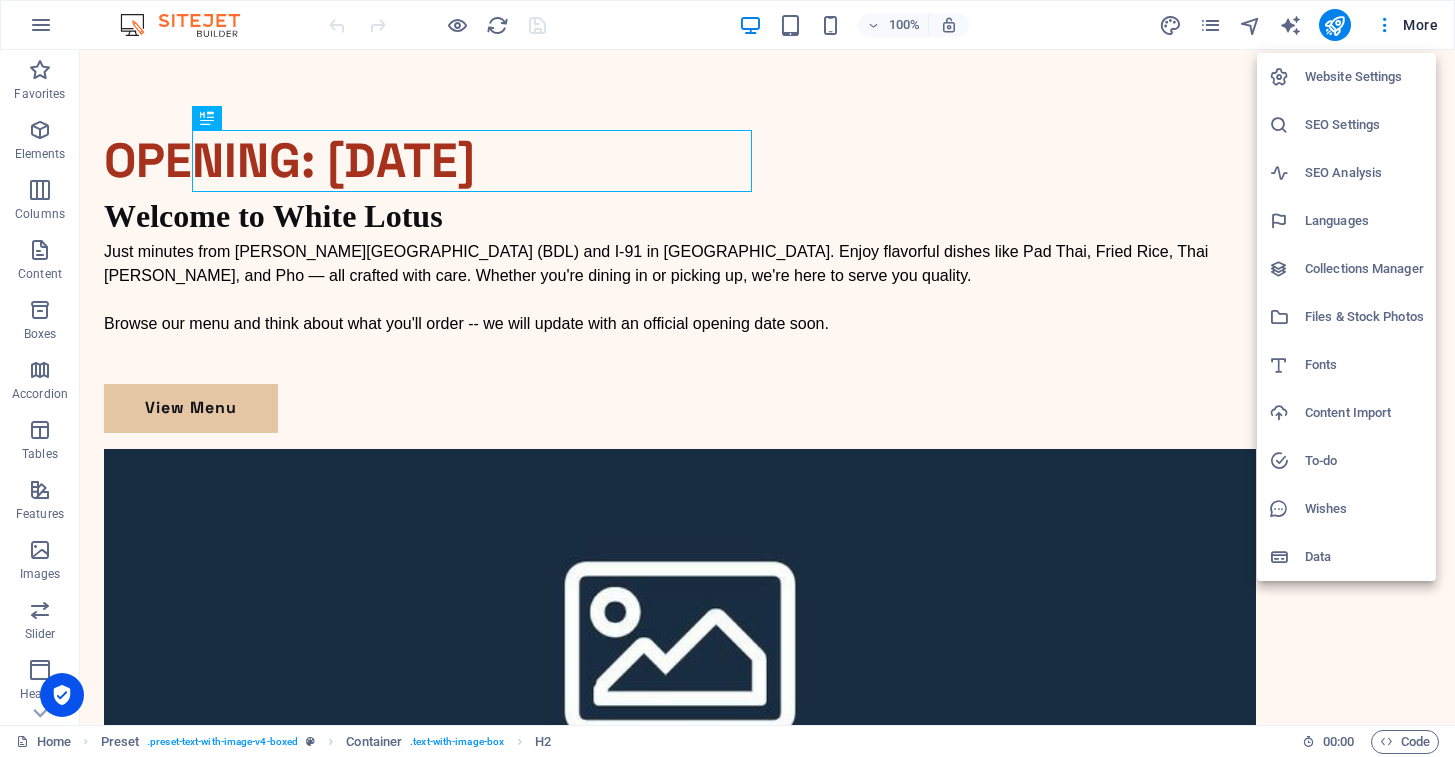 click on "SEO Analysis" at bounding box center [1364, 173] 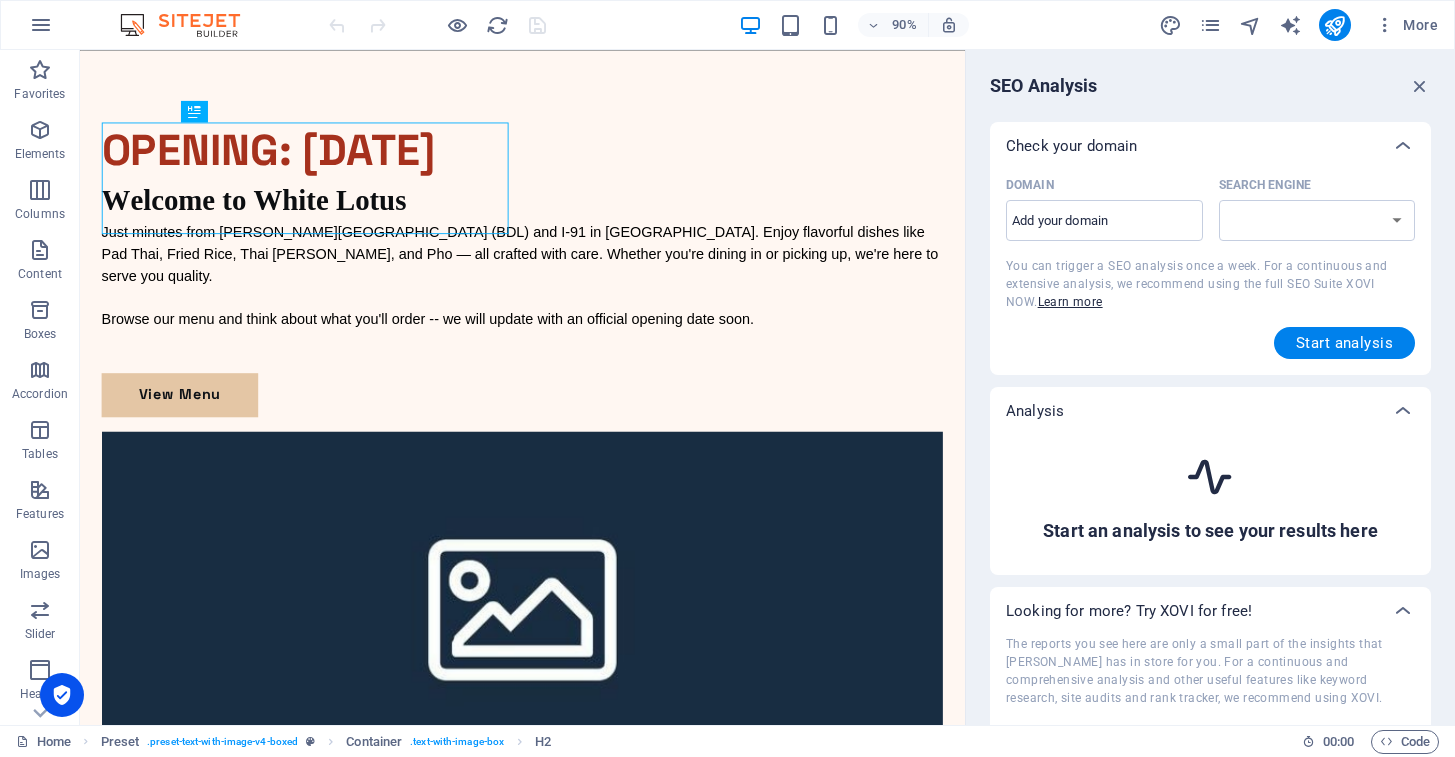 select on "google.com" 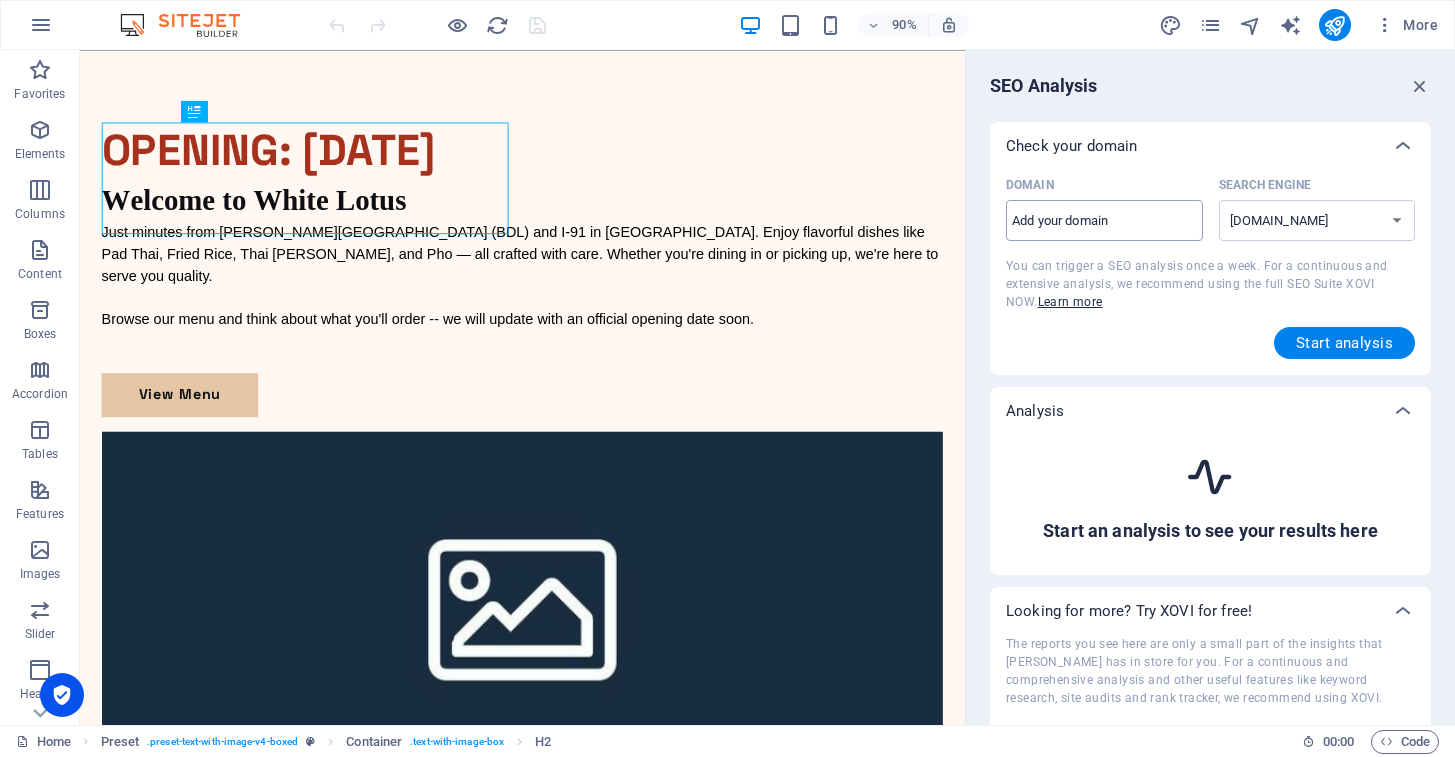 click on "Domain ​" at bounding box center (1104, 221) 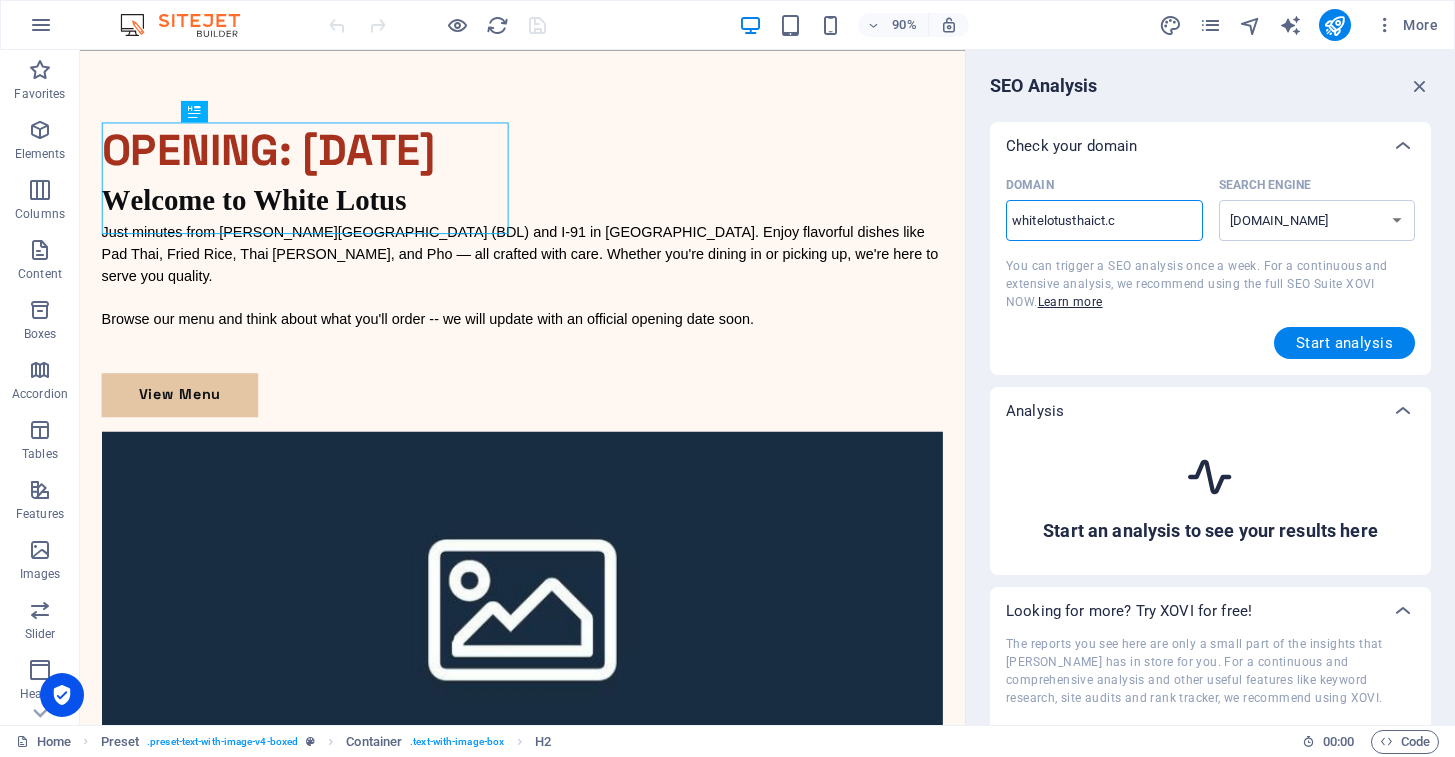 type on "whitelotusthaict.co" 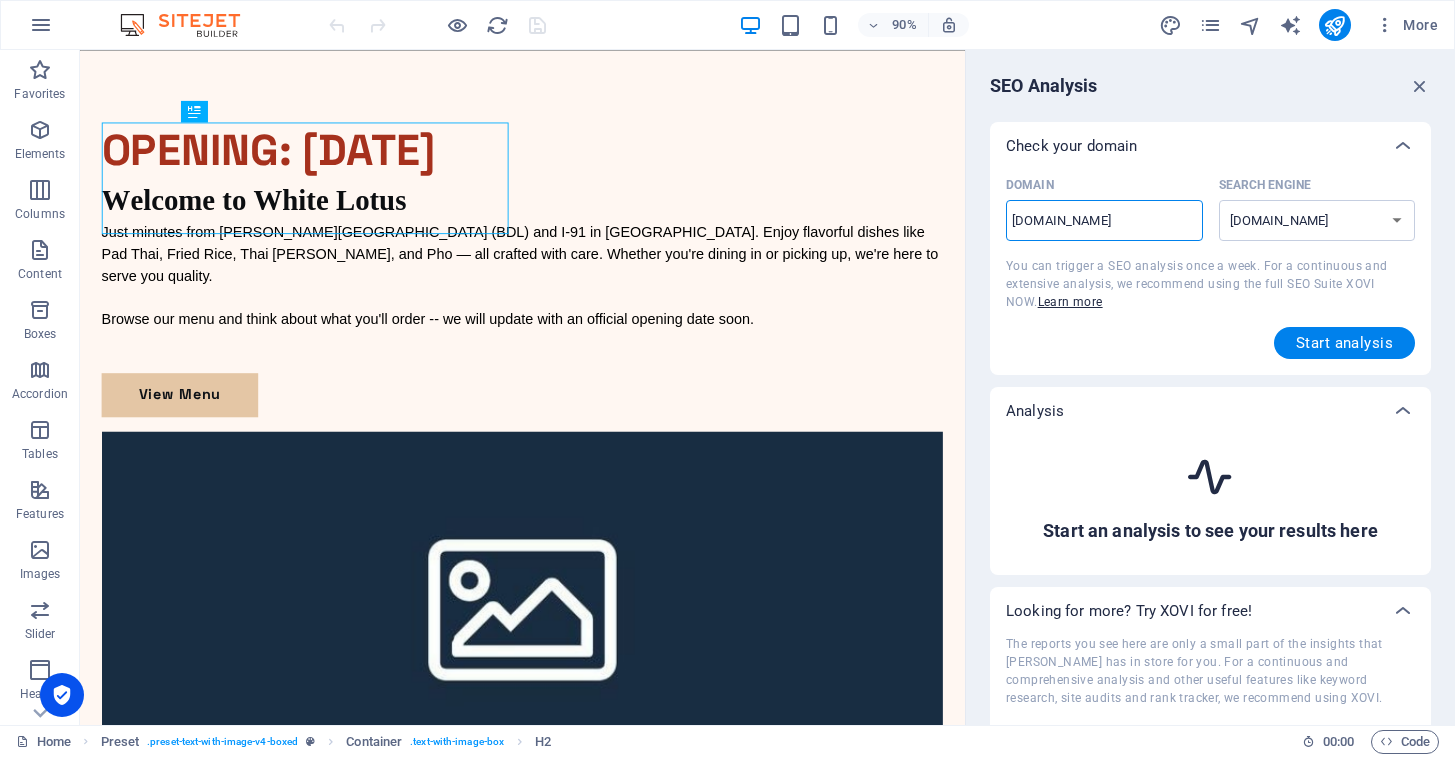 type on "whitelotusthaict.com" 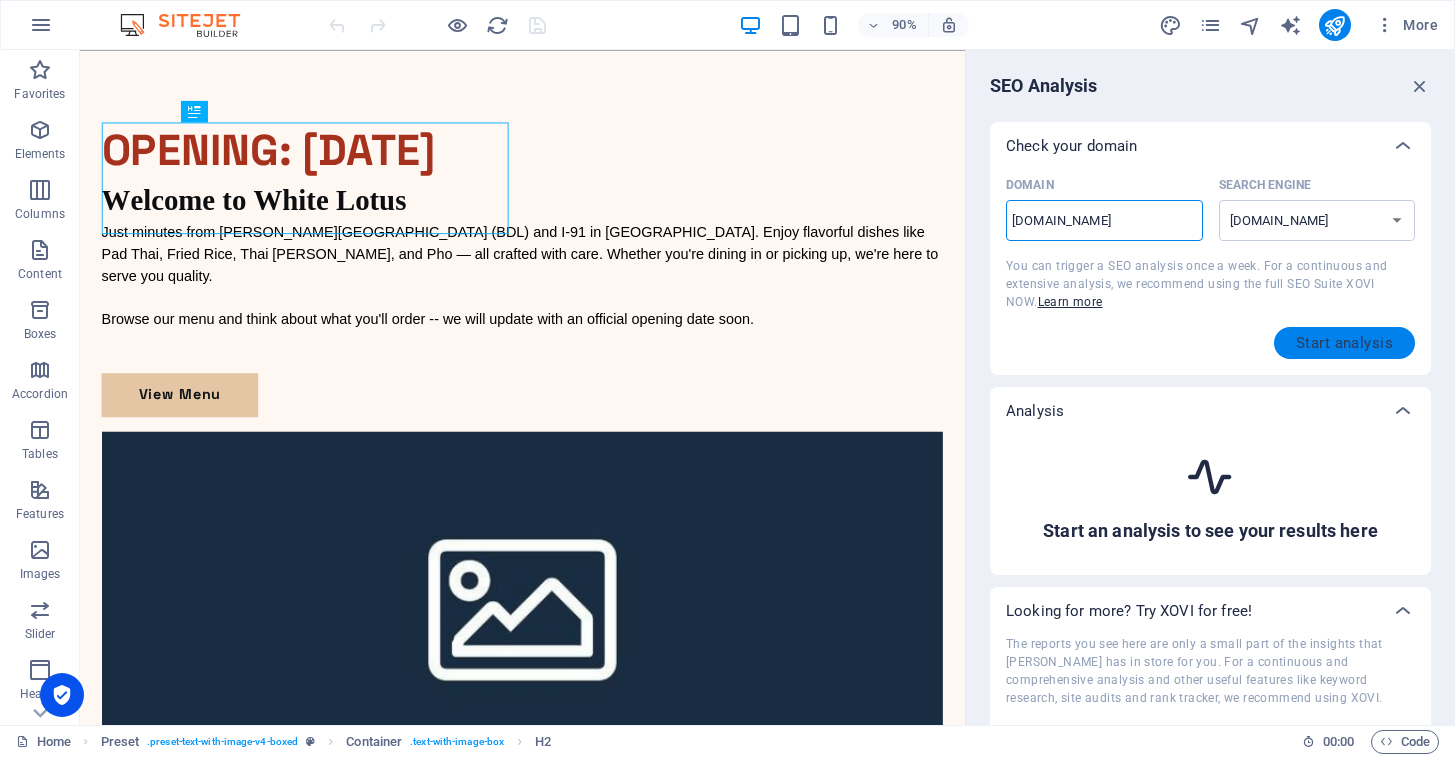 type on "whitelotusthaict.com" 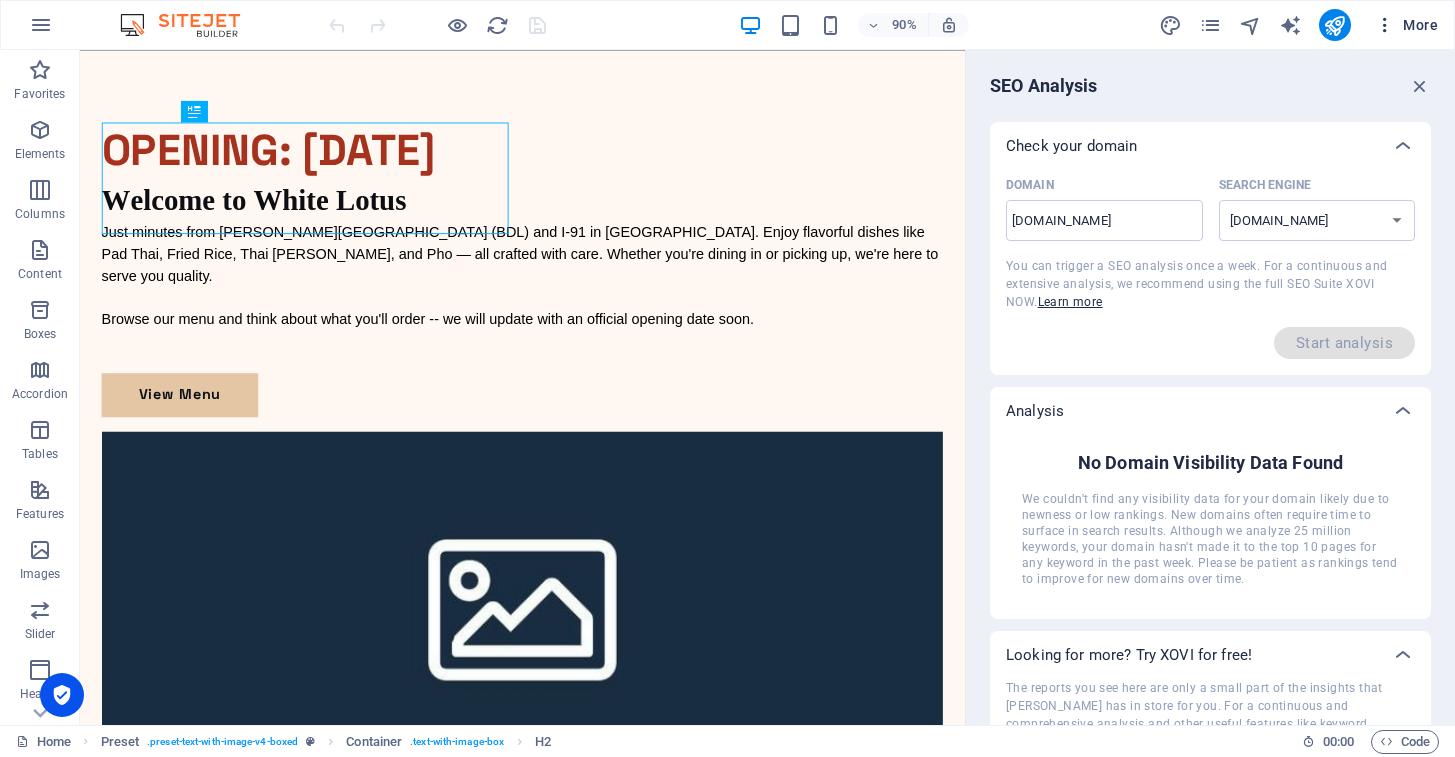 scroll, scrollTop: 0, scrollLeft: 0, axis: both 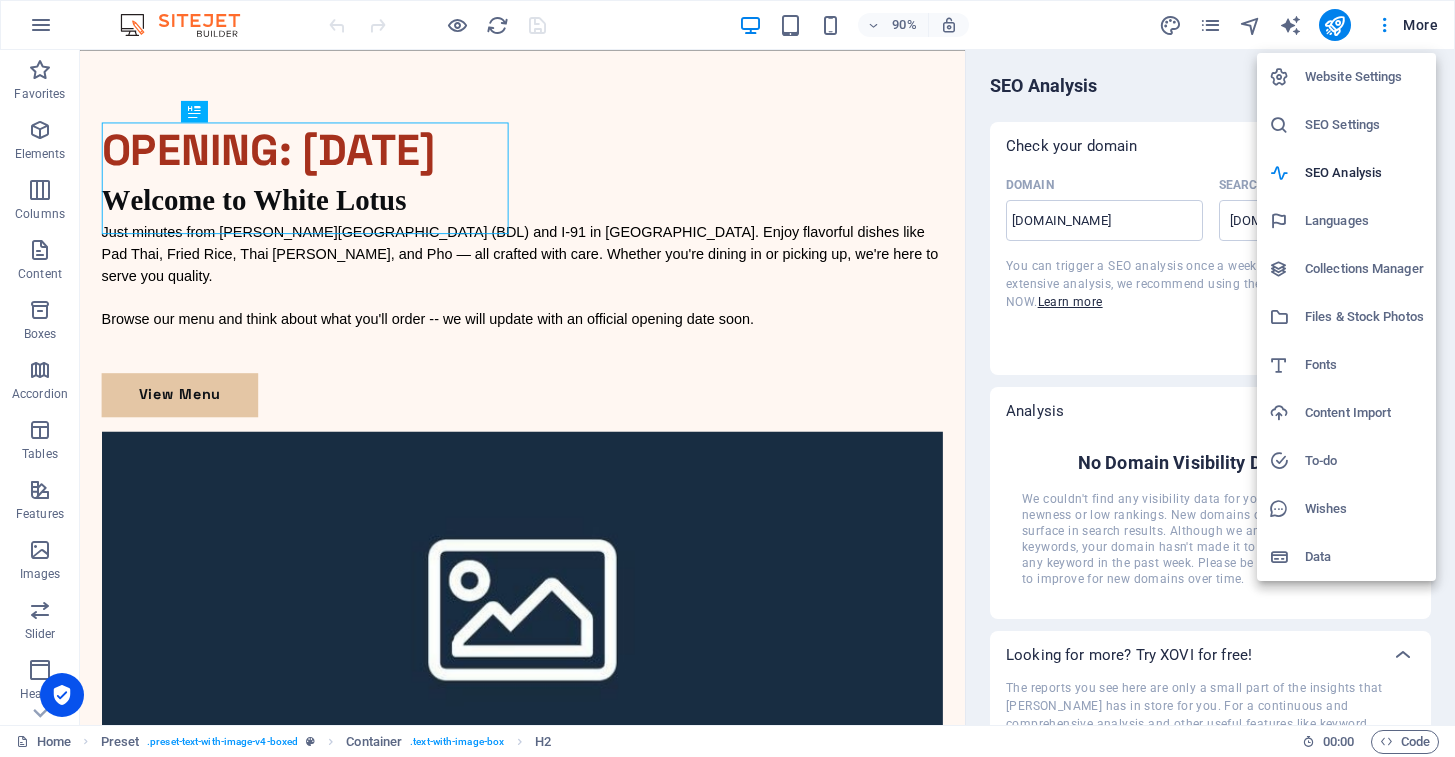 click on "Languages" at bounding box center (1346, 221) 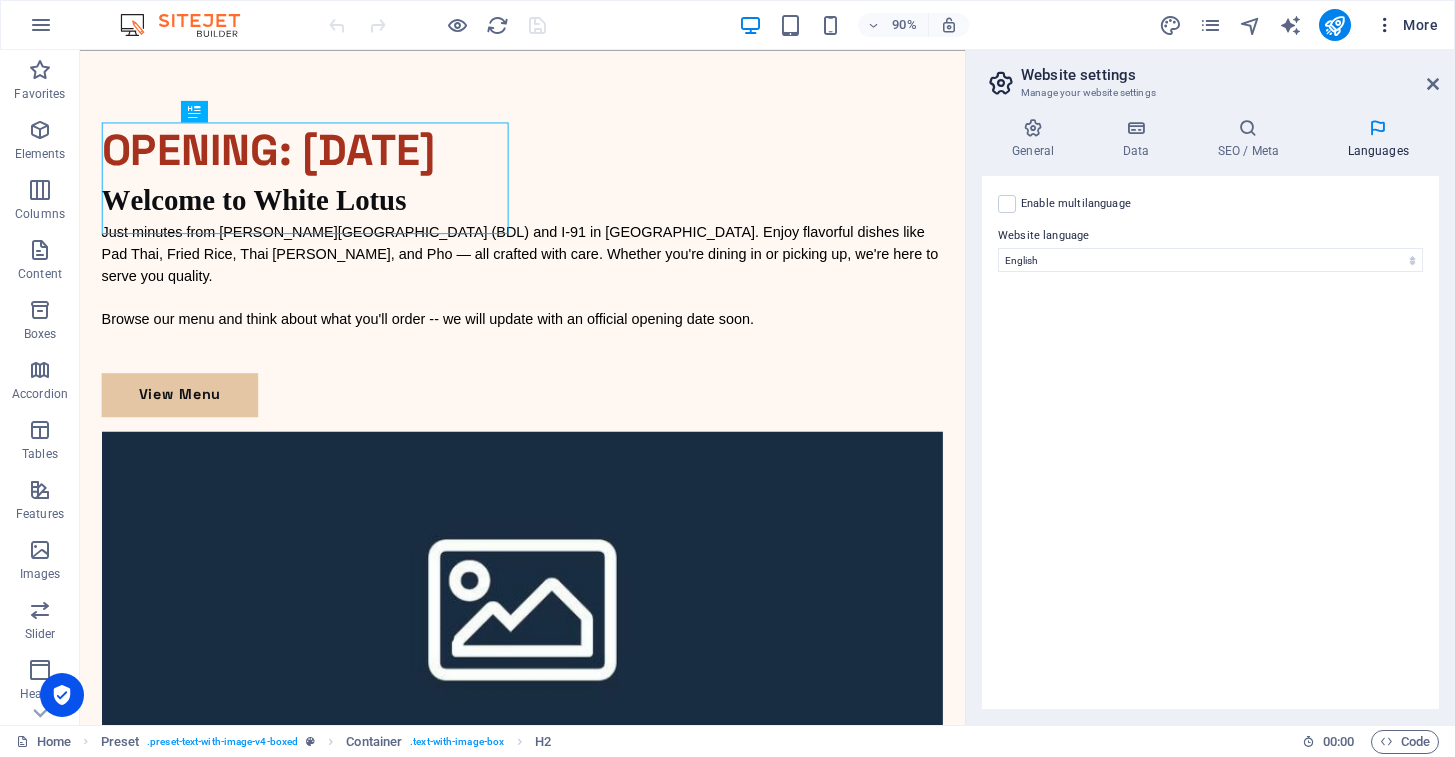 click on "More" at bounding box center [1406, 25] 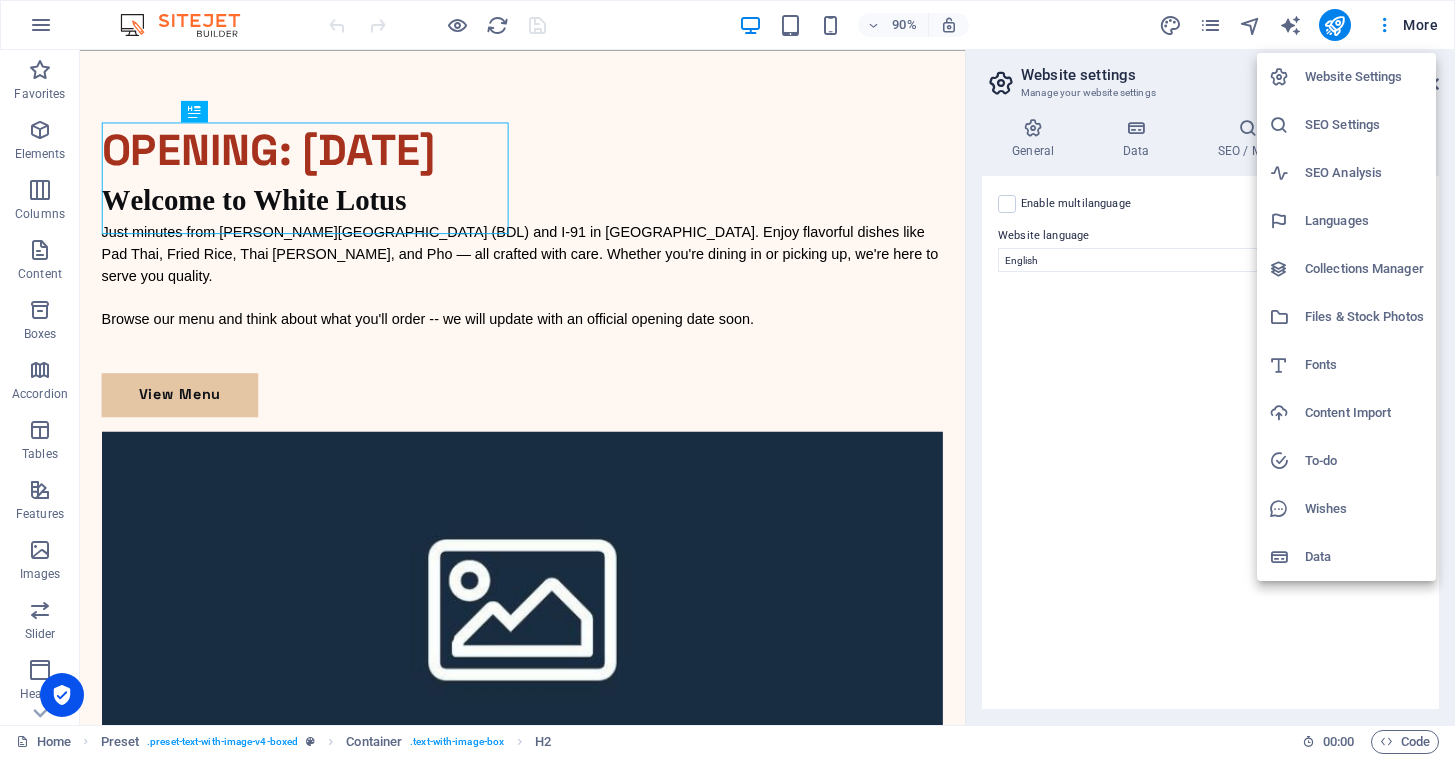 click on "Collections Manager" at bounding box center (1364, 269) 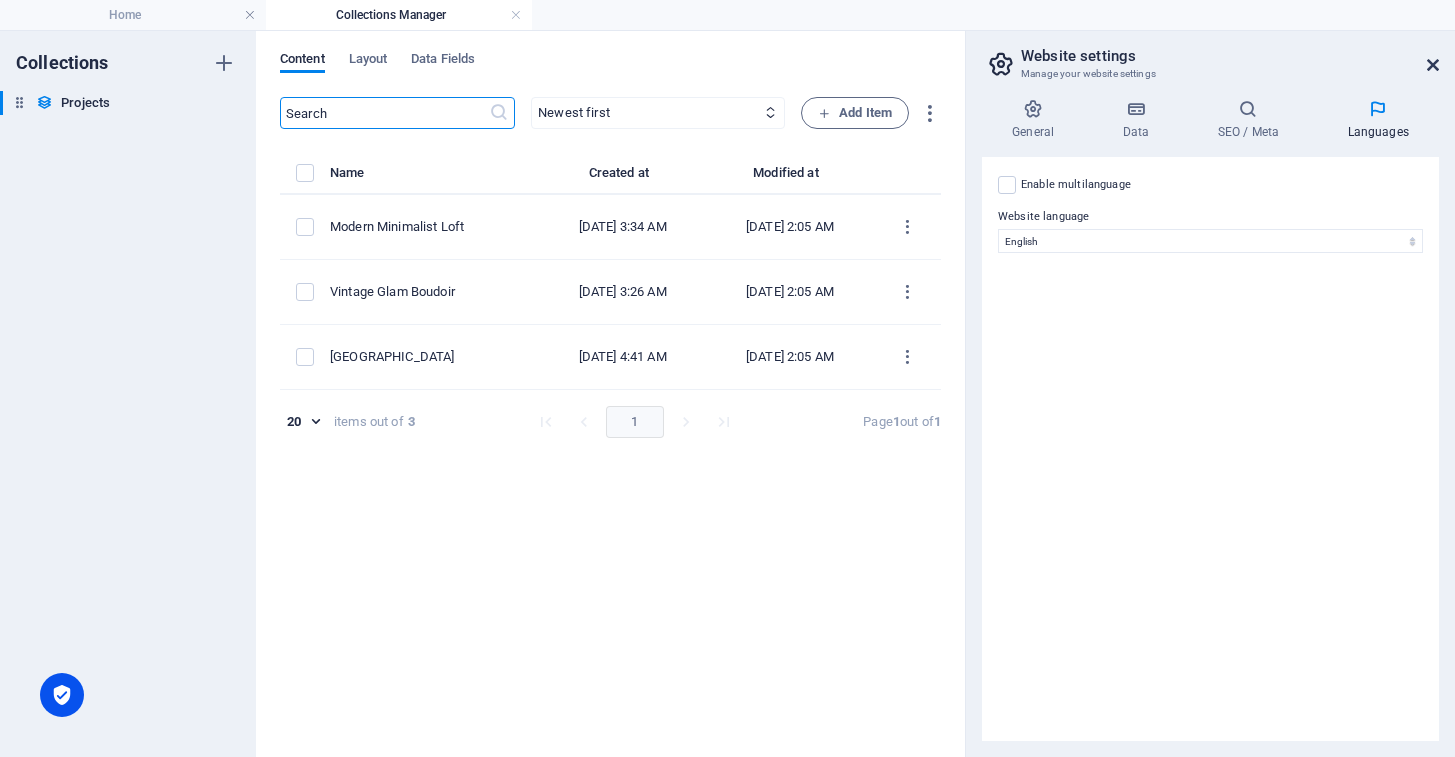click at bounding box center [1433, 65] 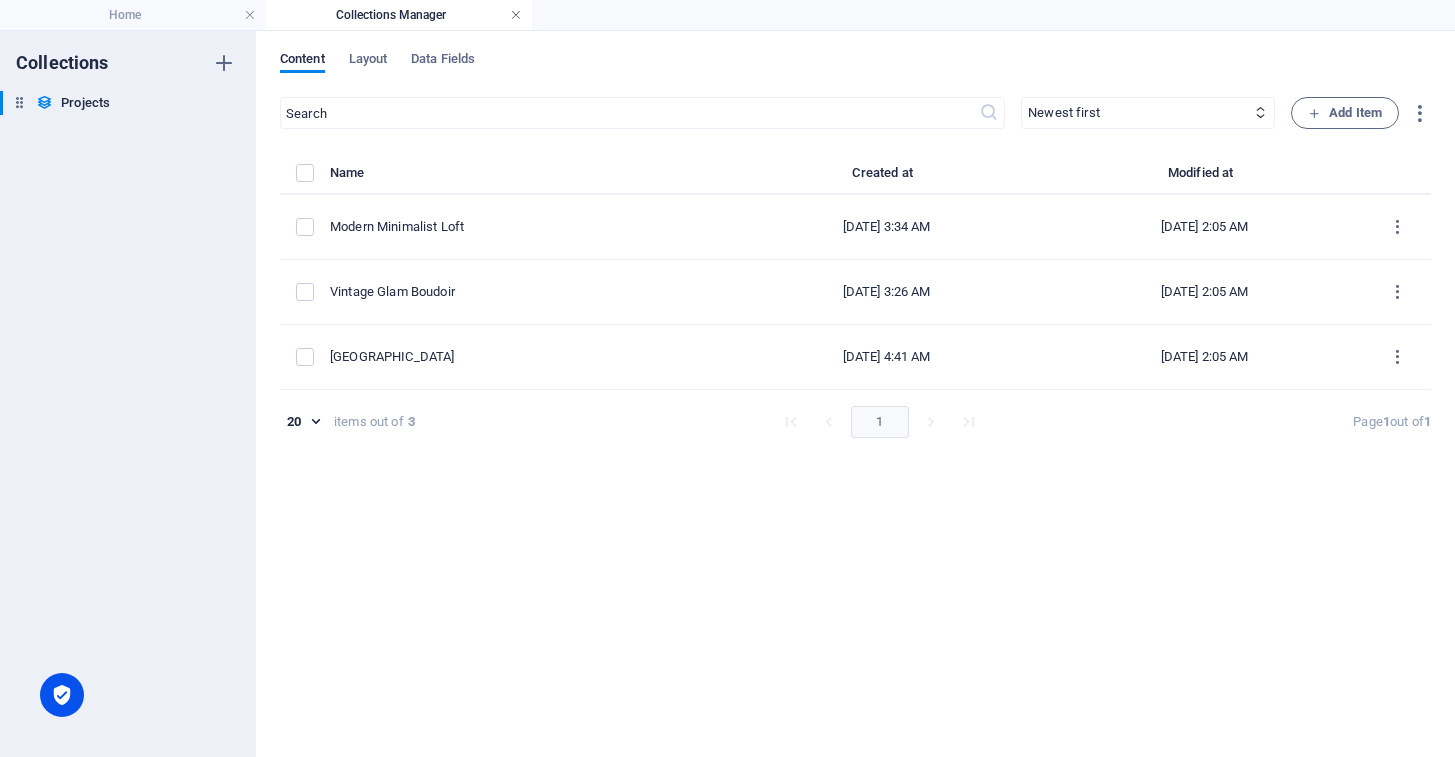 click at bounding box center [516, 15] 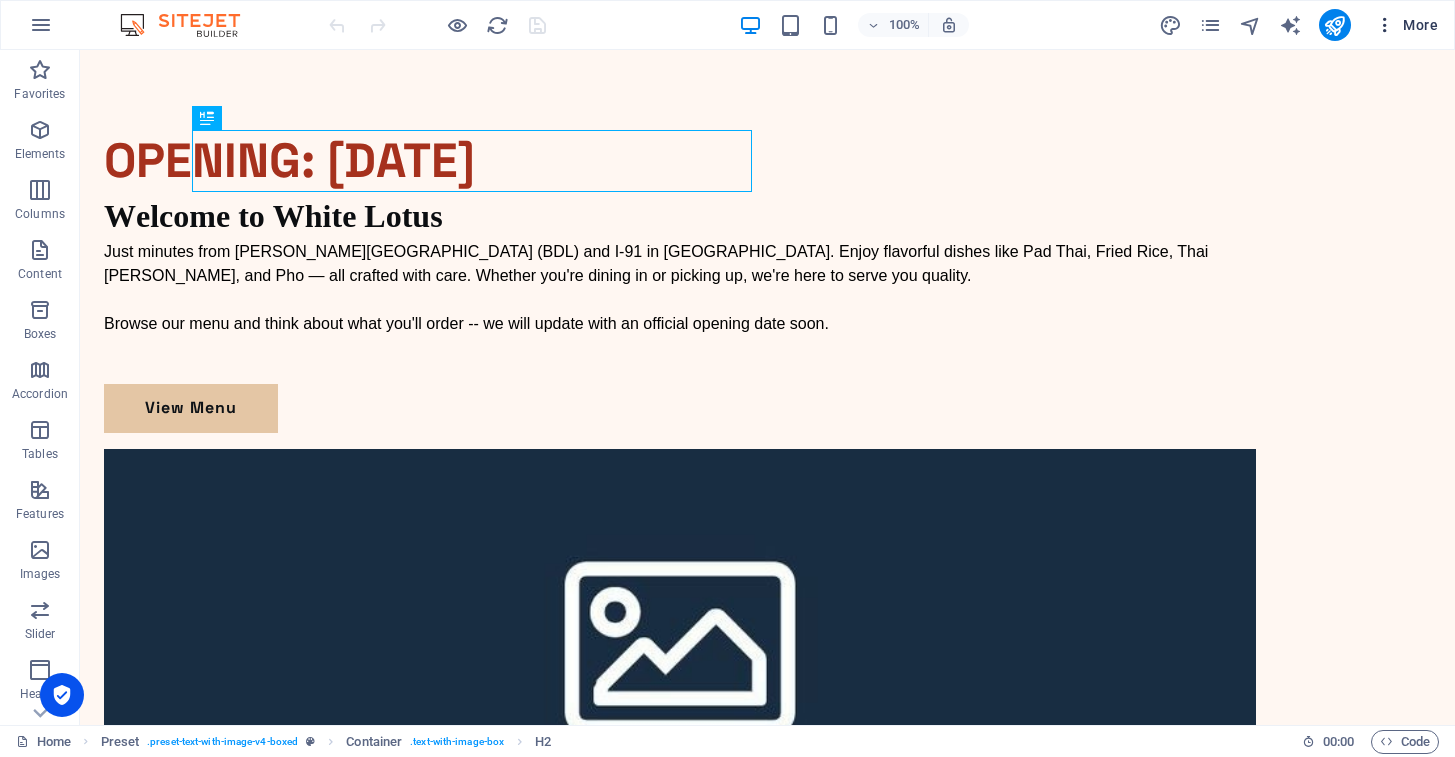 click on "More" at bounding box center (1406, 25) 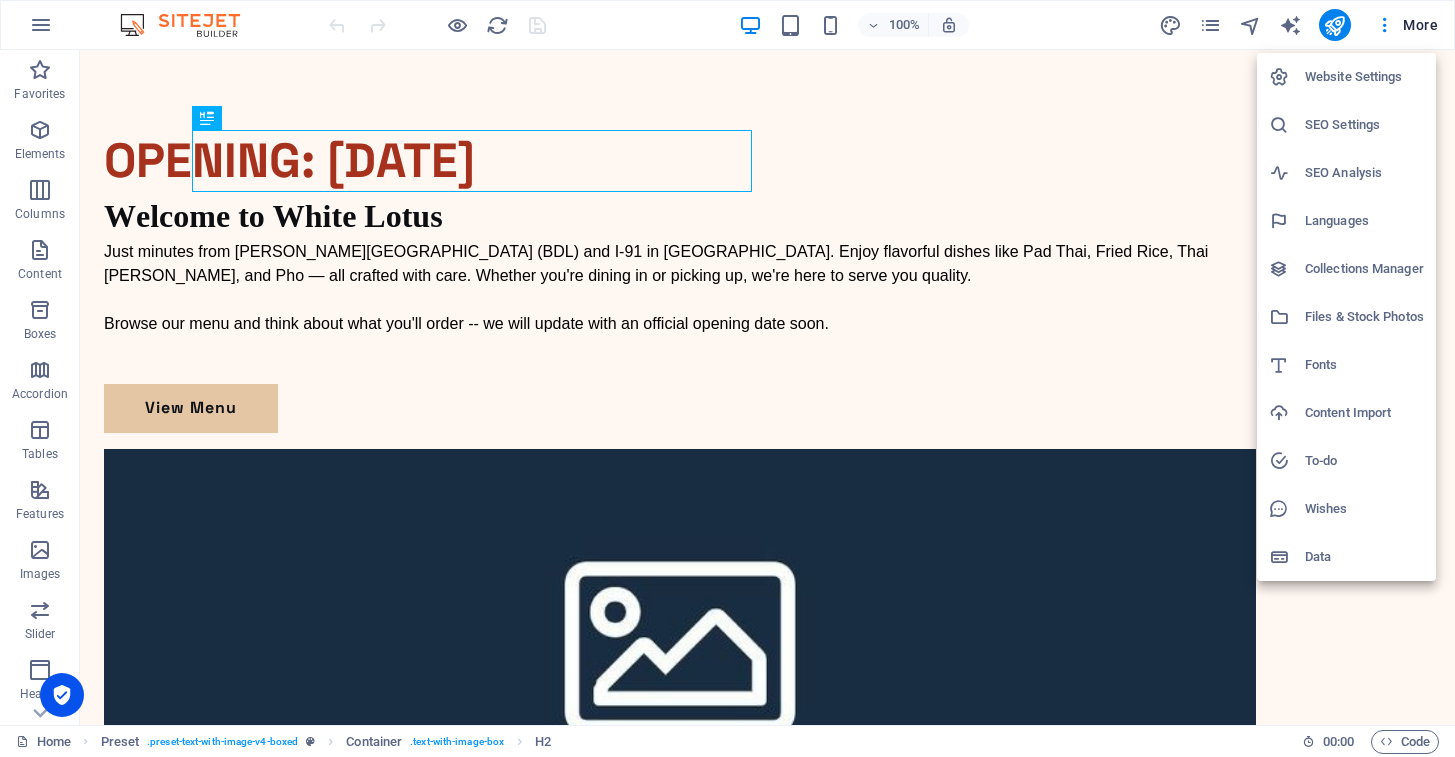 click on "Website Settings" at bounding box center [1364, 77] 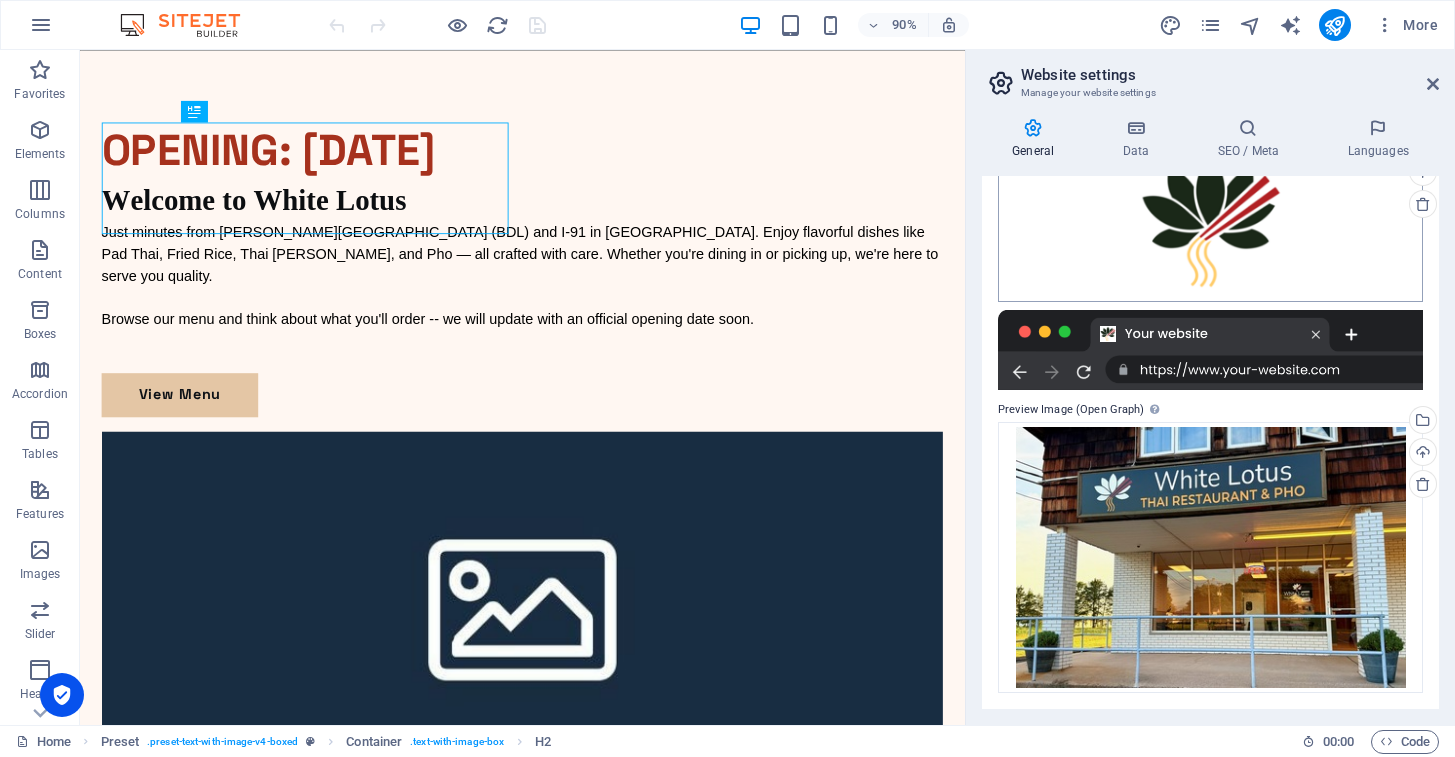 scroll, scrollTop: 321, scrollLeft: 0, axis: vertical 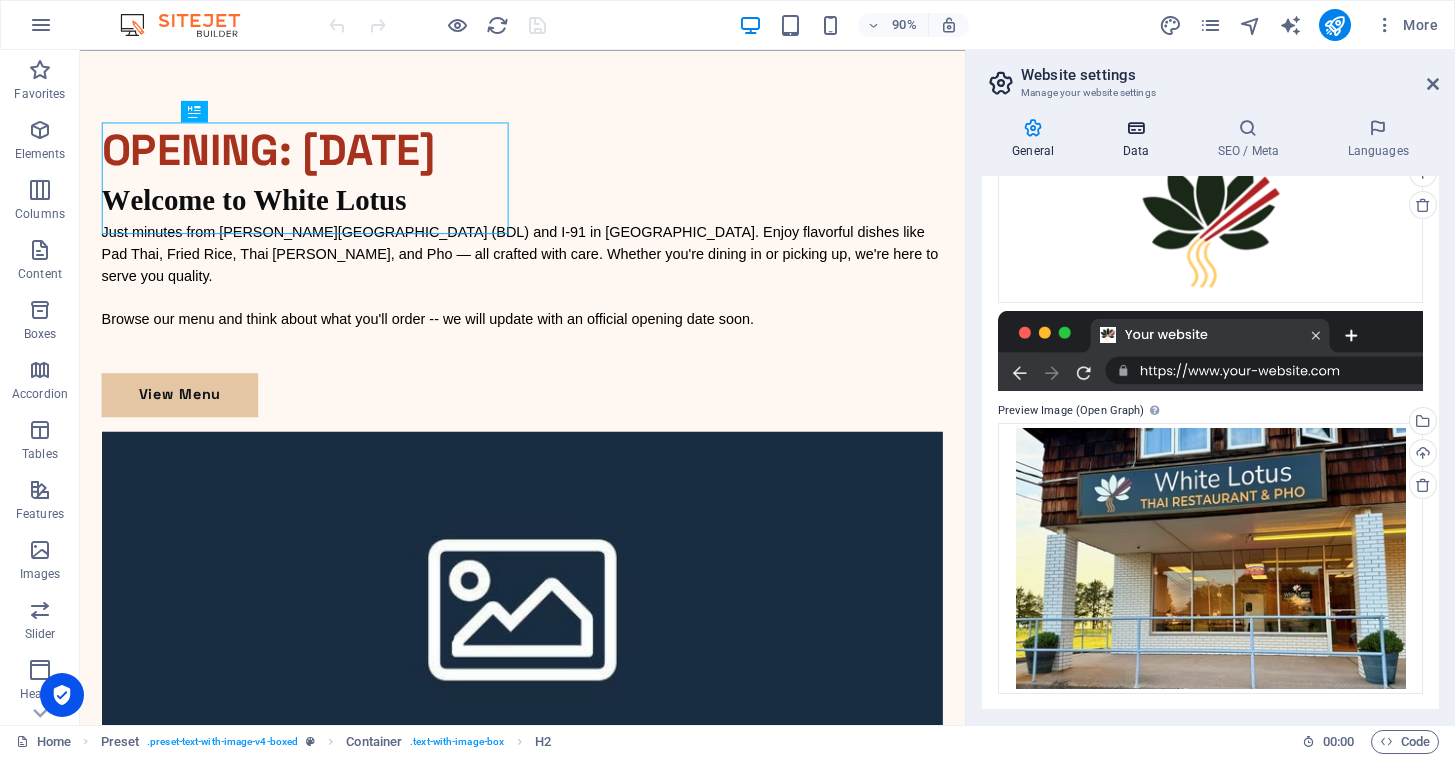 click at bounding box center [1135, 128] 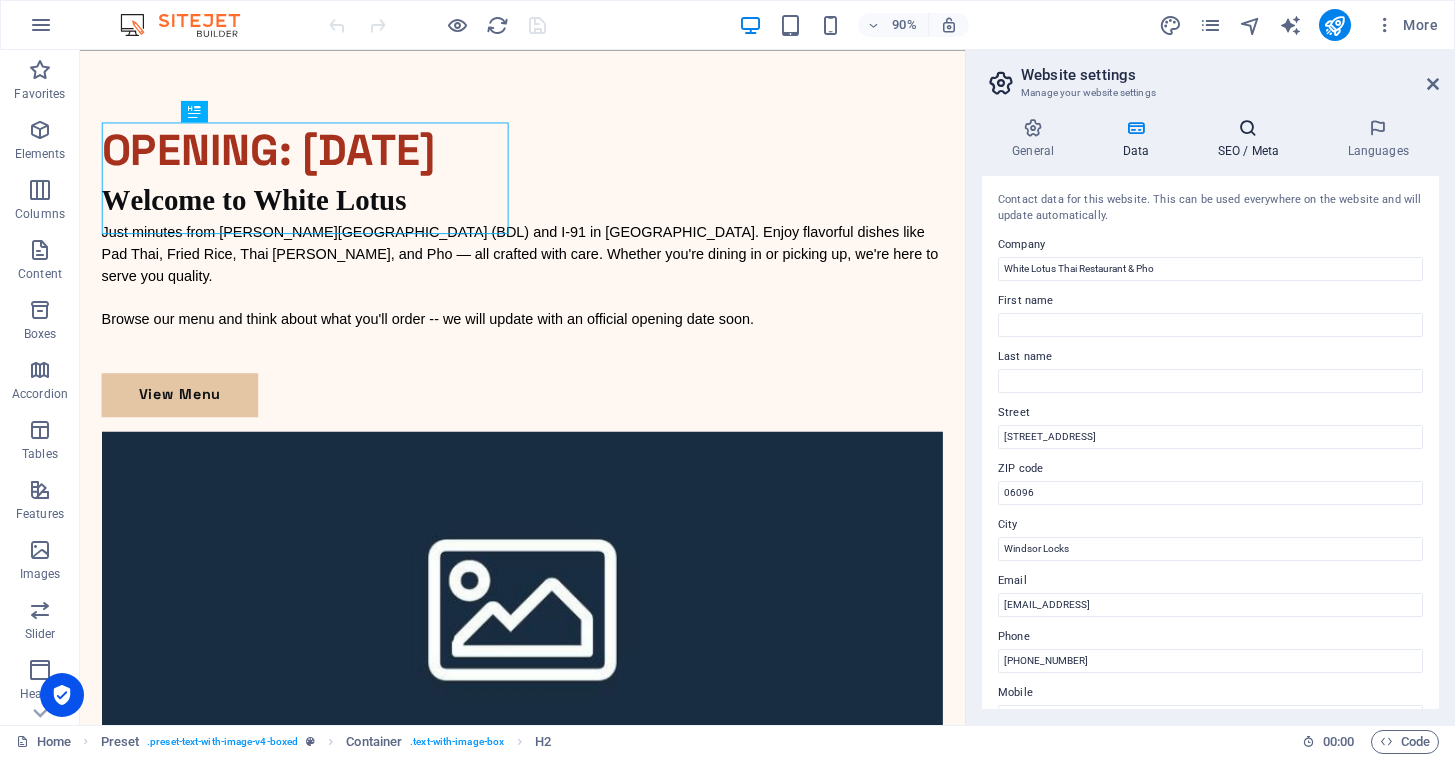 click at bounding box center [1248, 128] 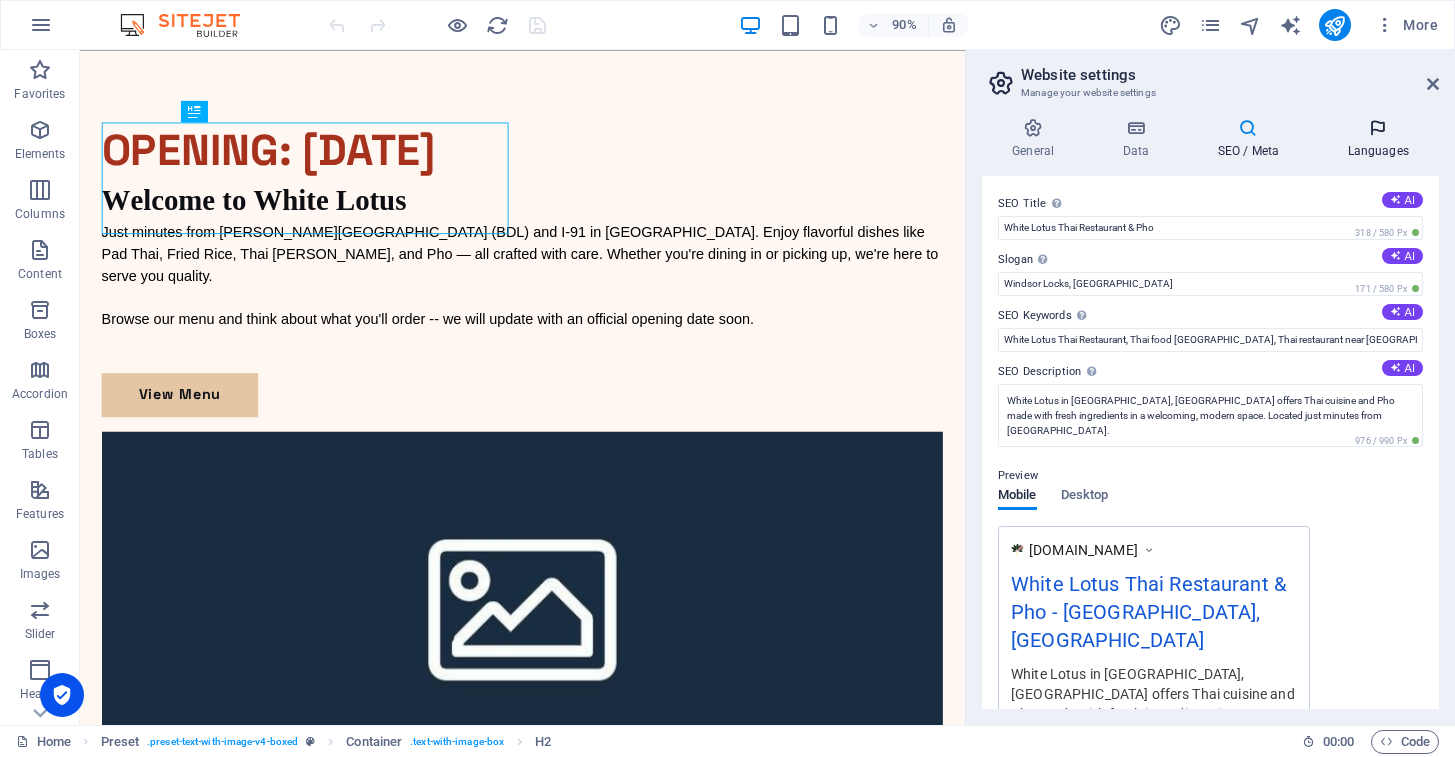scroll, scrollTop: 0, scrollLeft: 0, axis: both 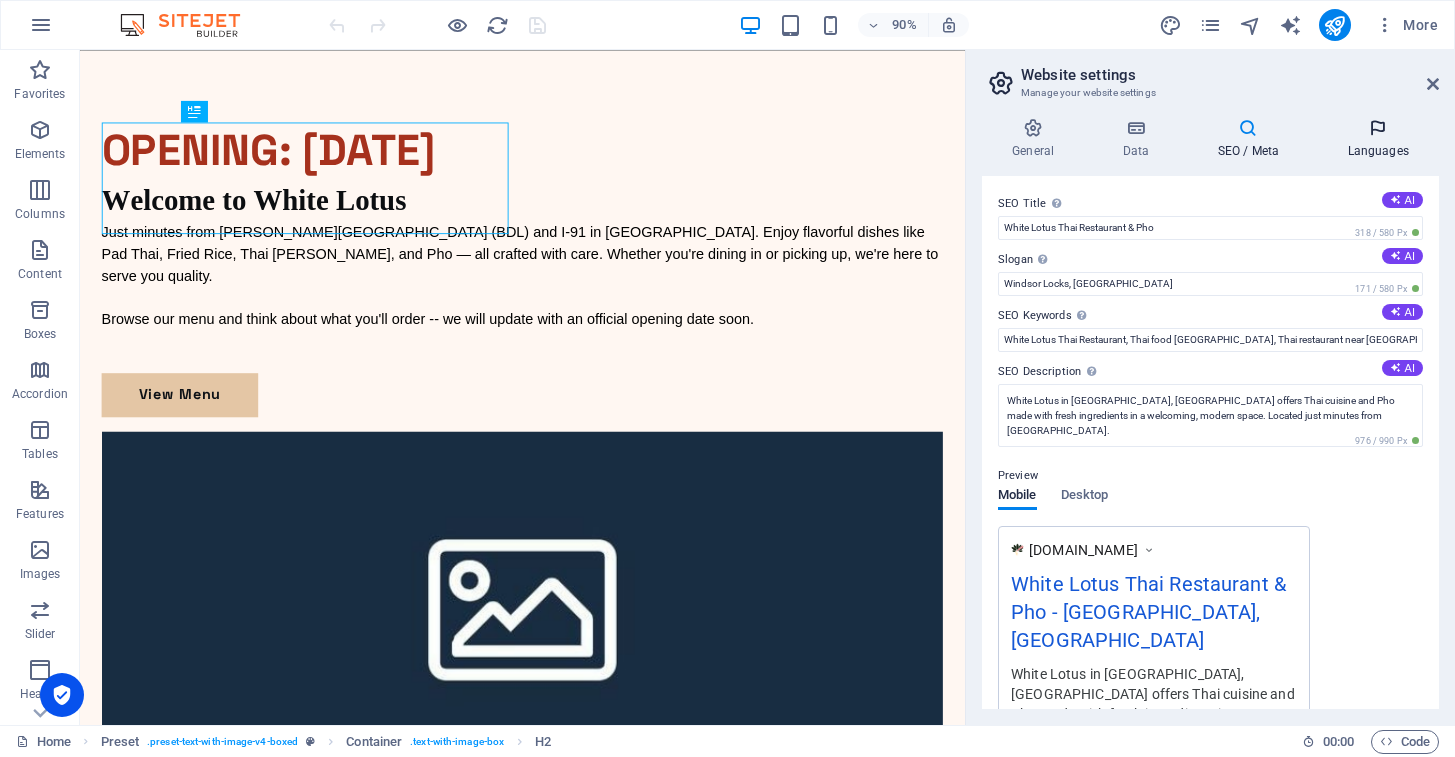 click on "Languages" at bounding box center (1378, 139) 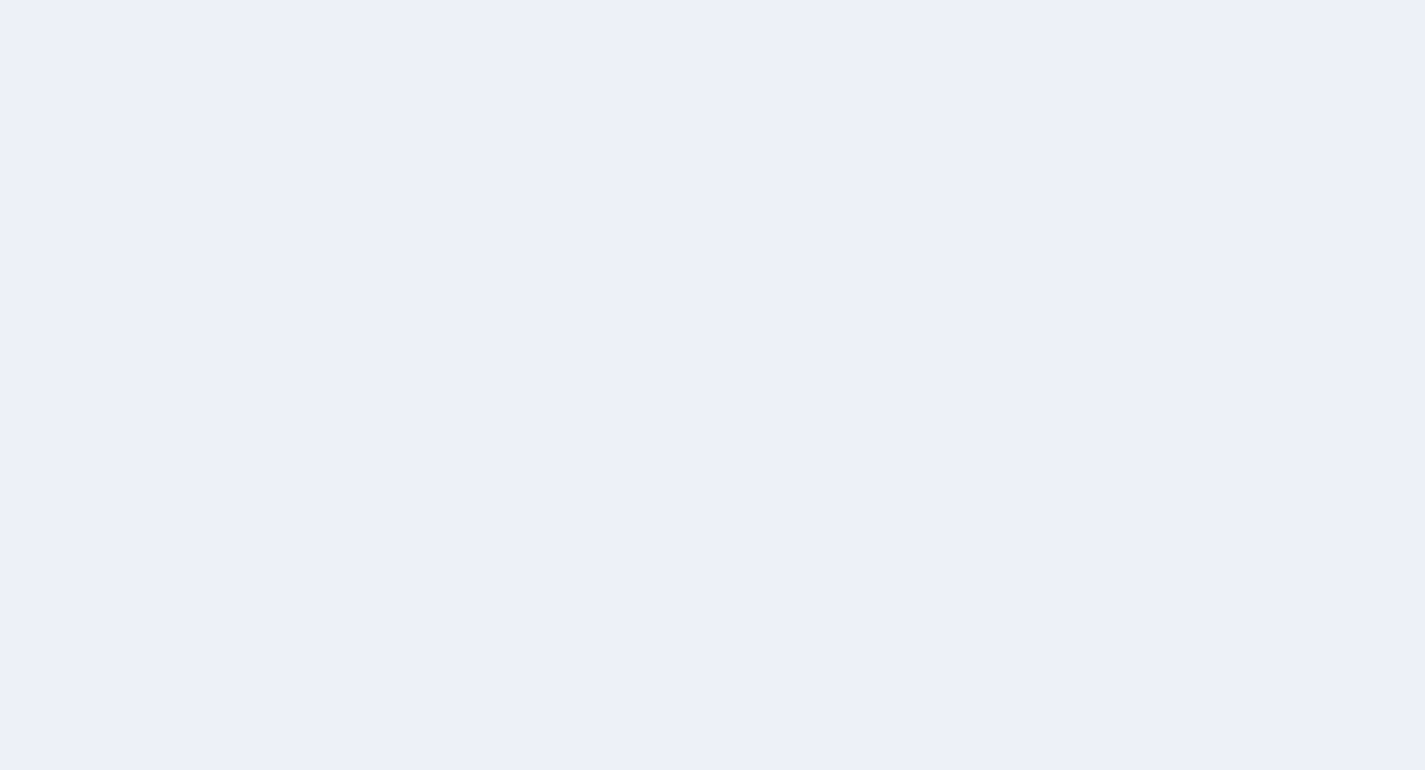 scroll, scrollTop: 0, scrollLeft: 0, axis: both 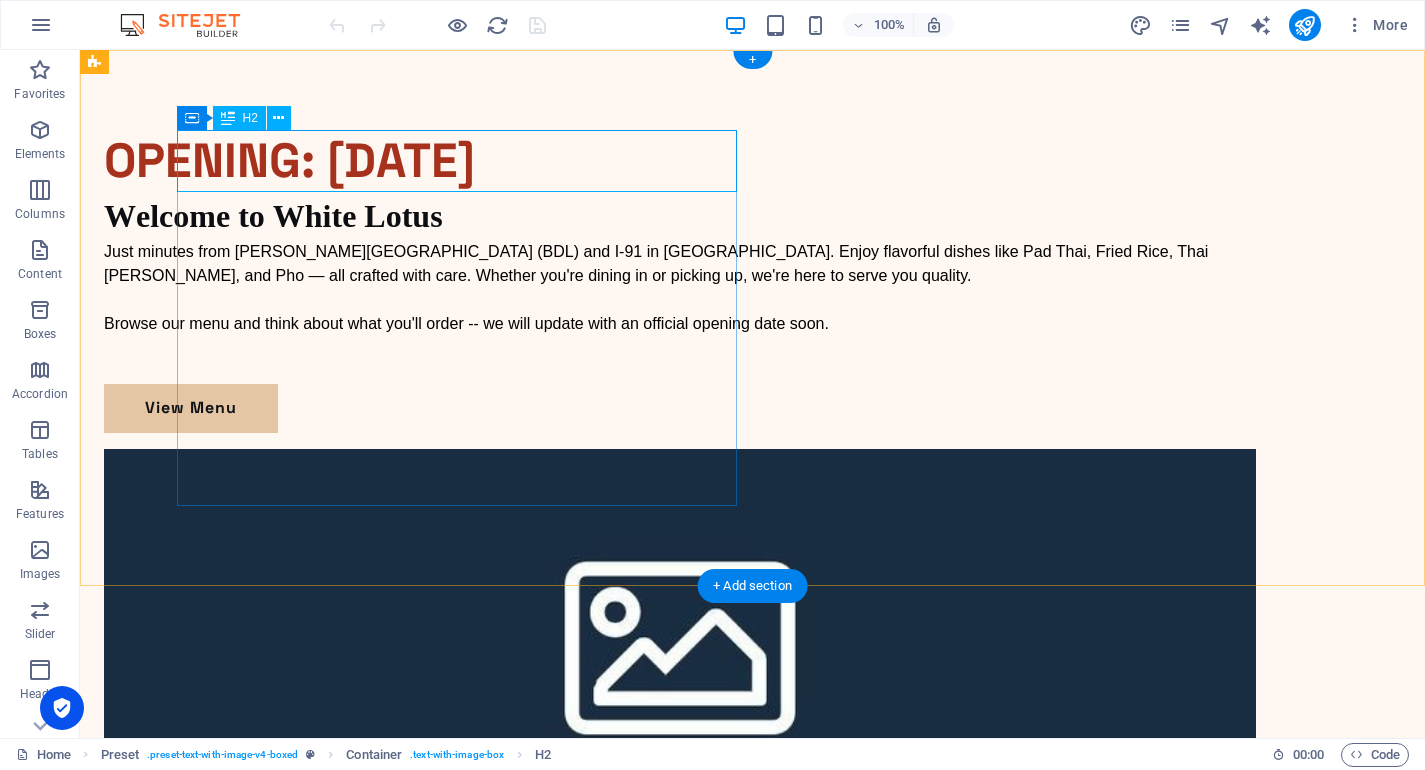 click on "OPENING: [DATE]" at bounding box center (680, 161) 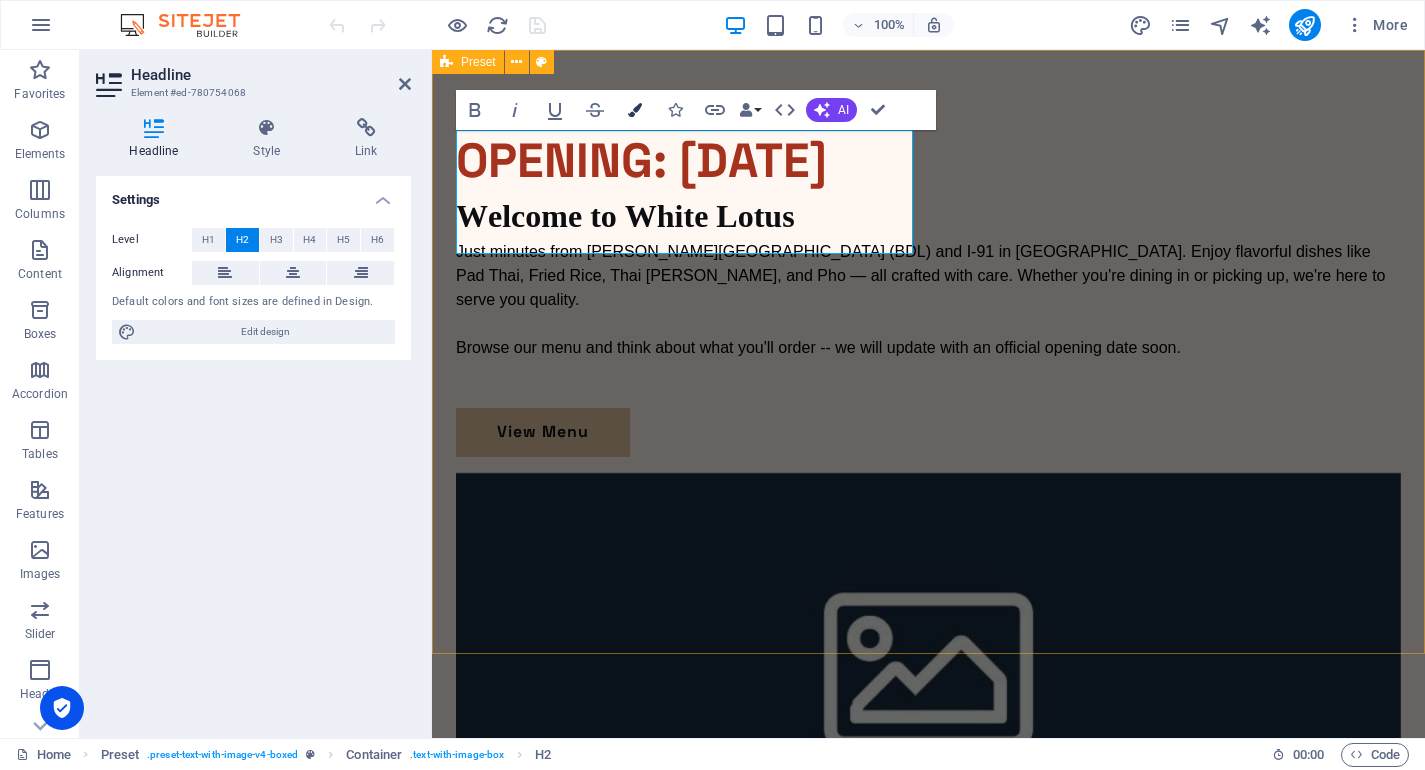 click at bounding box center [635, 110] 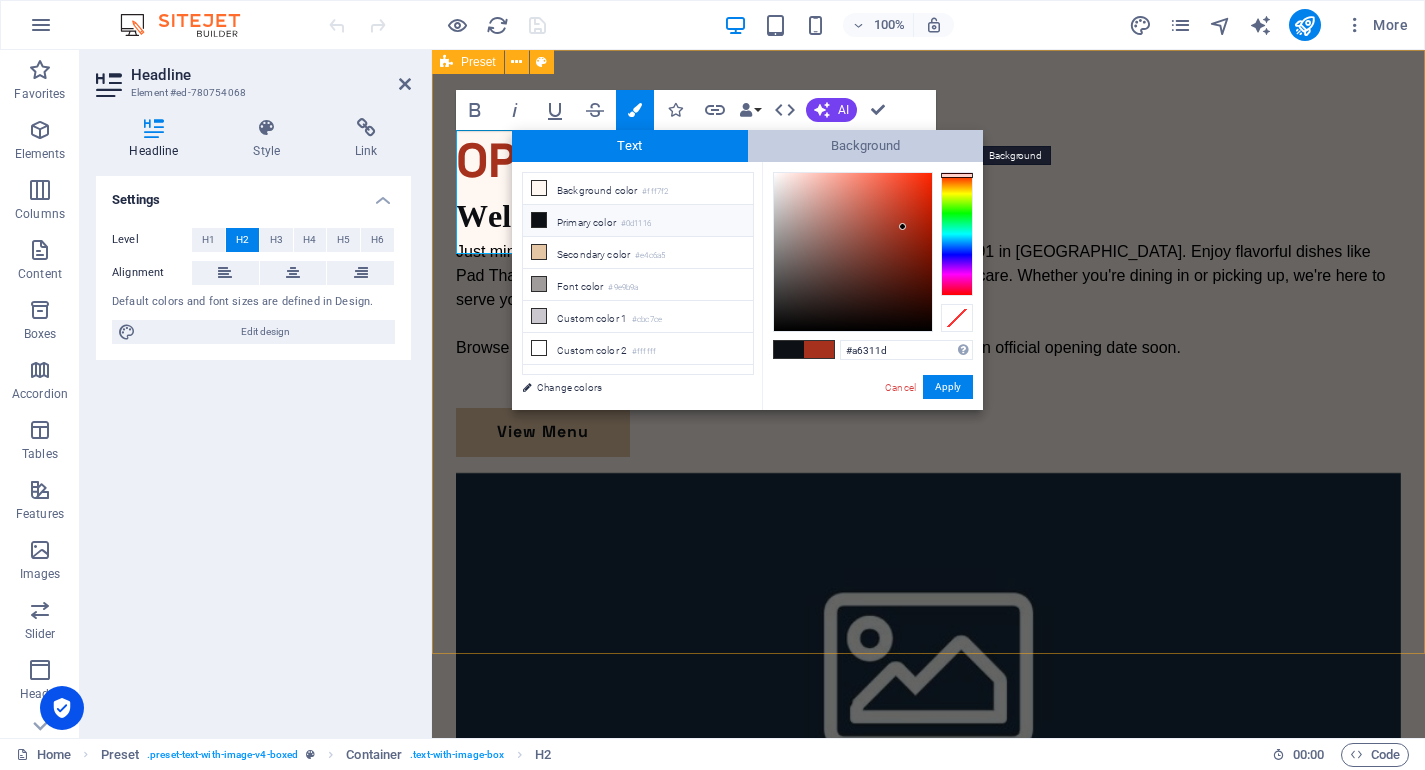 click on "Background" at bounding box center [866, 146] 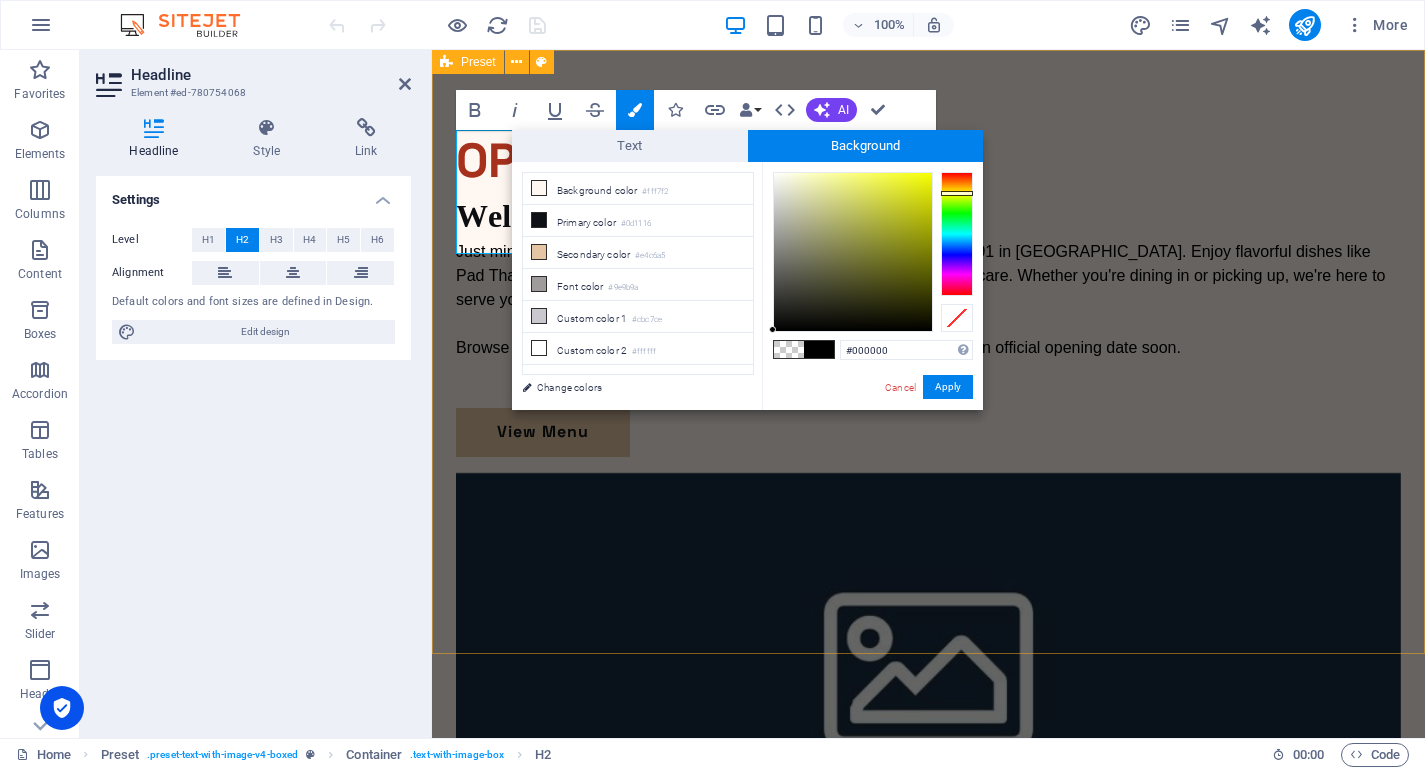click at bounding box center [957, 234] 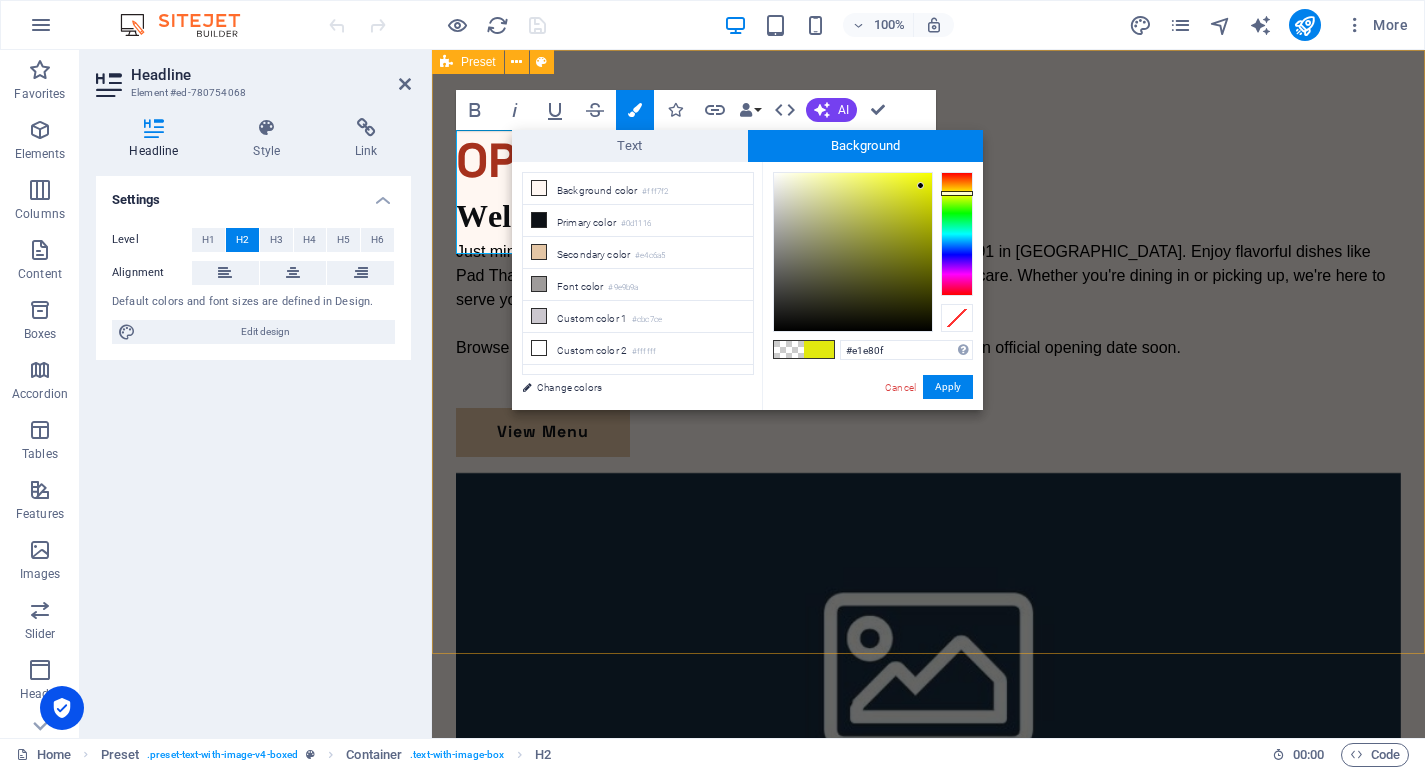 click at bounding box center (853, 252) 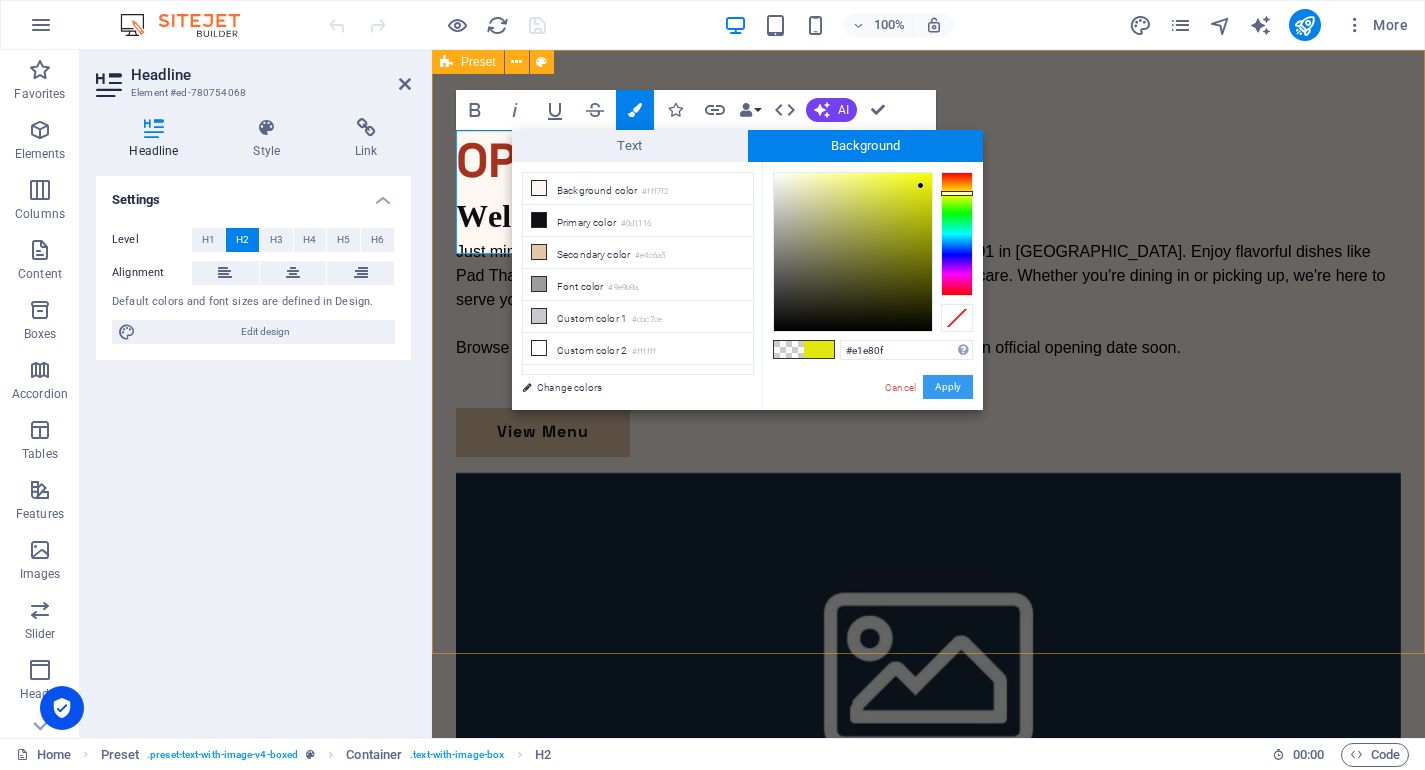 click on "Apply" at bounding box center (948, 387) 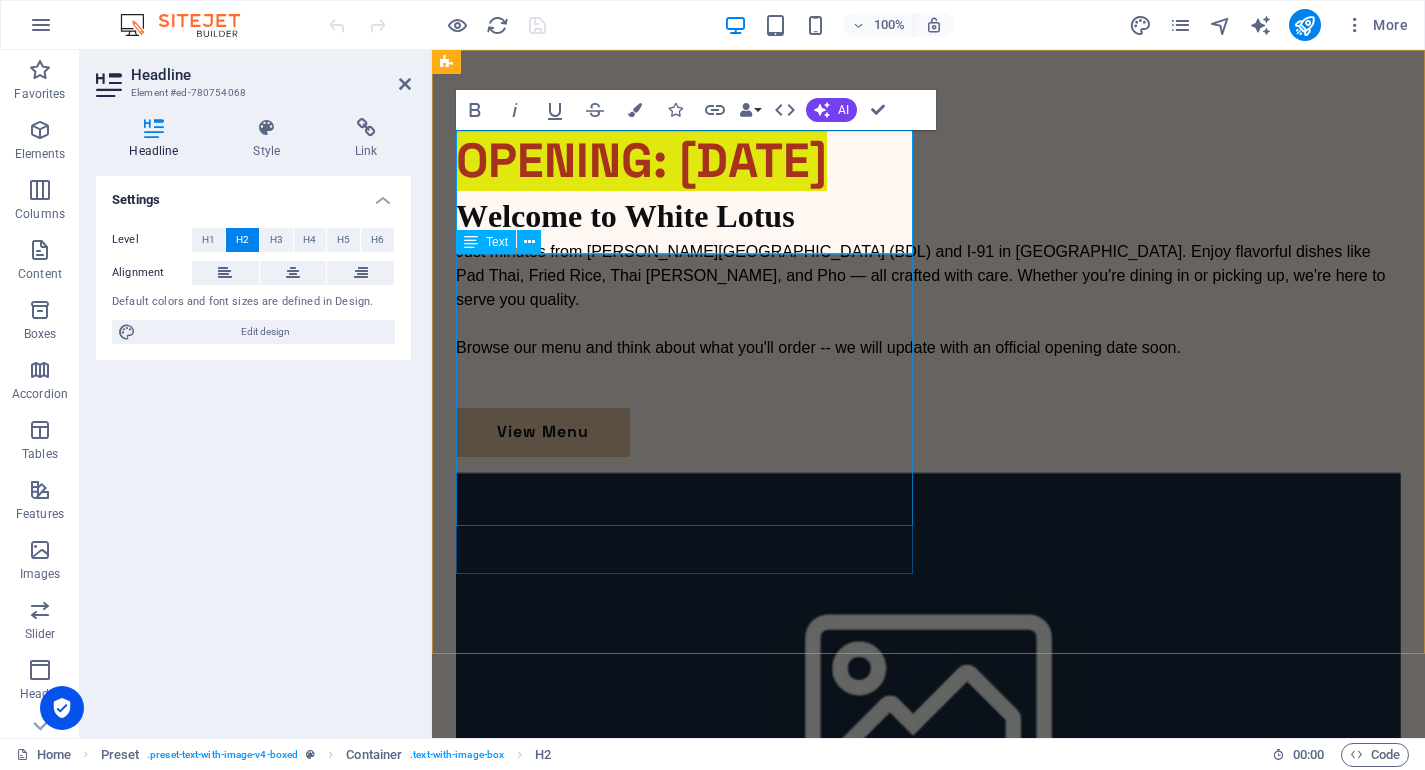 click on "Welcome to White Lotus Just minutes from Bradley Airport (BDL) and I-91 in Windsor Locks. Enjoy flavorful dishes like Pad Thai, Fried Rice, Thai Curry, and Pho — all crafted with care. Whether you're dining in or picking up, we're here to serve you quality. Browse our menu and think about what you'll order -- we will update with an official opening date soon." at bounding box center [928, 300] 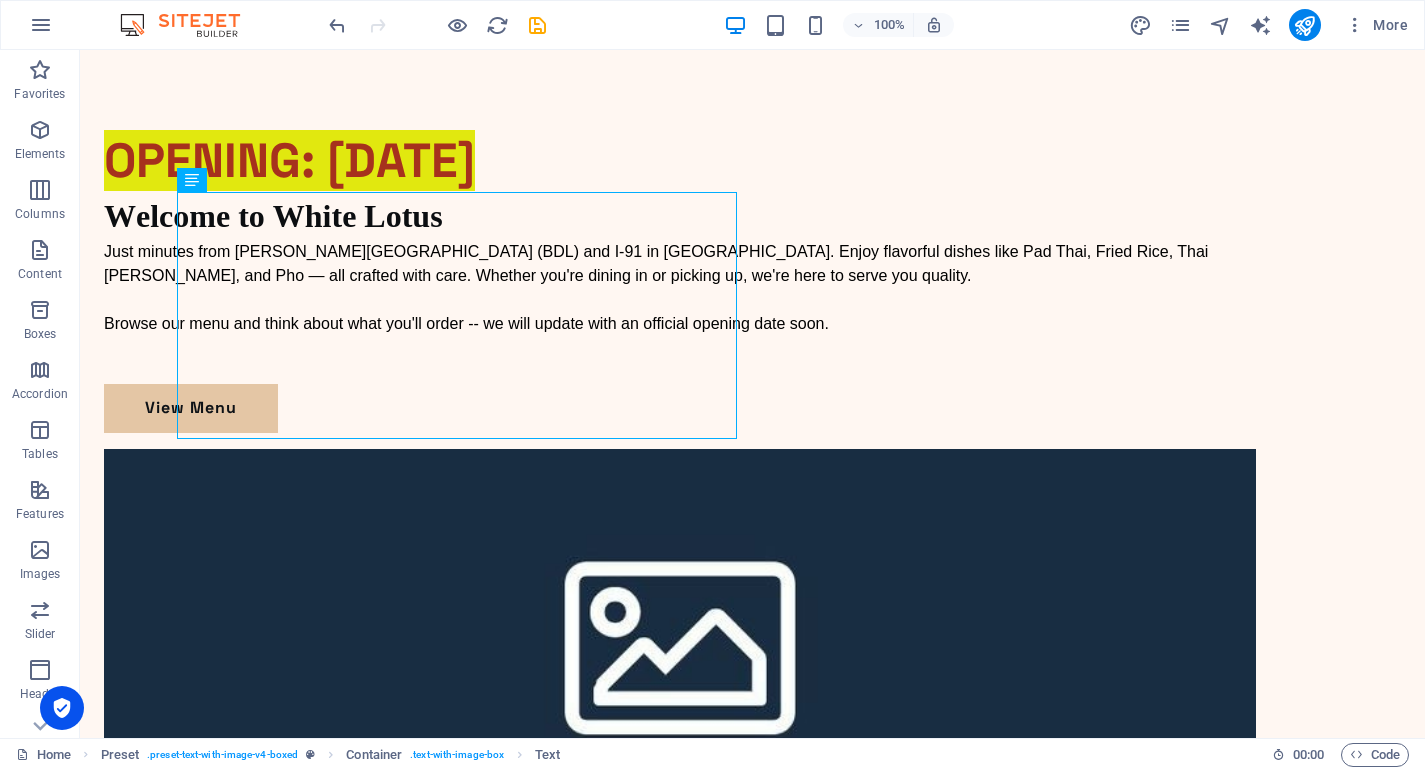 click on "100% More" at bounding box center [870, 25] 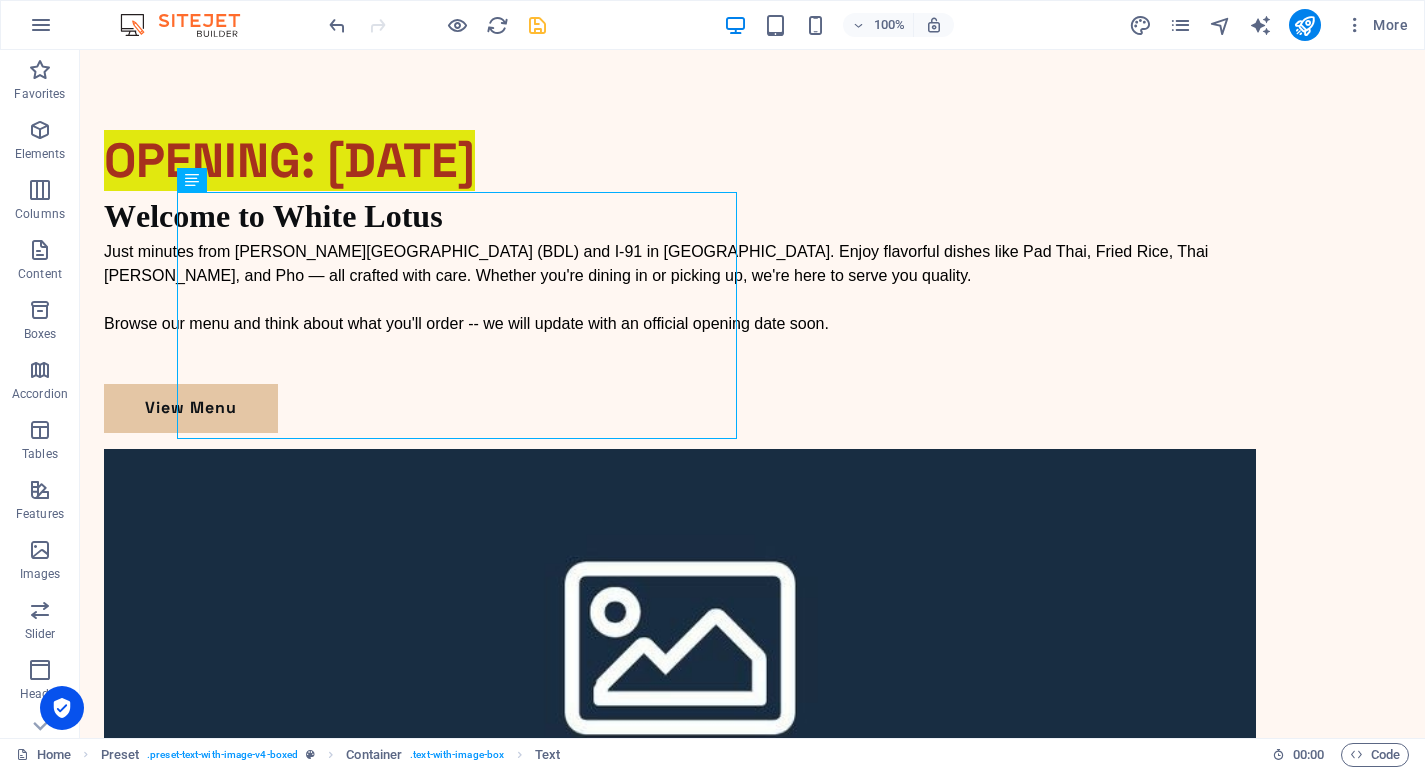 click at bounding box center [537, 25] 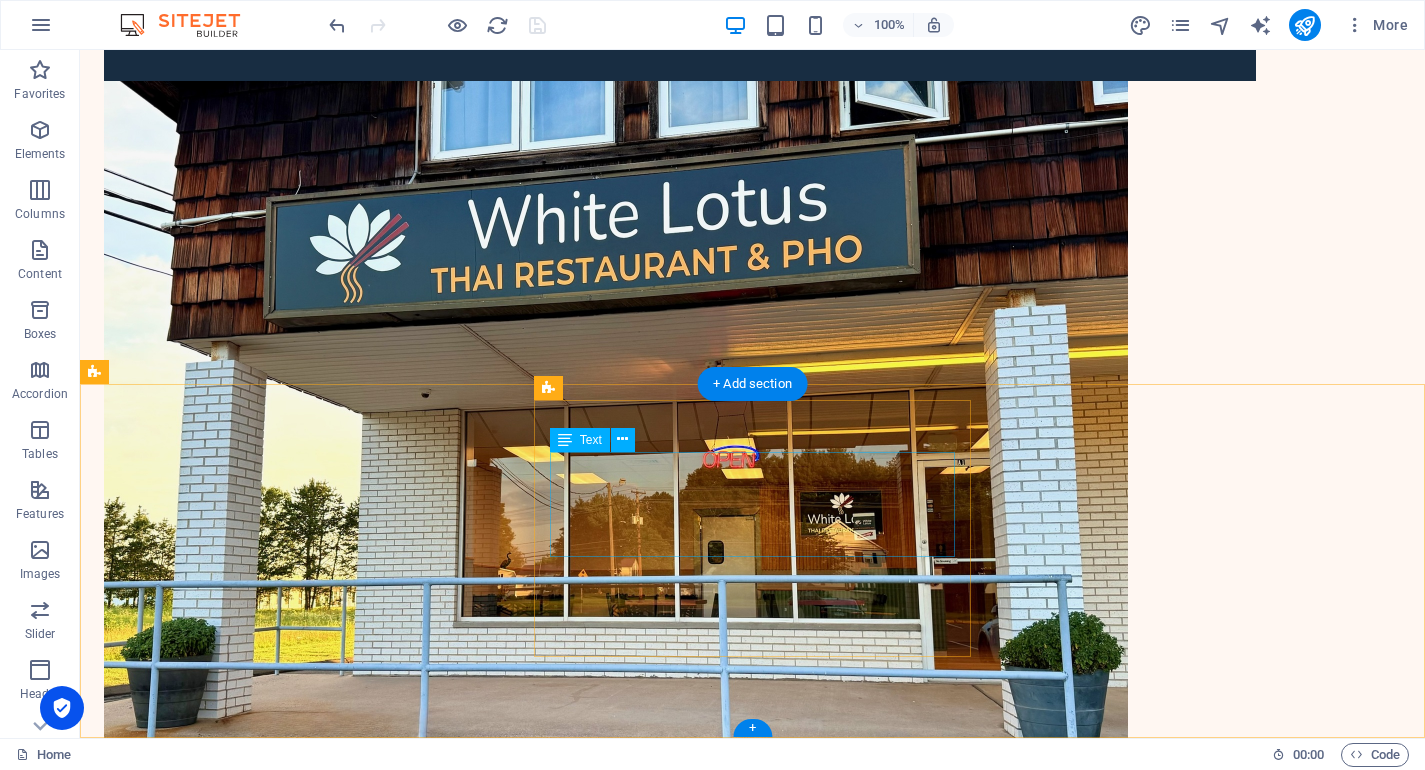click on "Hours: 11am to 9pm Daily 73 Old County Rd, Windsor Locks, CT 06096 860-580-5285" at bounding box center [752, 2127] 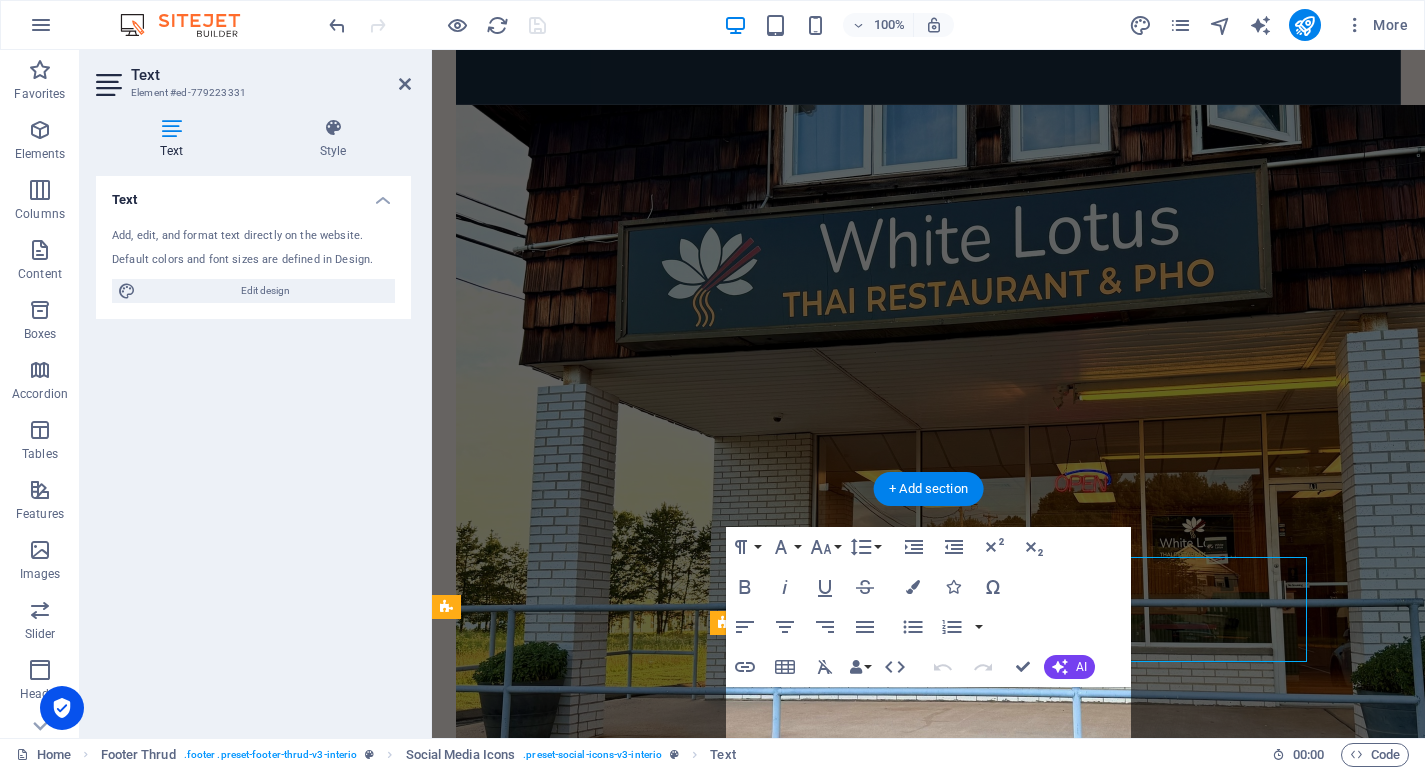 scroll, scrollTop: 639, scrollLeft: 0, axis: vertical 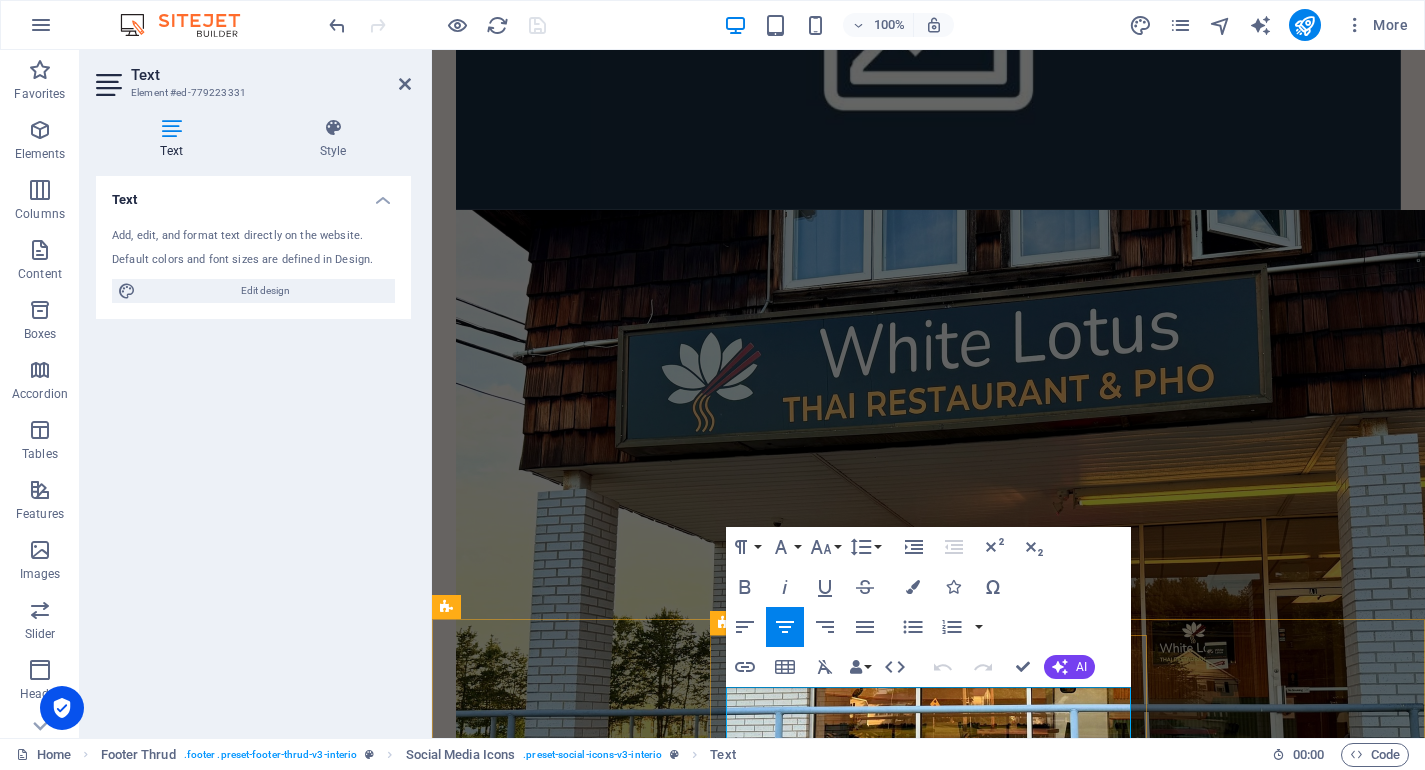 click on "Hours: 11am to 9pm Daily" at bounding box center [929, 2217] 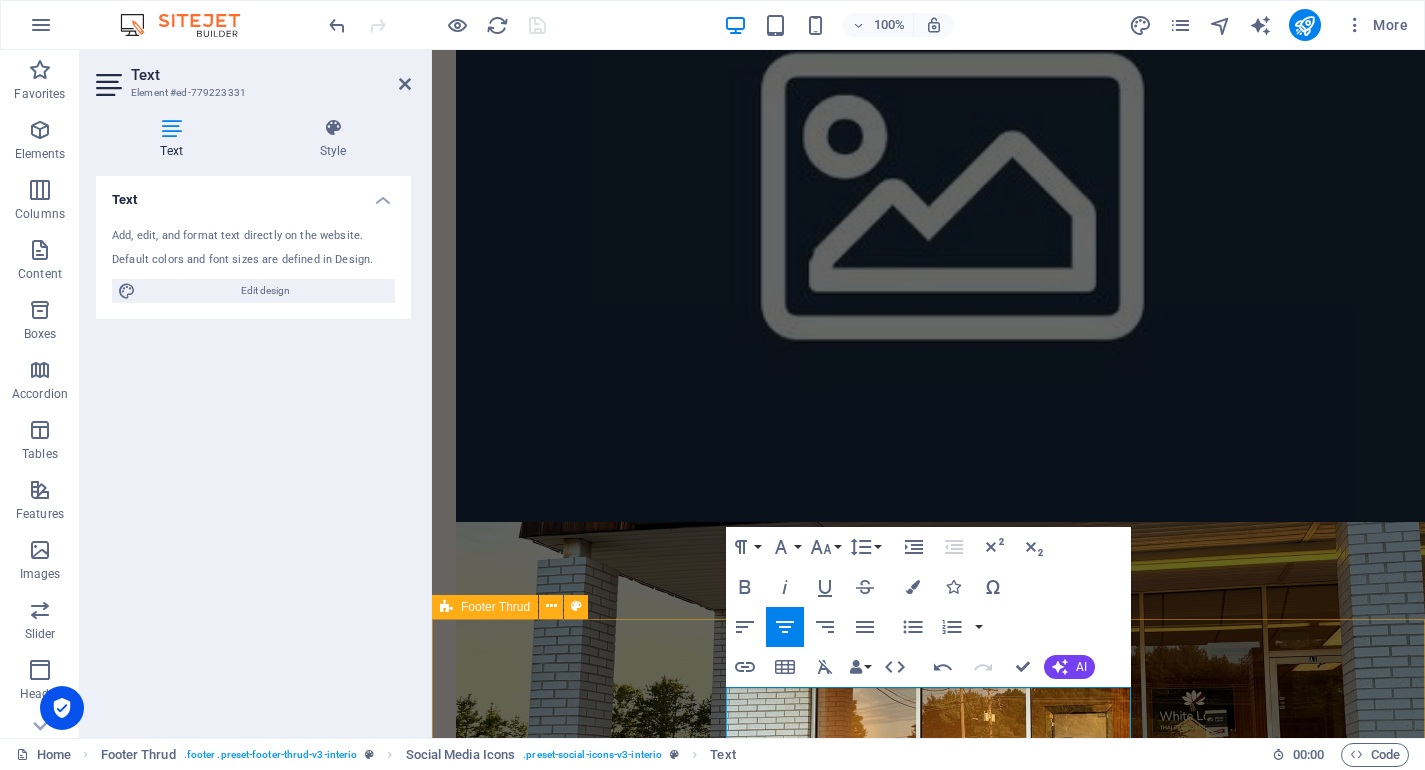 click on "Hours: 11am to 9pm 73 Old County Rd, Windsor Locks, CT 06096 860-580-5285" at bounding box center (928, 2432) 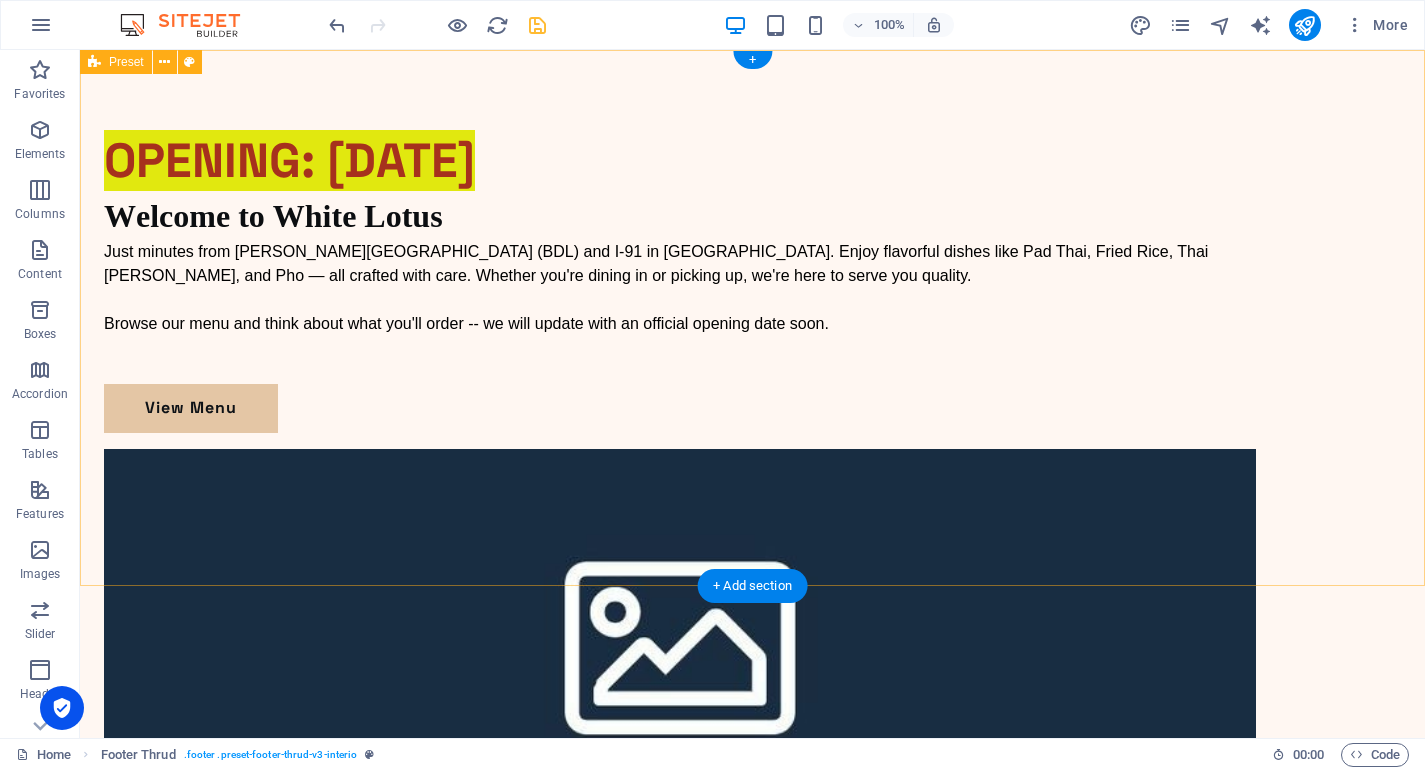 scroll, scrollTop: 0, scrollLeft: 0, axis: both 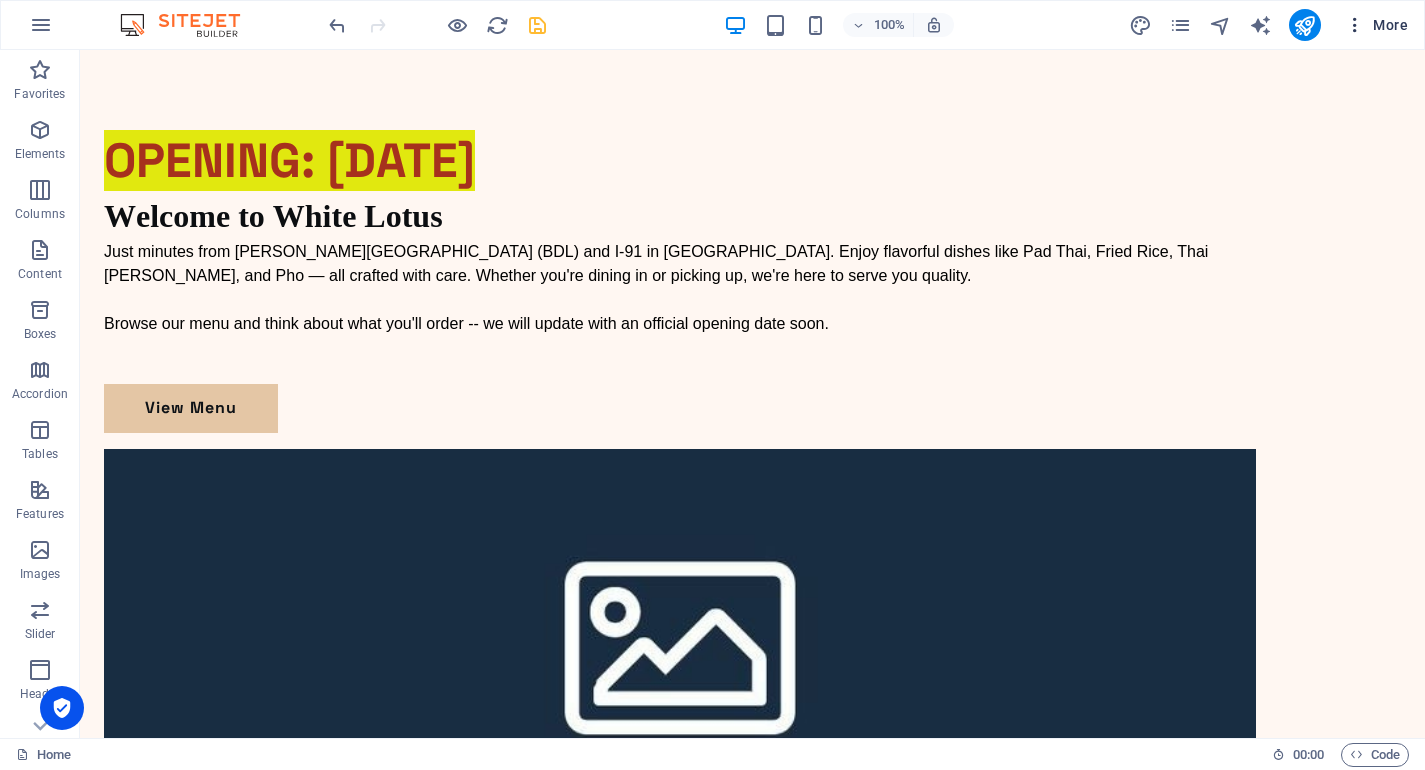click on "More" at bounding box center [1376, 25] 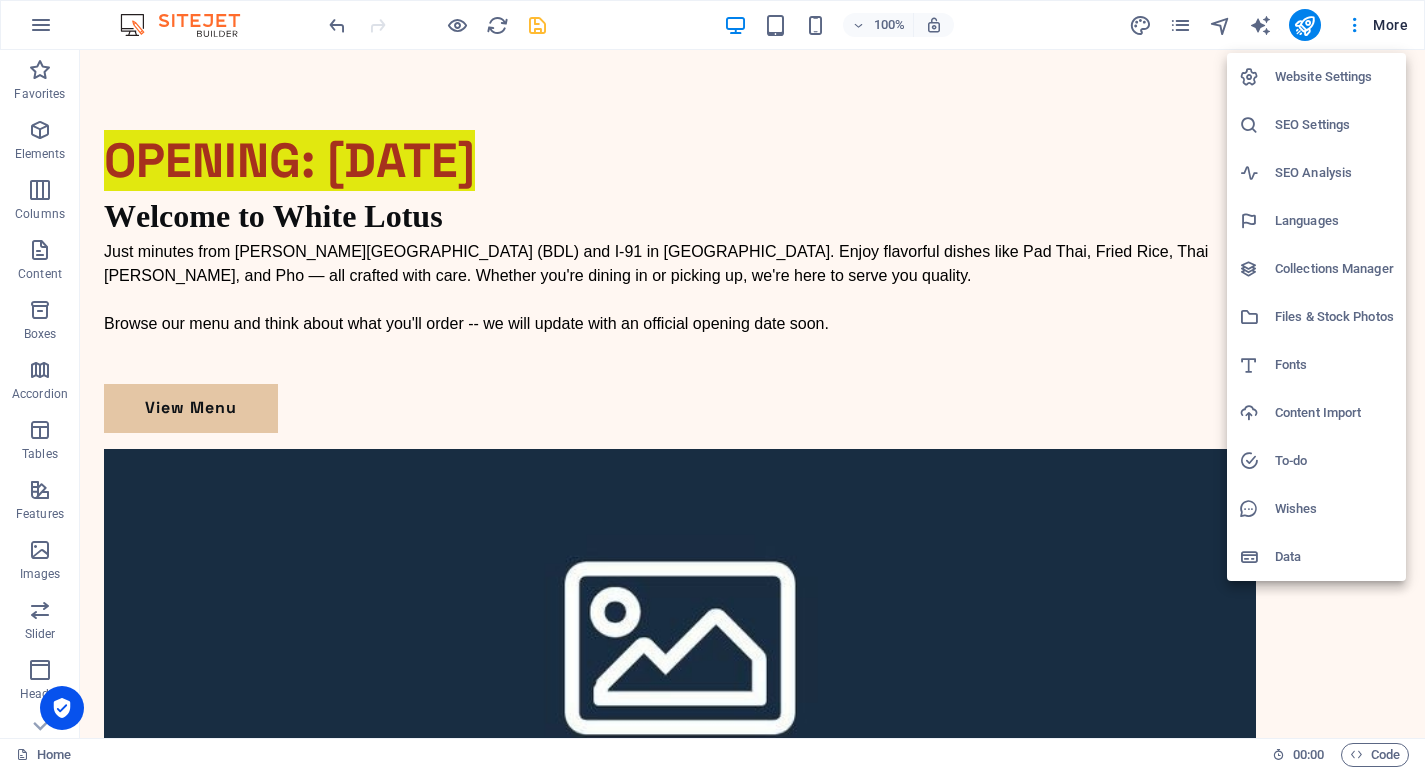 click on "SEO Settings" at bounding box center (1334, 125) 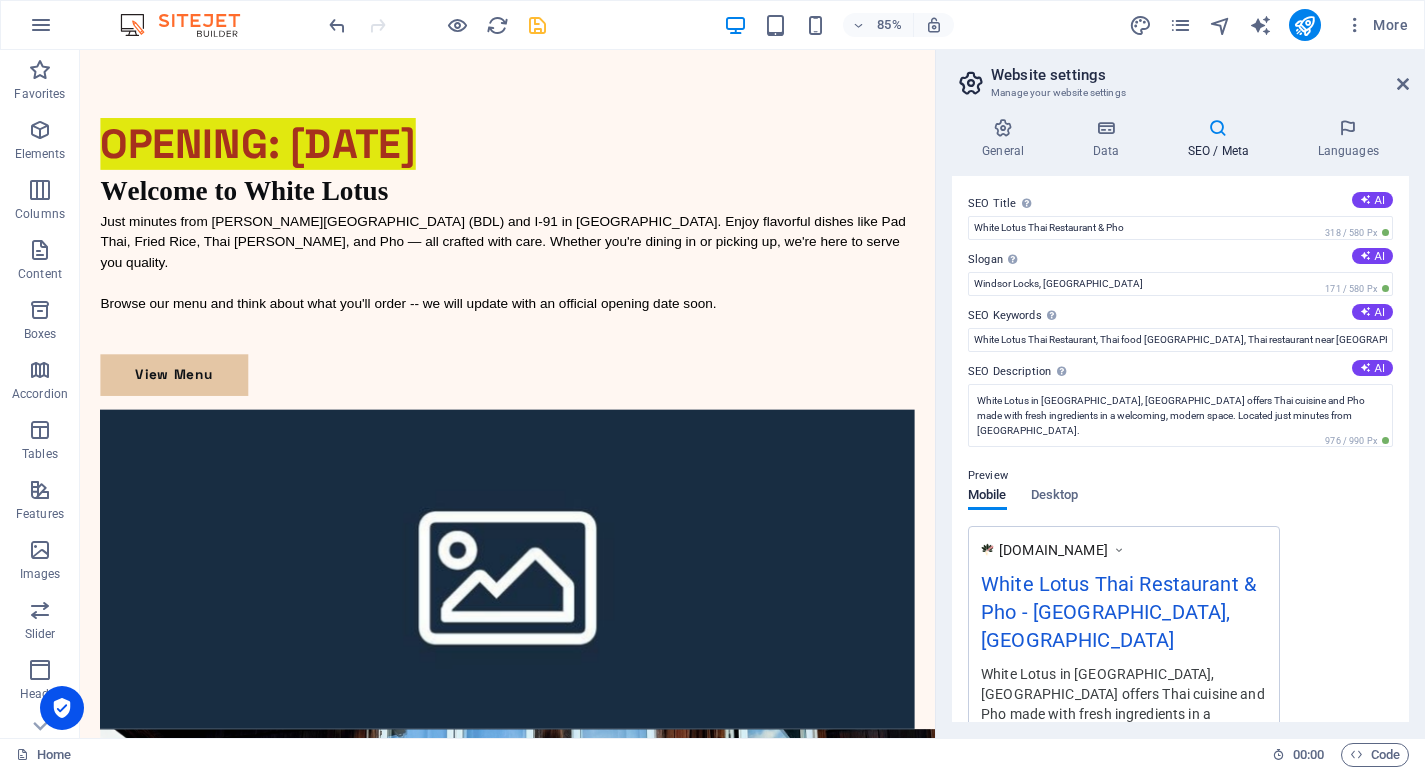 scroll, scrollTop: 0, scrollLeft: 0, axis: both 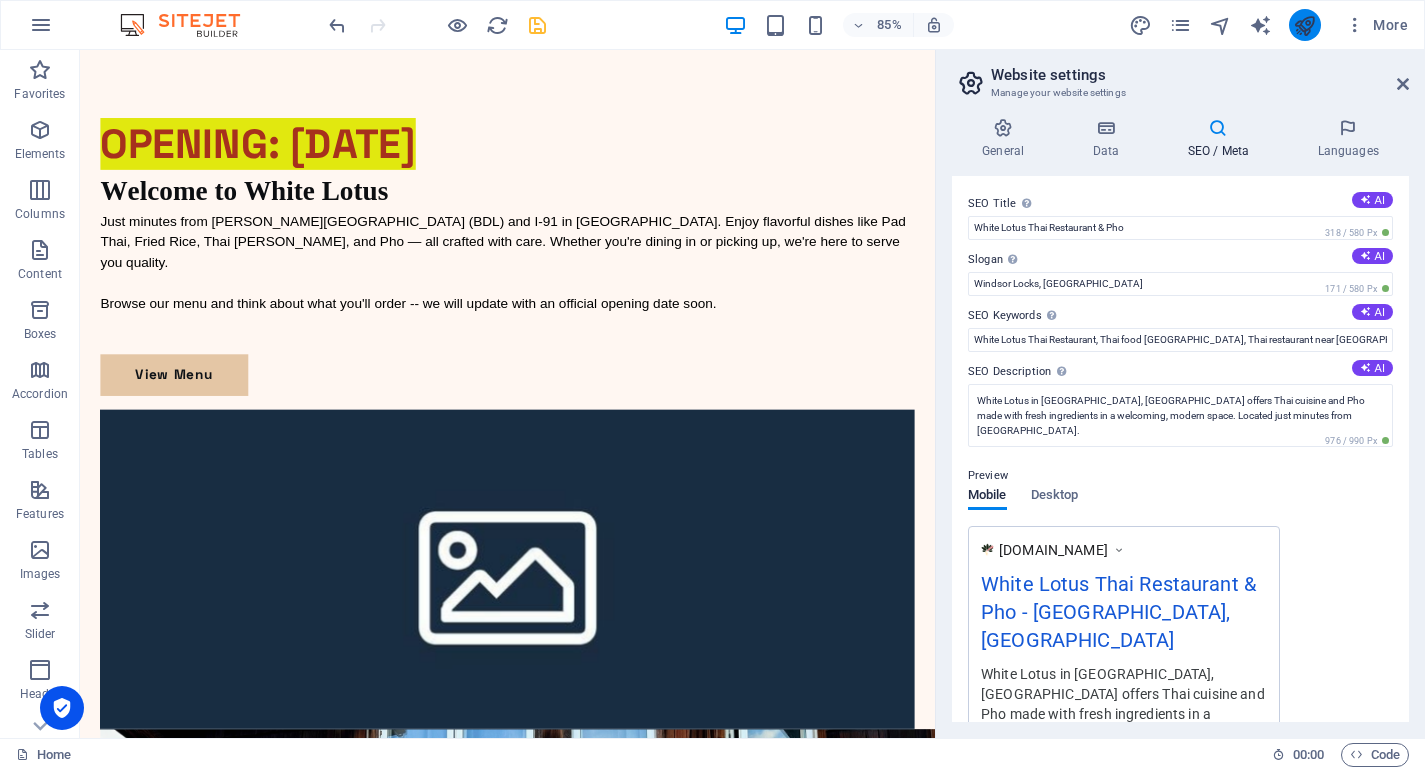 click at bounding box center (1304, 25) 